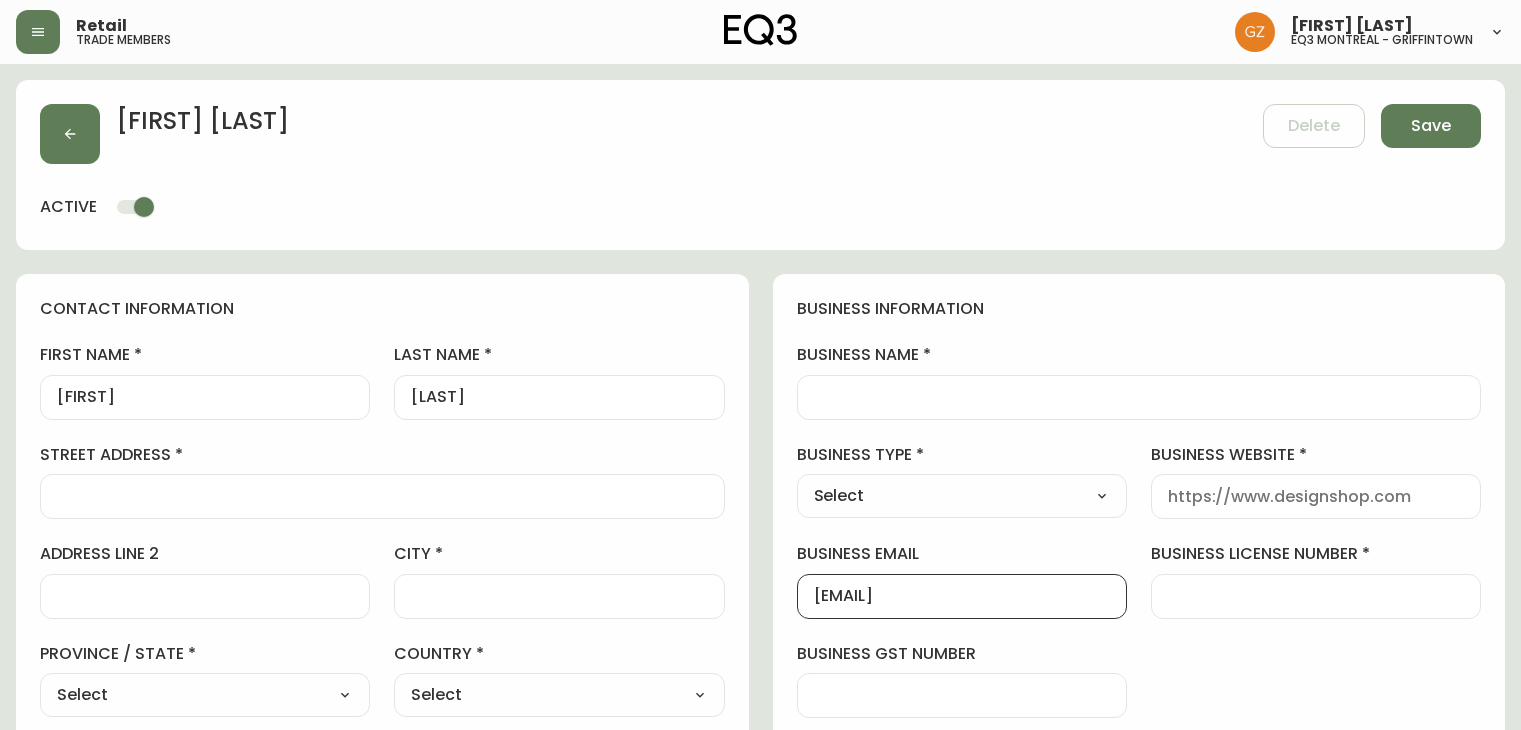 scroll, scrollTop: 200, scrollLeft: 0, axis: vertical 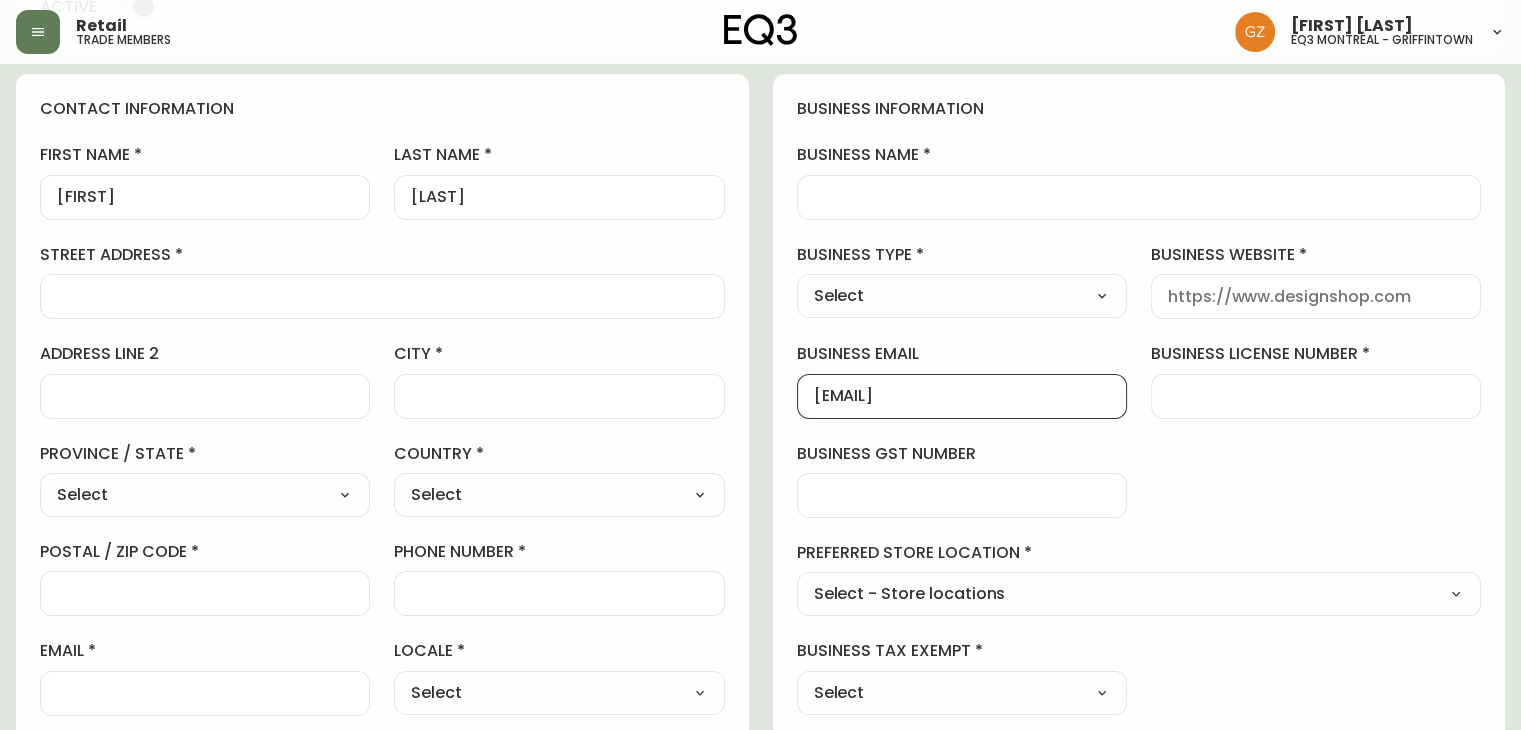 drag, startPoint x: 1033, startPoint y: 396, endPoint x: 652, endPoint y: 417, distance: 381.5783 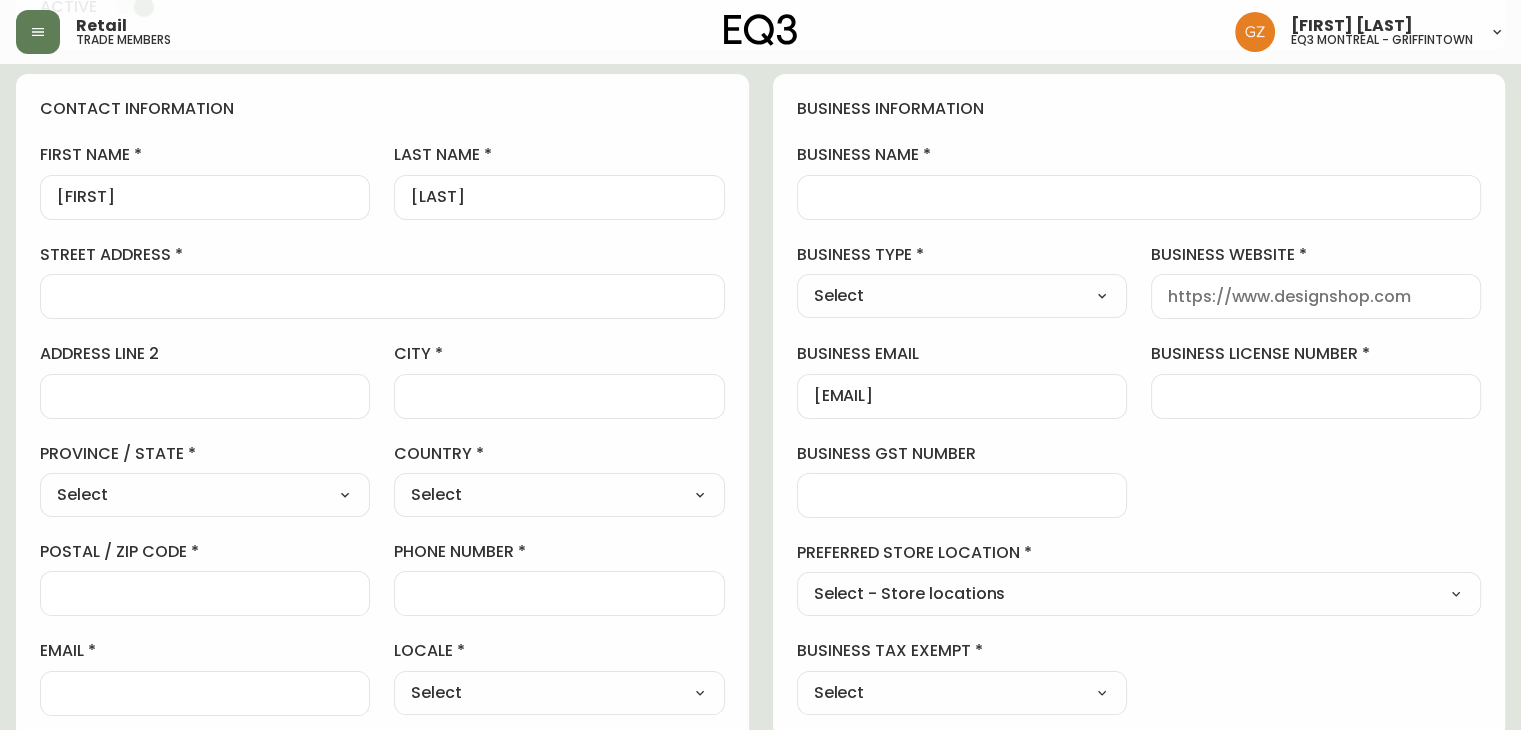 scroll, scrollTop: 0, scrollLeft: 0, axis: both 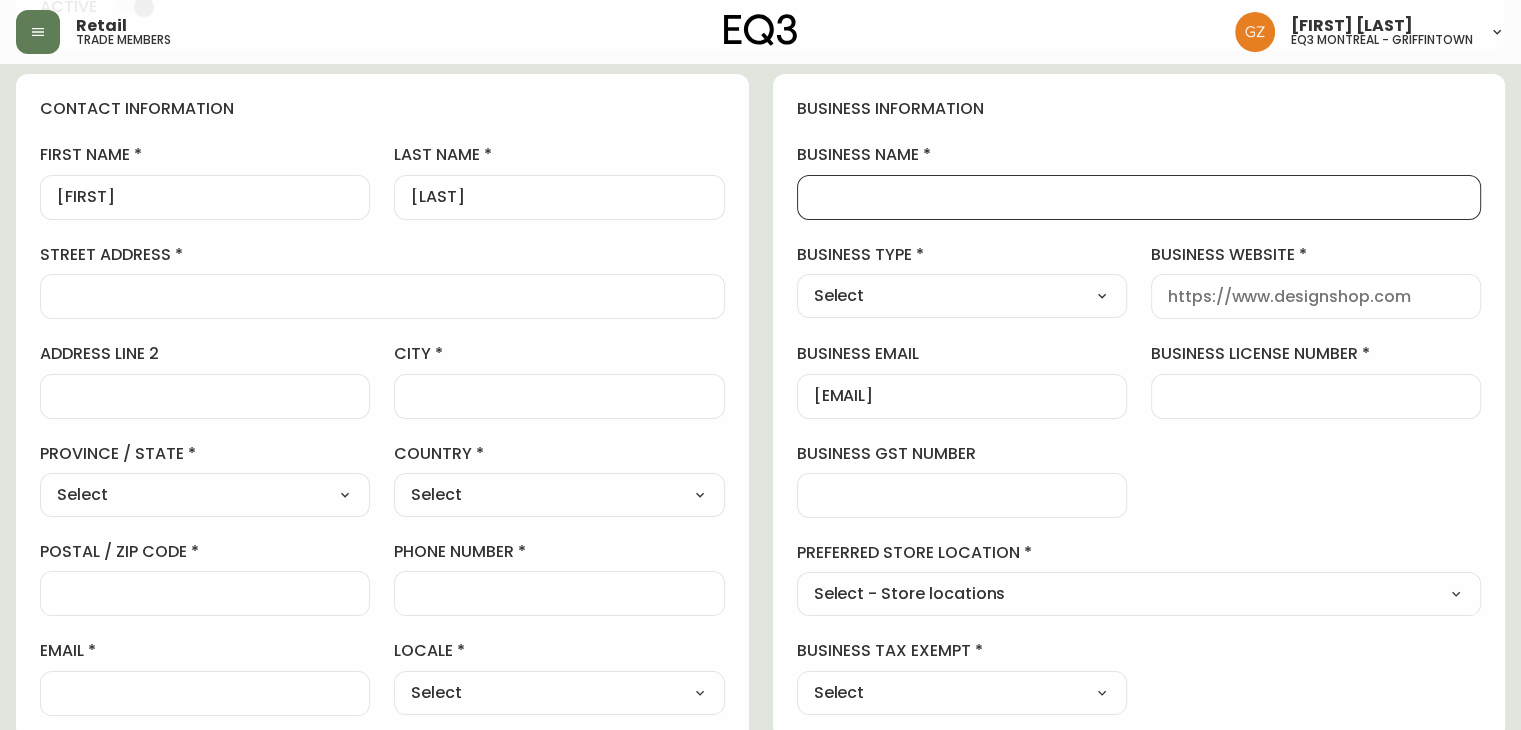 paste on "[BUSINESS_NAME]" 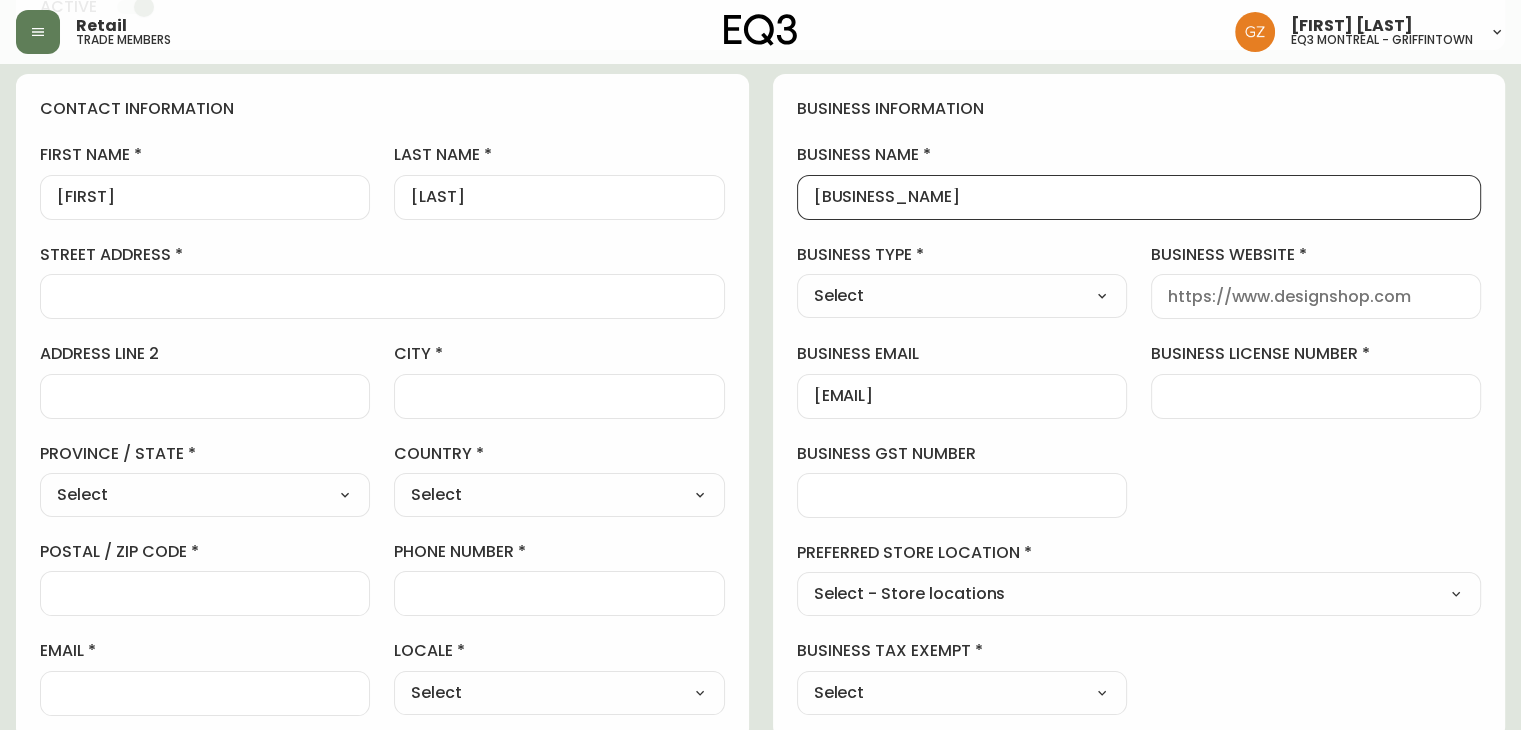 type on "[BUSINESS_NAME]" 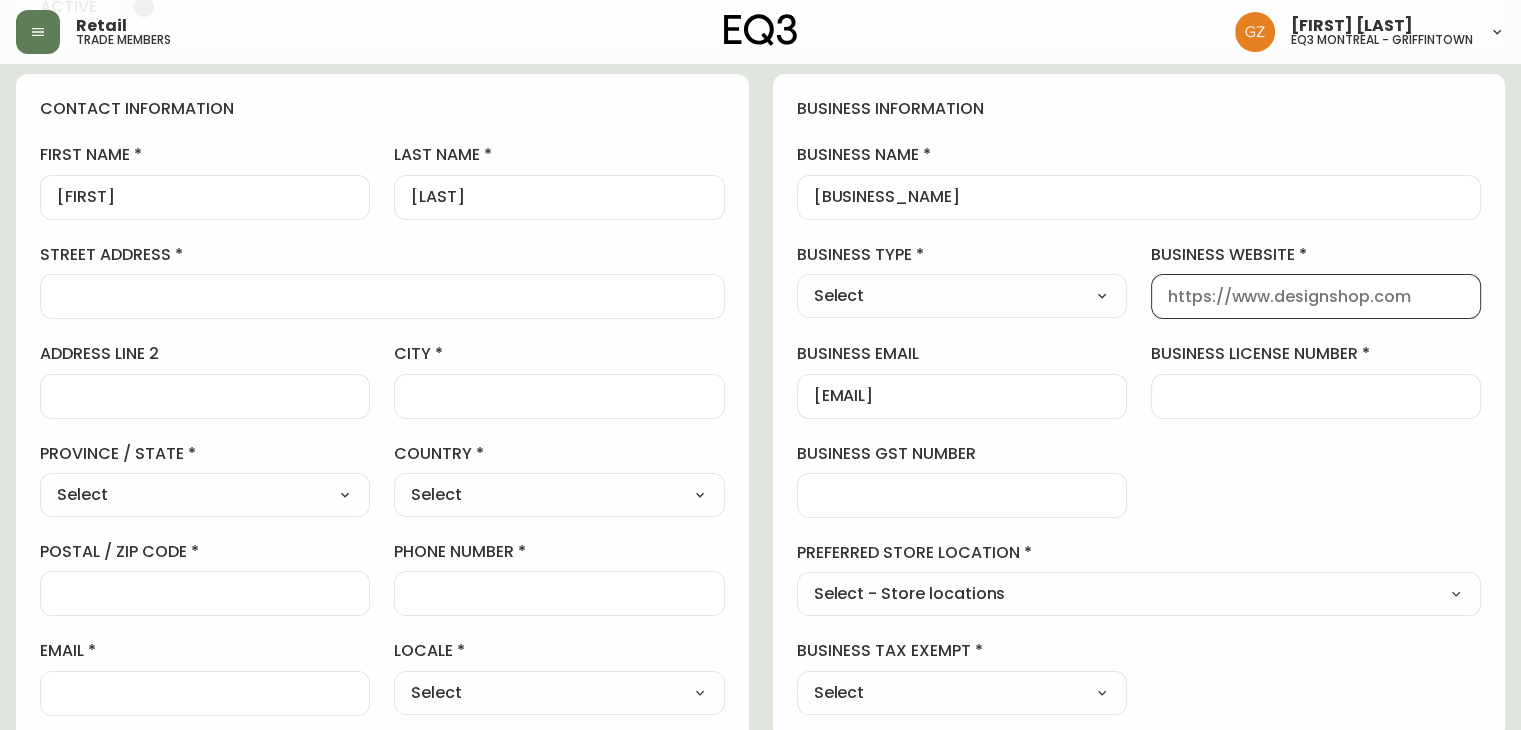 paste on "https://www.stgm.net/" 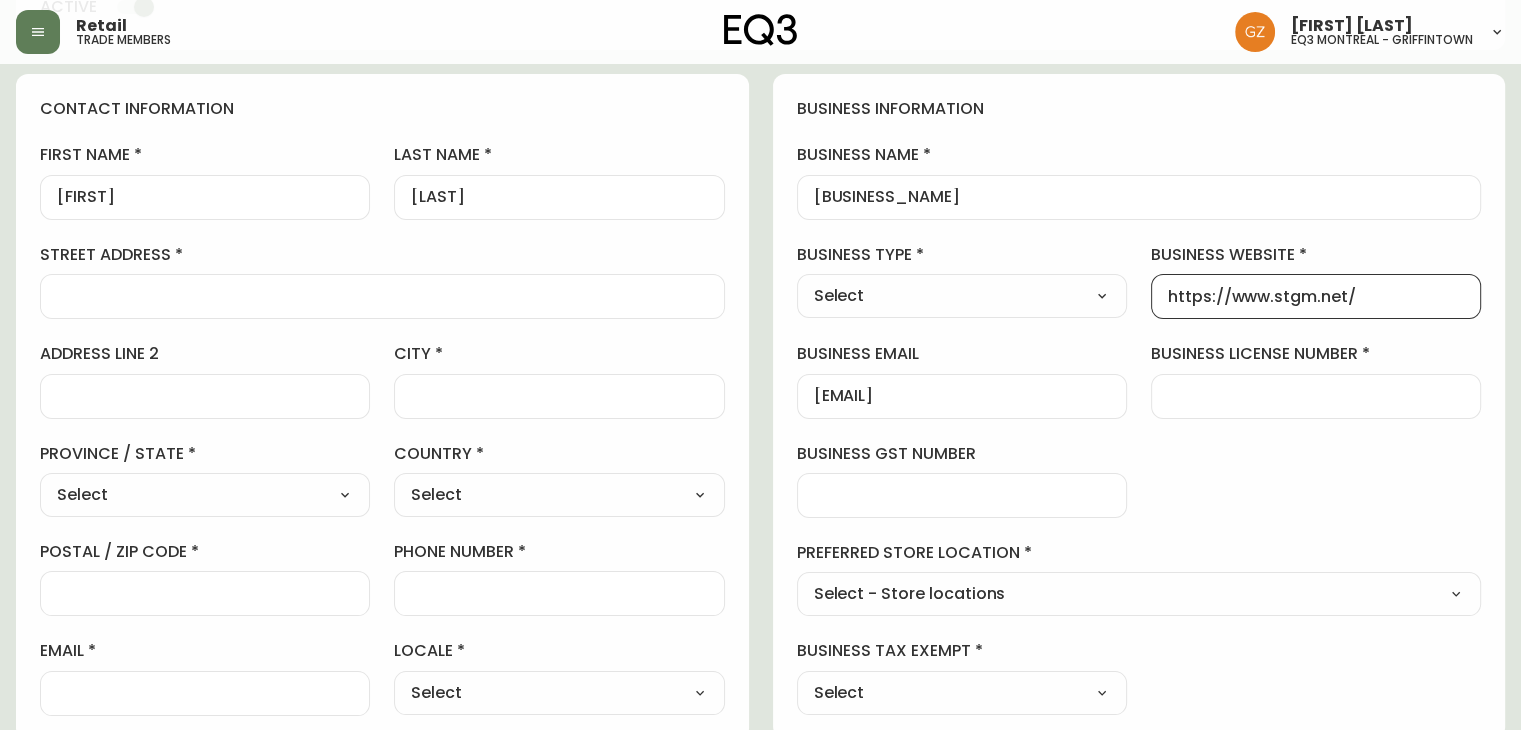 type on "https://www.stgm.net/" 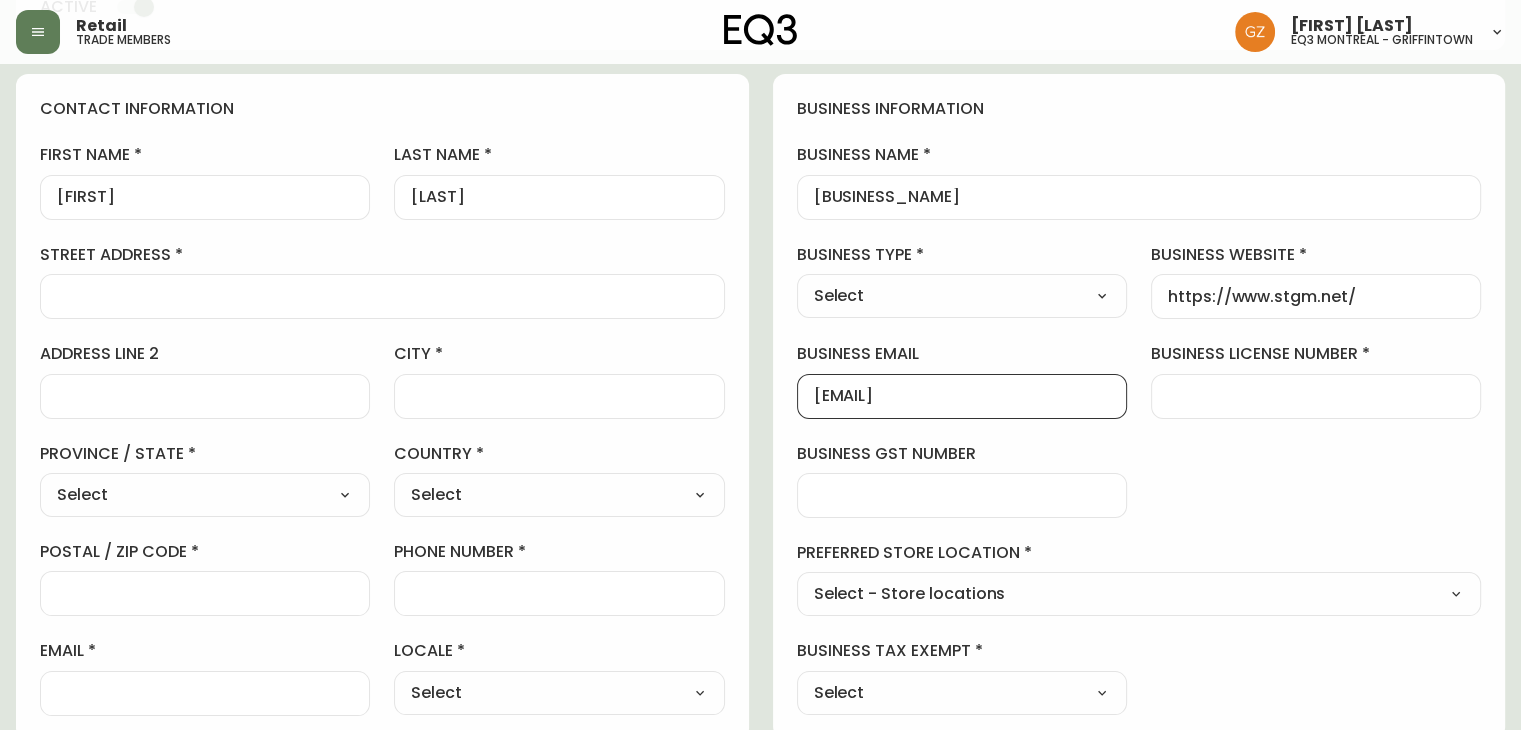 drag, startPoint x: 1080, startPoint y: 402, endPoint x: 725, endPoint y: 393, distance: 355.11407 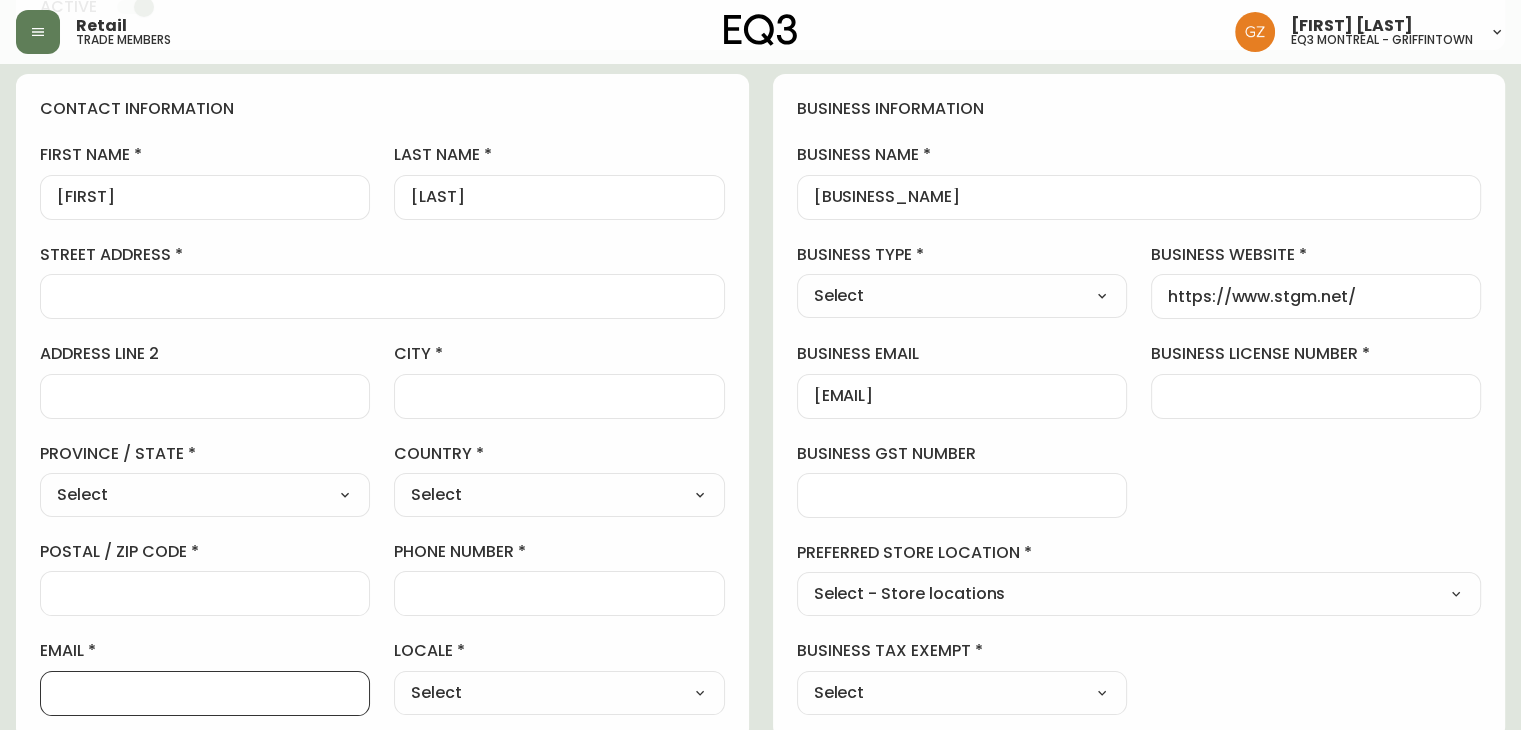 click on "email" at bounding box center [205, 693] 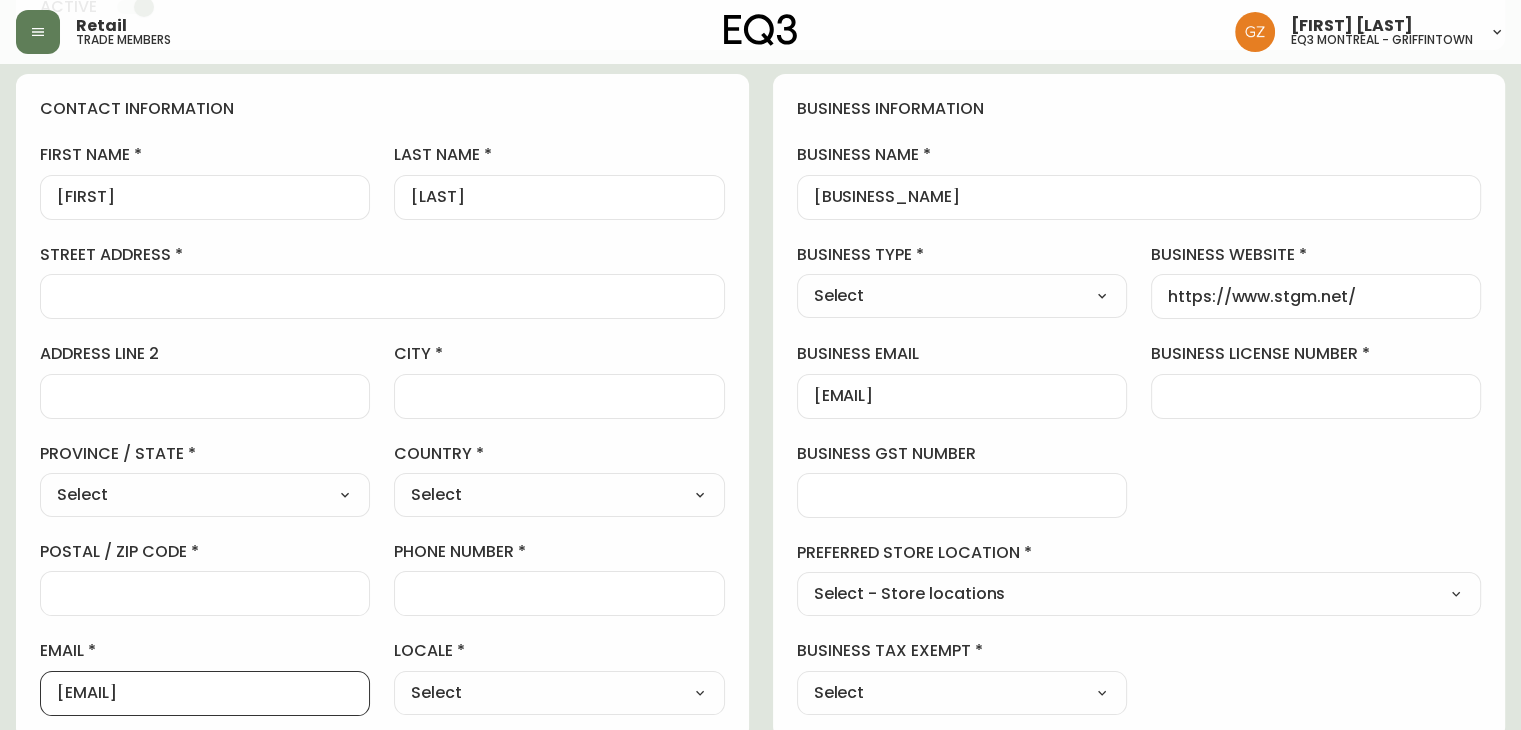 type on "[EMAIL]" 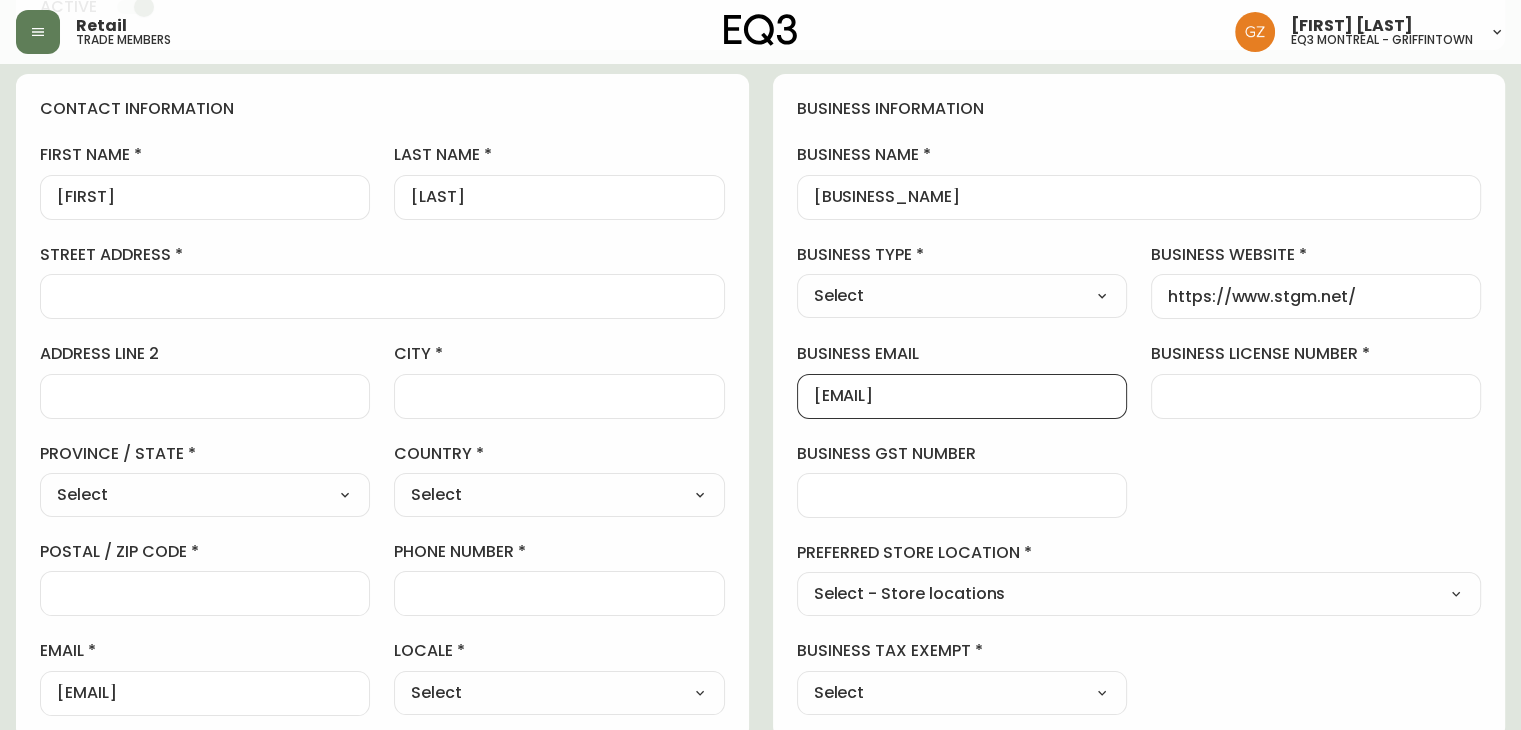 drag, startPoint x: 1060, startPoint y: 393, endPoint x: 500, endPoint y: 361, distance: 560.9135 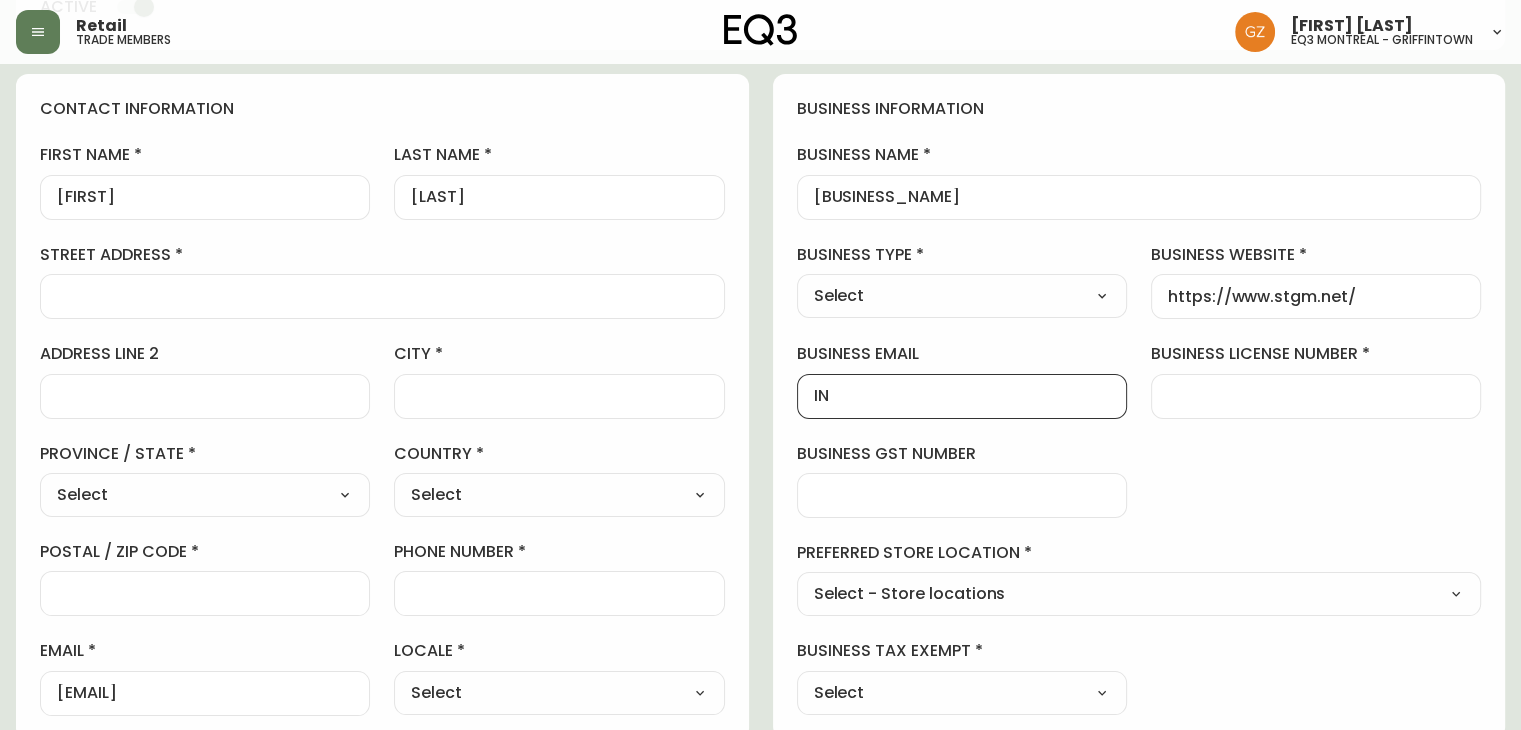 type on "I" 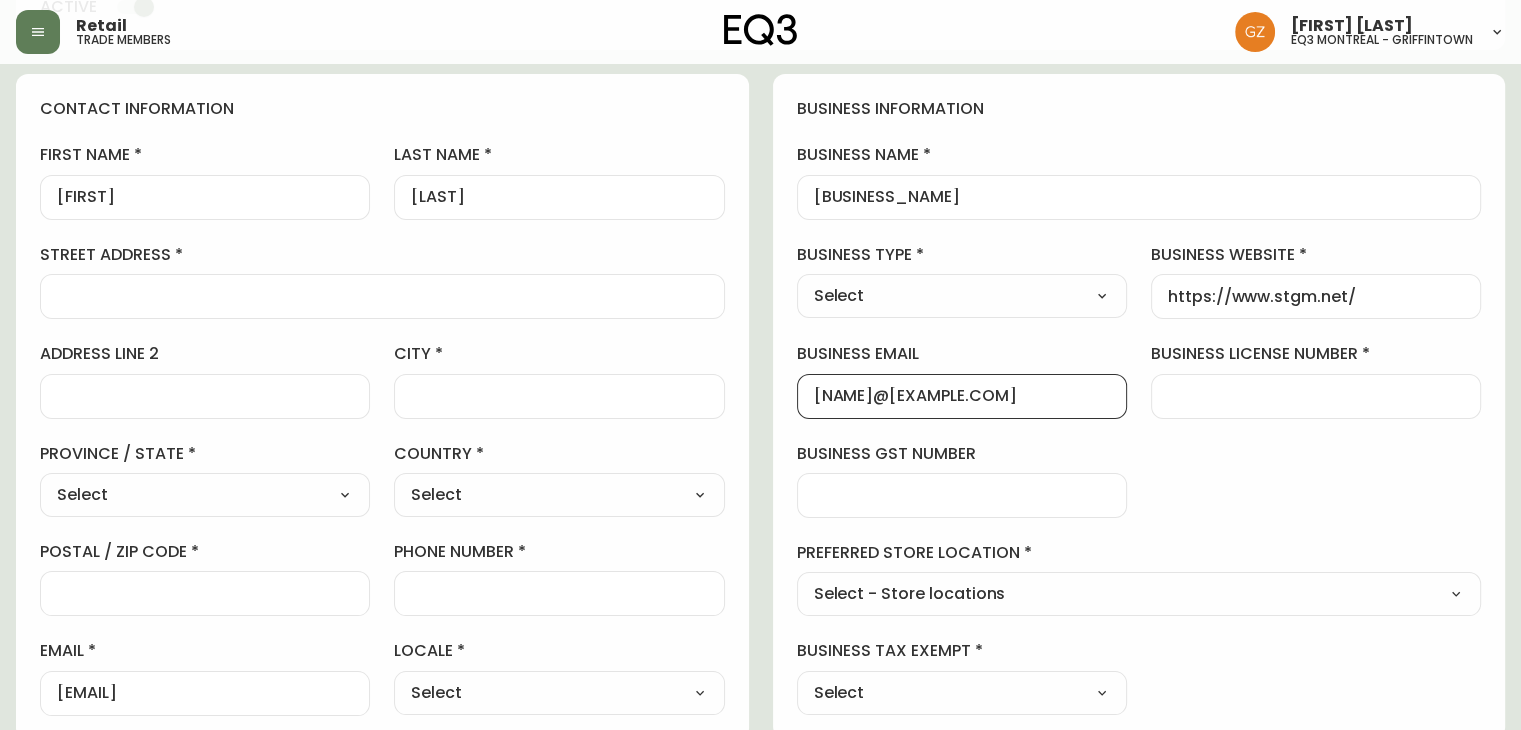 type on "[NAME]@[EXAMPLE.COM]" 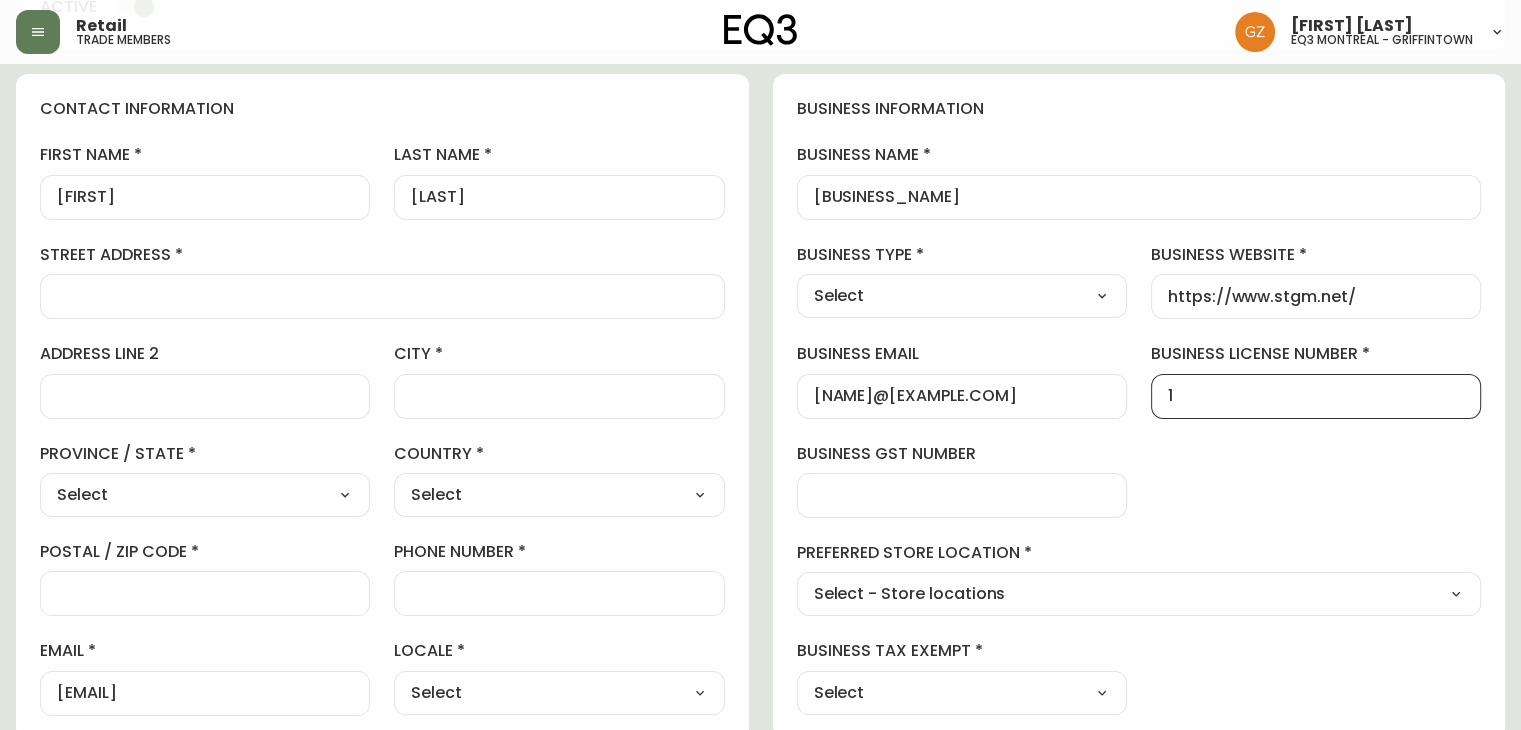 type on "1" 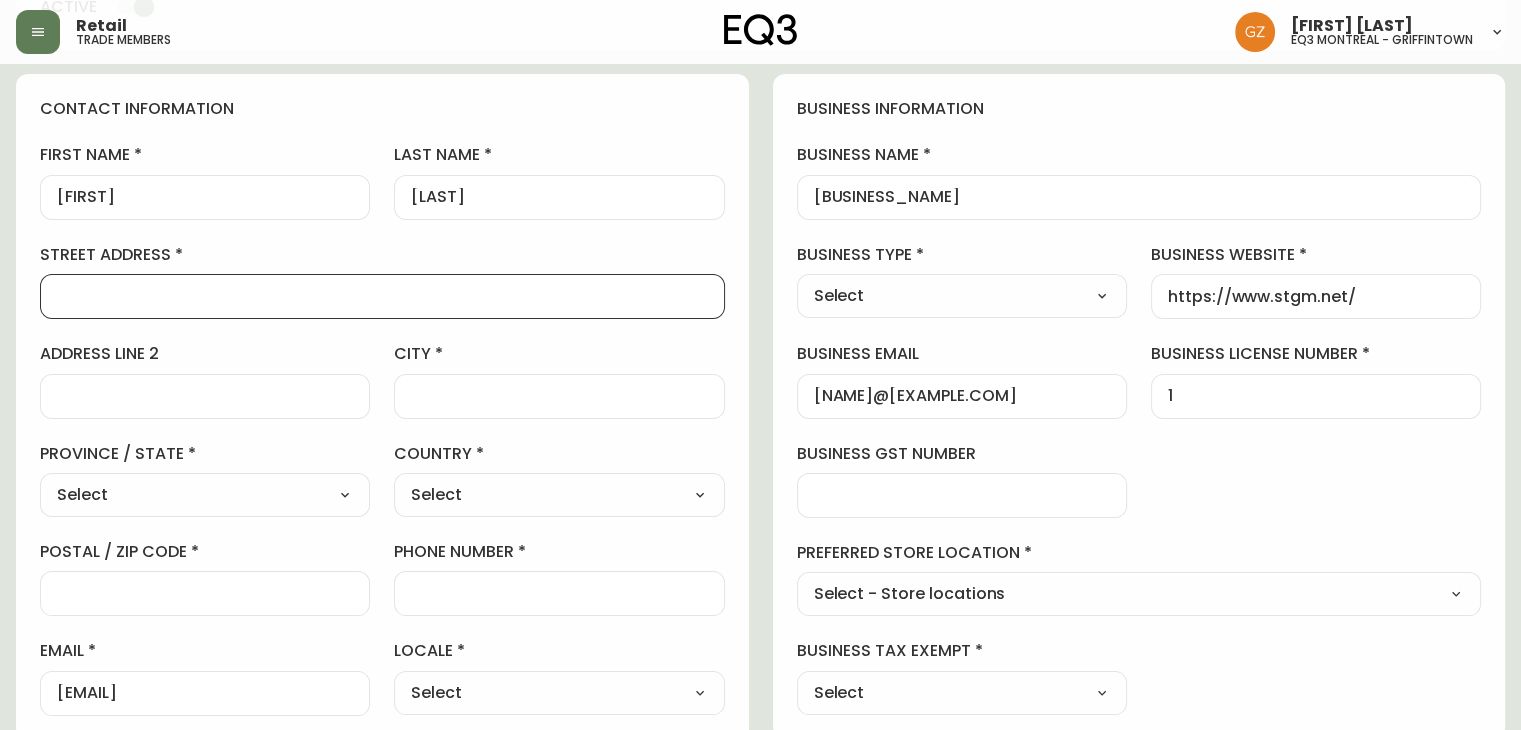 click on "street address" at bounding box center (382, 296) 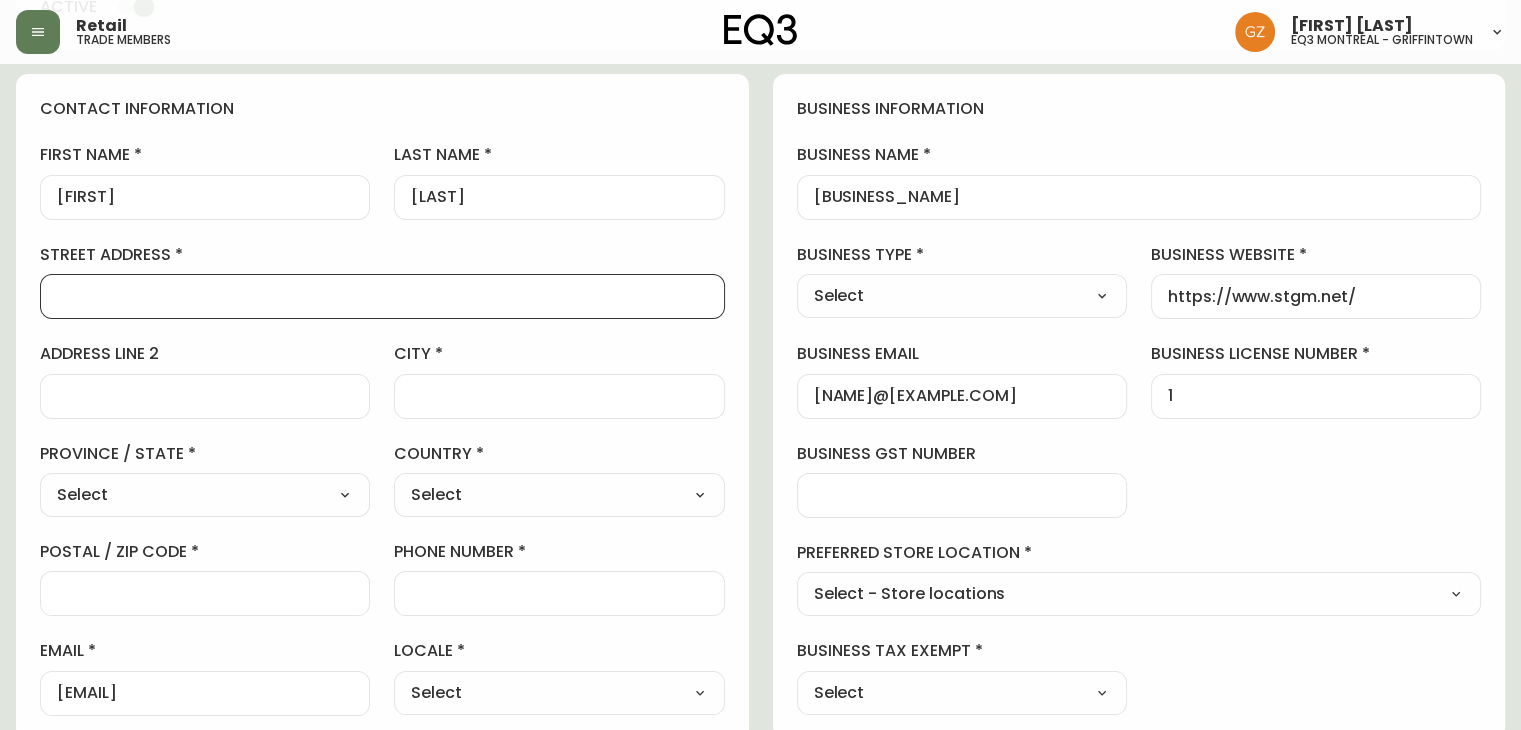 paste on "[NUMBER] [STREET]" 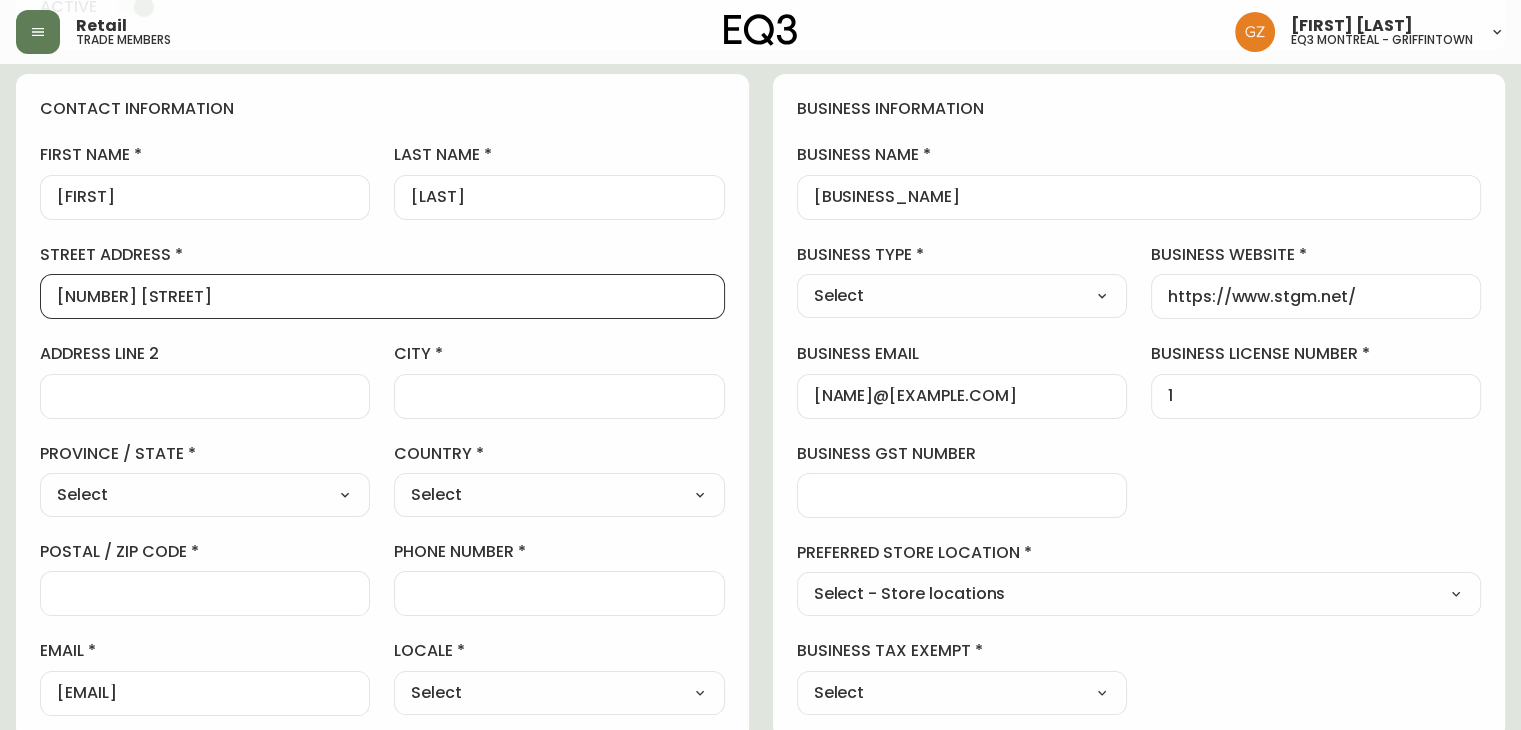 type on "[NUMBER] [STREET]" 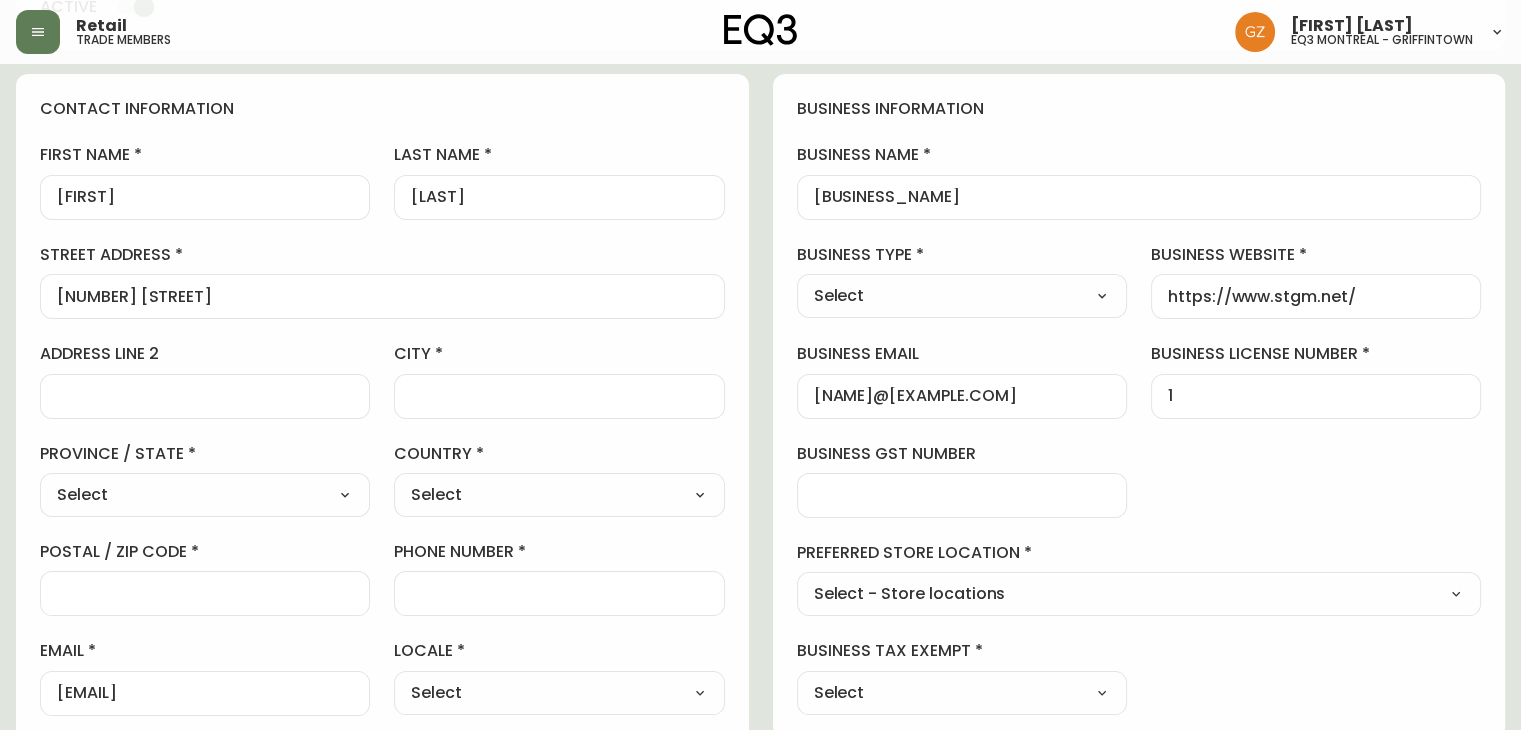 select on "cjw10z96t00cw6gs04aeyfqxf" 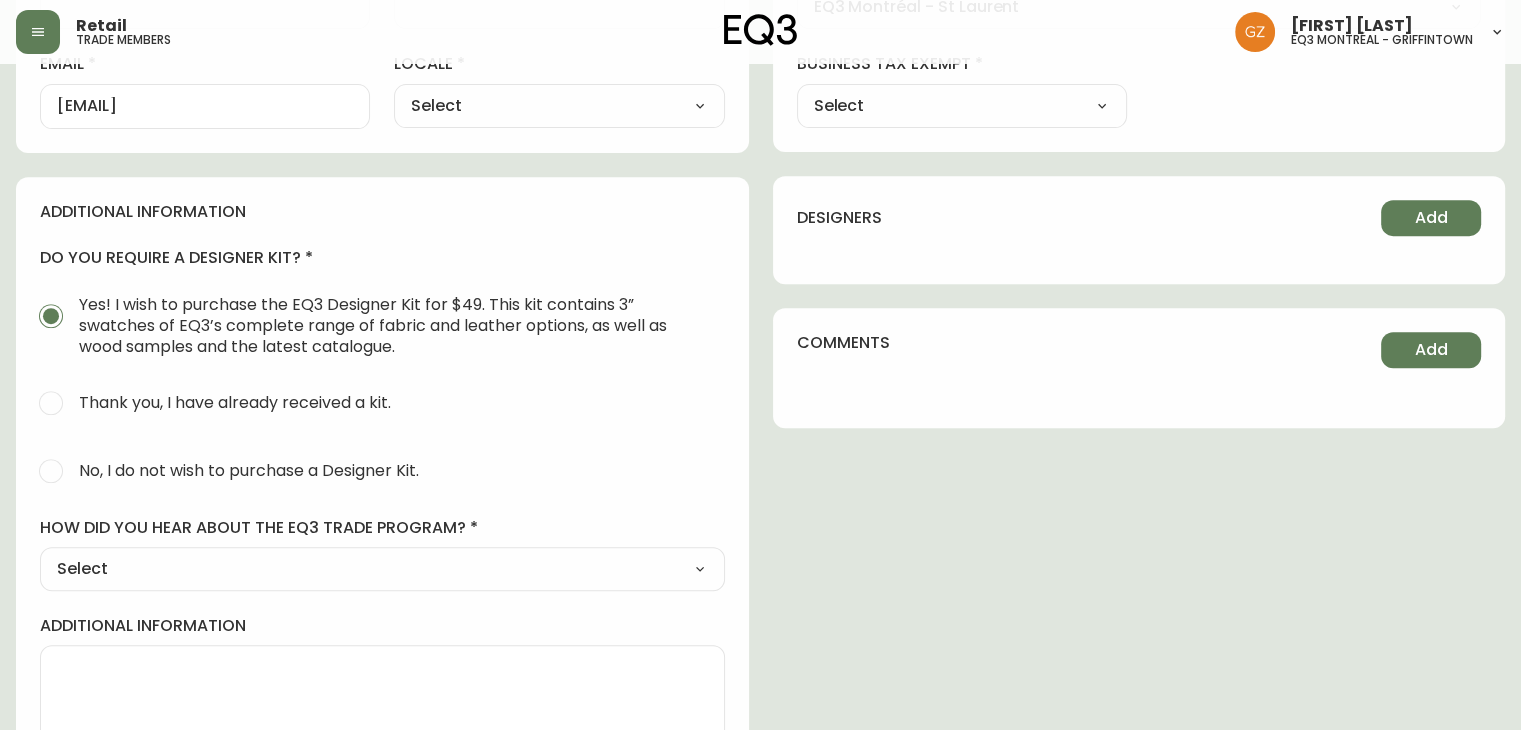 scroll, scrollTop: 850, scrollLeft: 0, axis: vertical 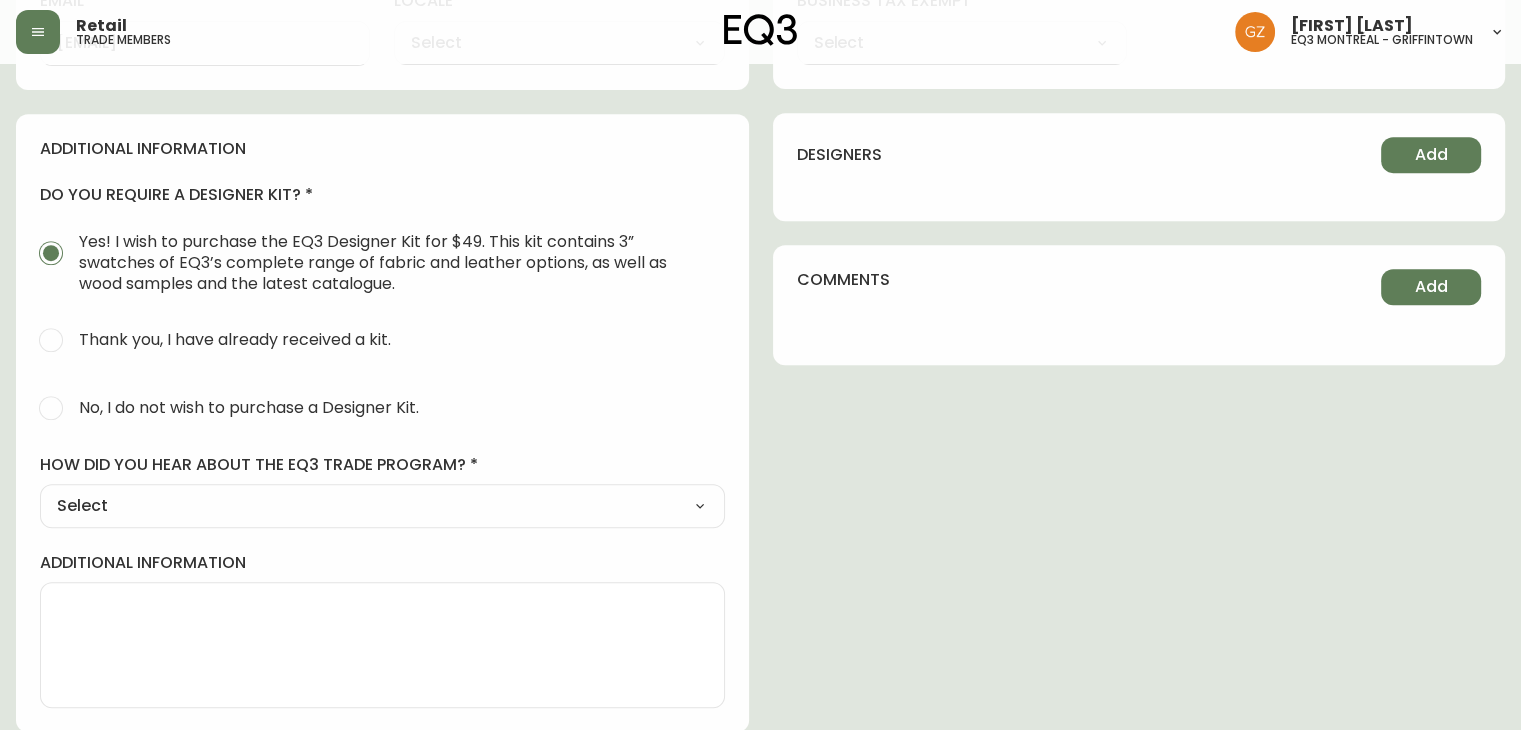click on "Select Social Media Advertisement Trade Show Outreach from a Trade Rep Other" at bounding box center (382, 506) 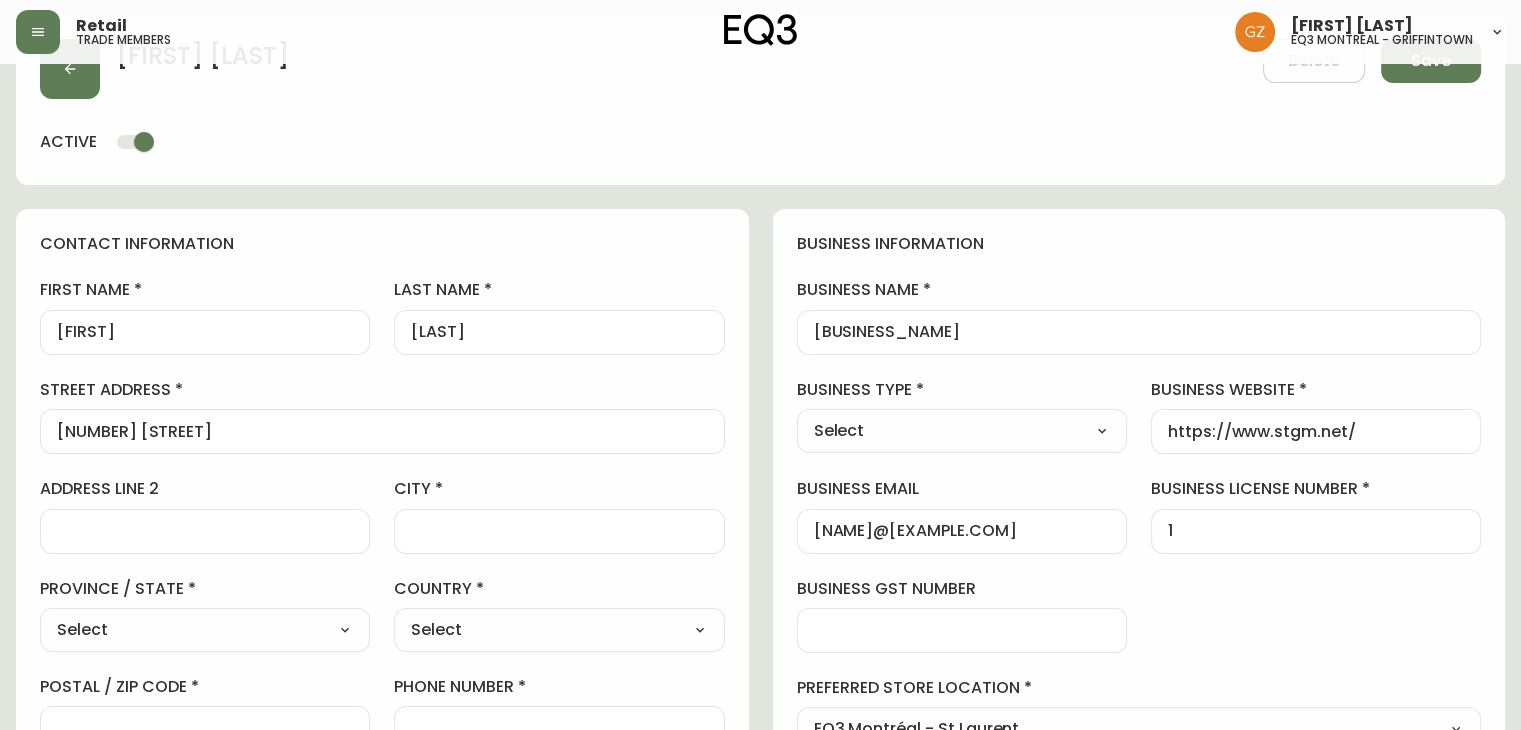 scroll, scrollTop: 350, scrollLeft: 0, axis: vertical 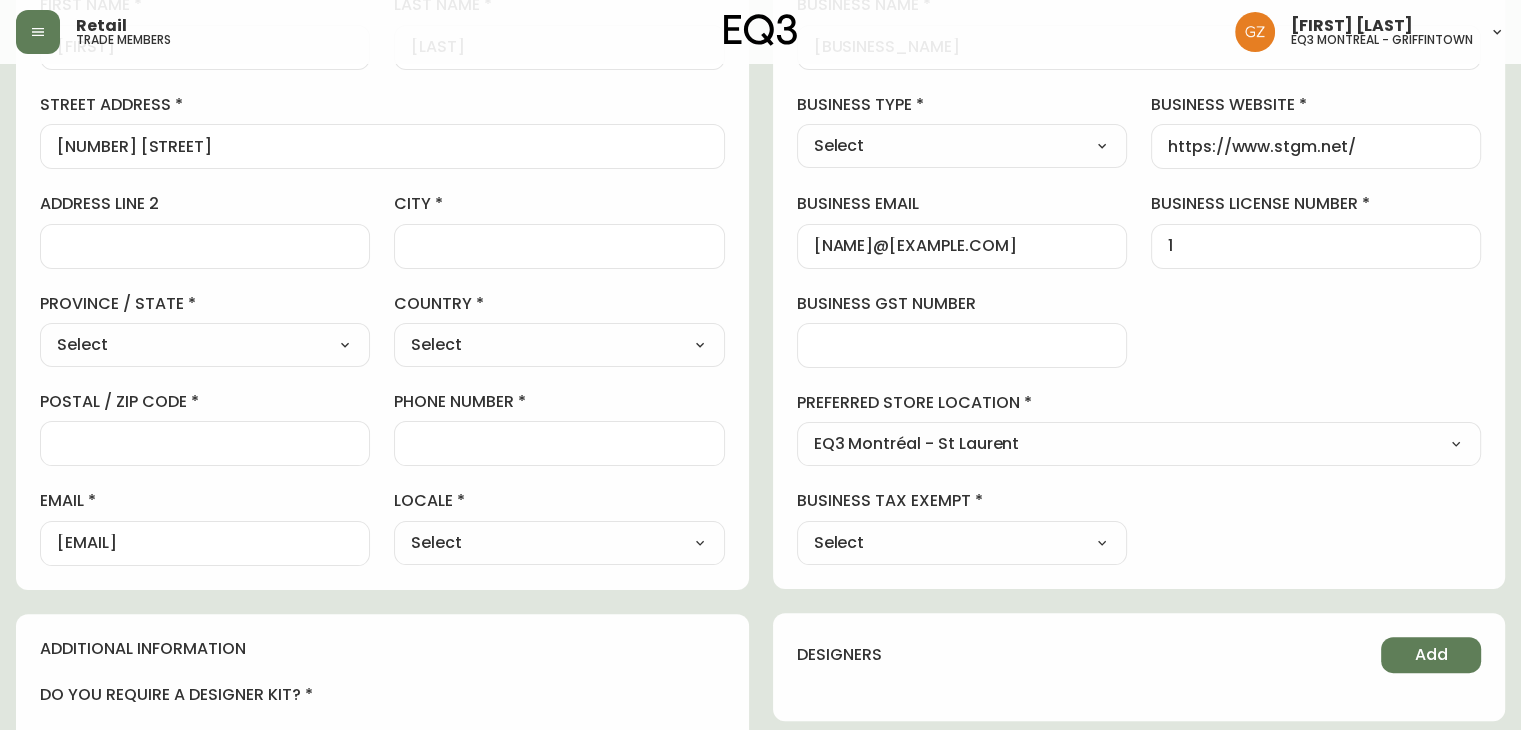 click on "Select Yes No" at bounding box center [962, 543] 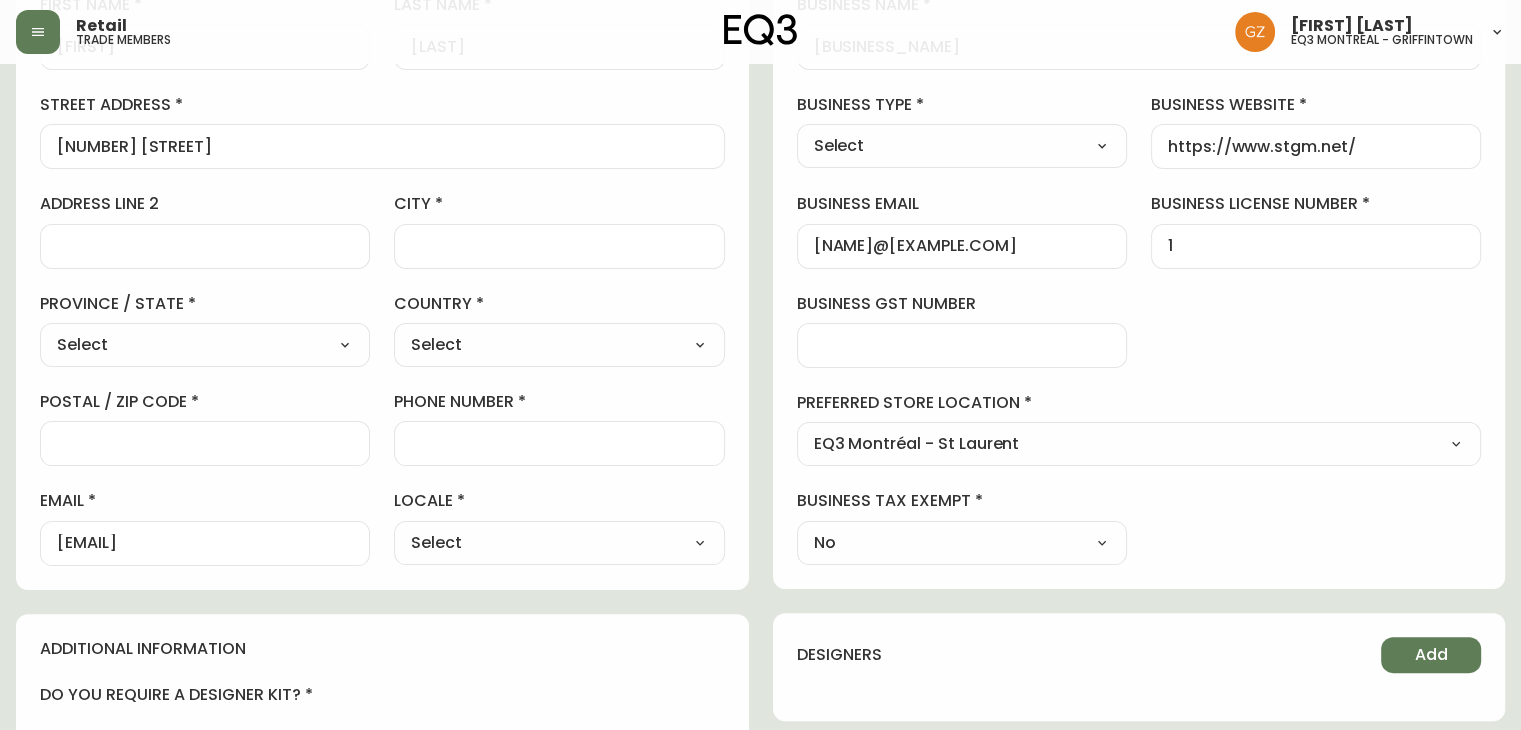 click on "Select CA_EN CA_FR US_EN" at bounding box center (559, 543) 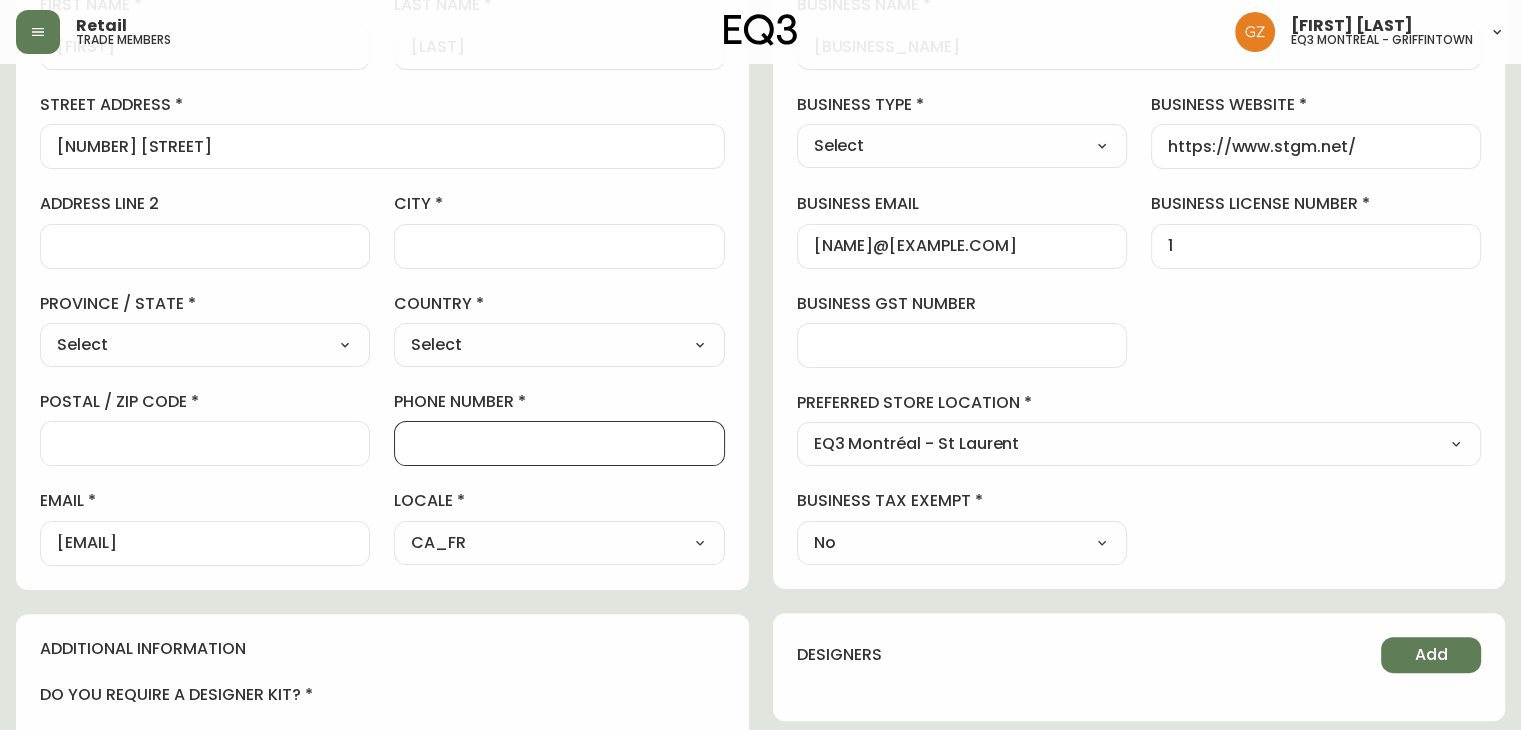 click on "phone number" at bounding box center (559, 443) 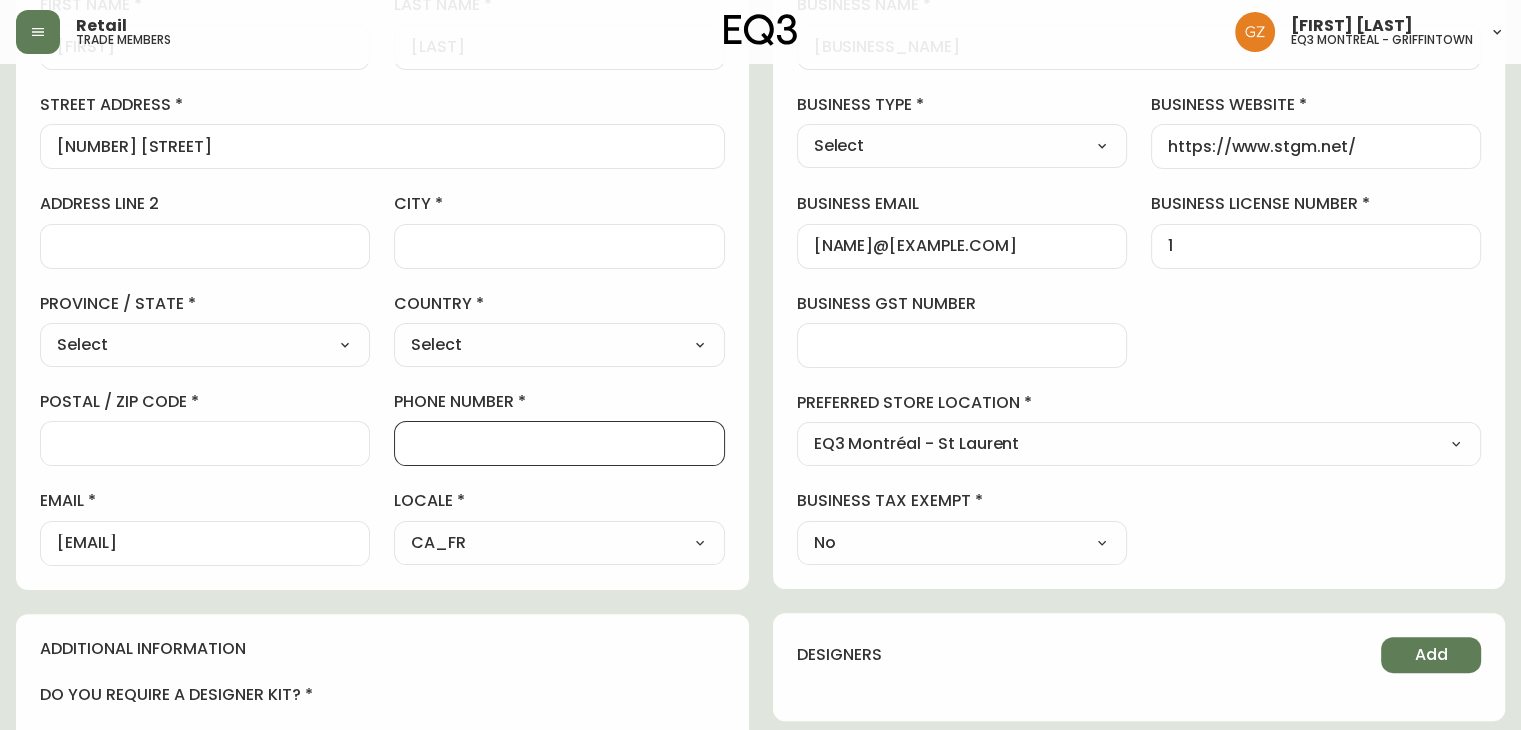 click on "city" at bounding box center [559, 246] 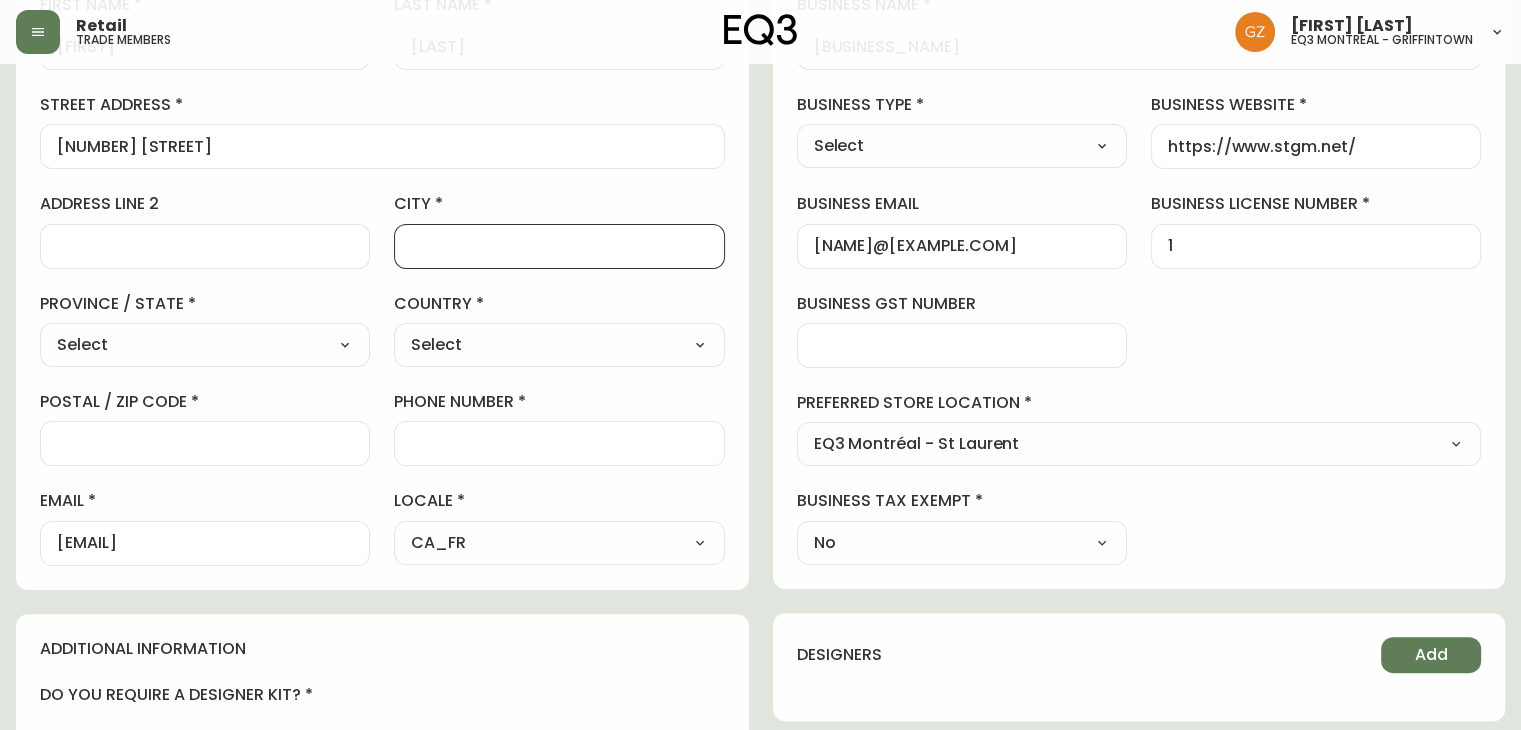 paste on "[PHONE]" 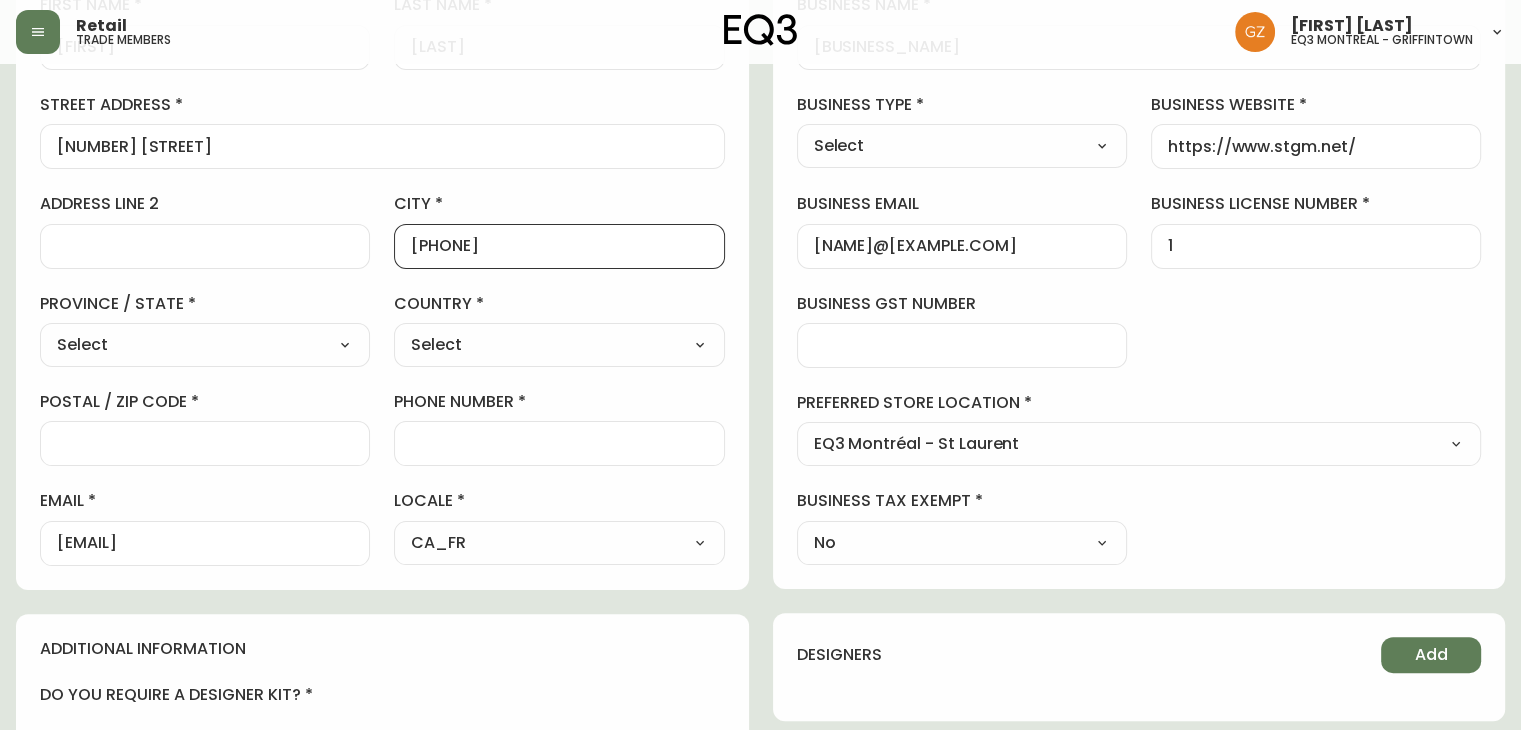 type 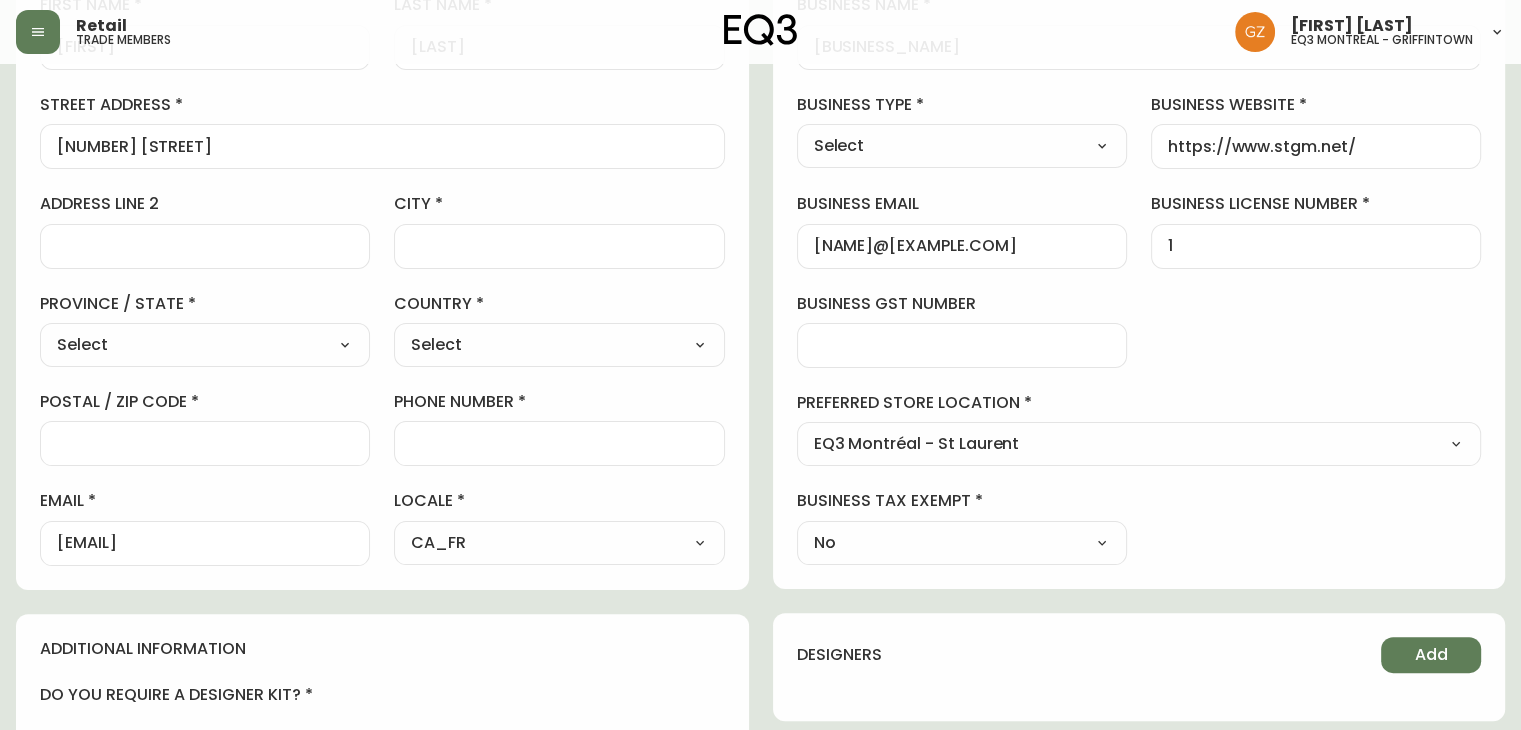 click on "first name [FIRST] last name [LAST] street address [NUMBER] [STREET] address line 2 city province / state Select Select Alberta British Columbia Manitoba New Brunswick Newfoundland and Labrador Nova Scotia Nunavut Northwest Territories Ontario Prince Edward Island Quebec Saskatchewan country Select Select Canada United States postal / zip code phone number email [EMAIL] locale CA_FR Select CA_EN CA_FR US_EN" at bounding box center (382, 279) 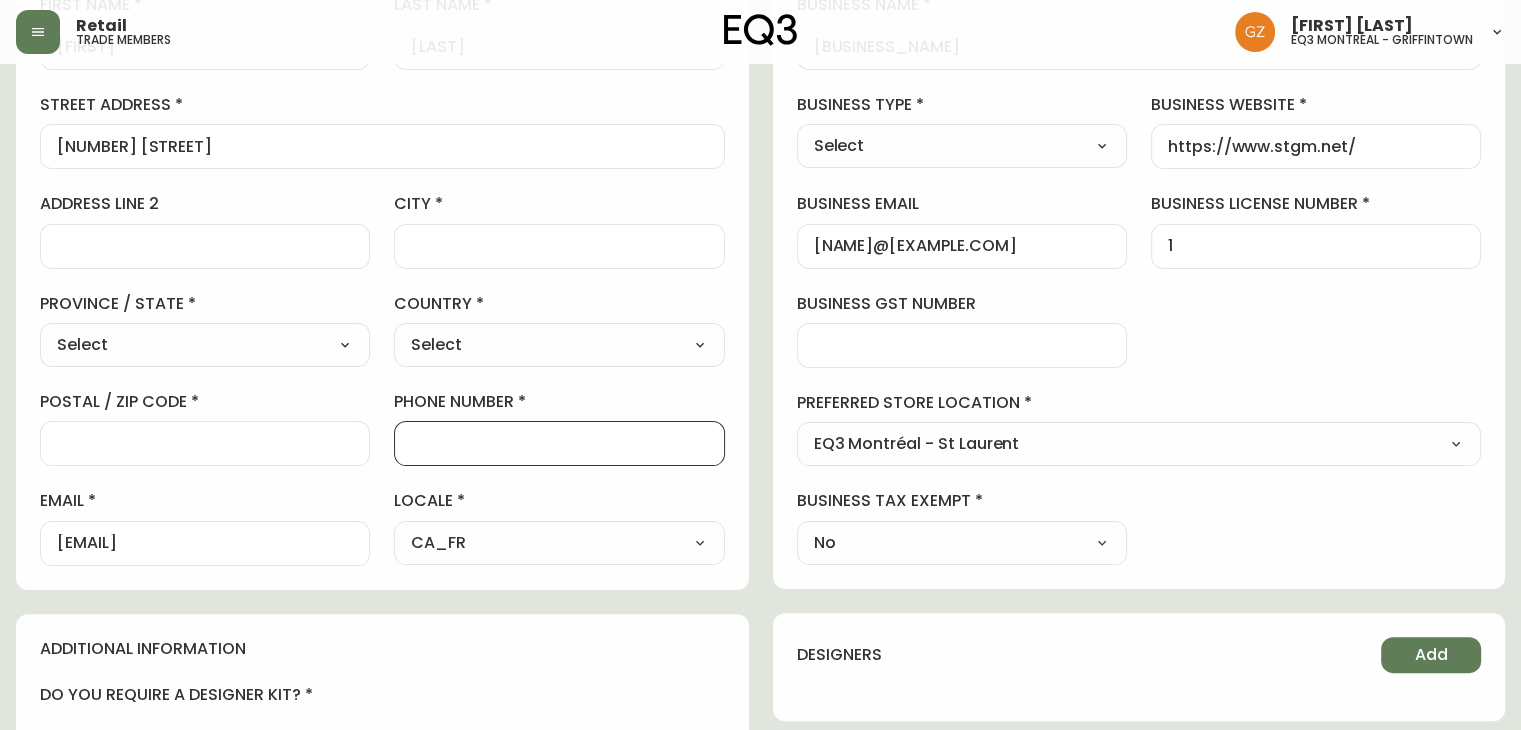 click on "phone number" at bounding box center [559, 443] 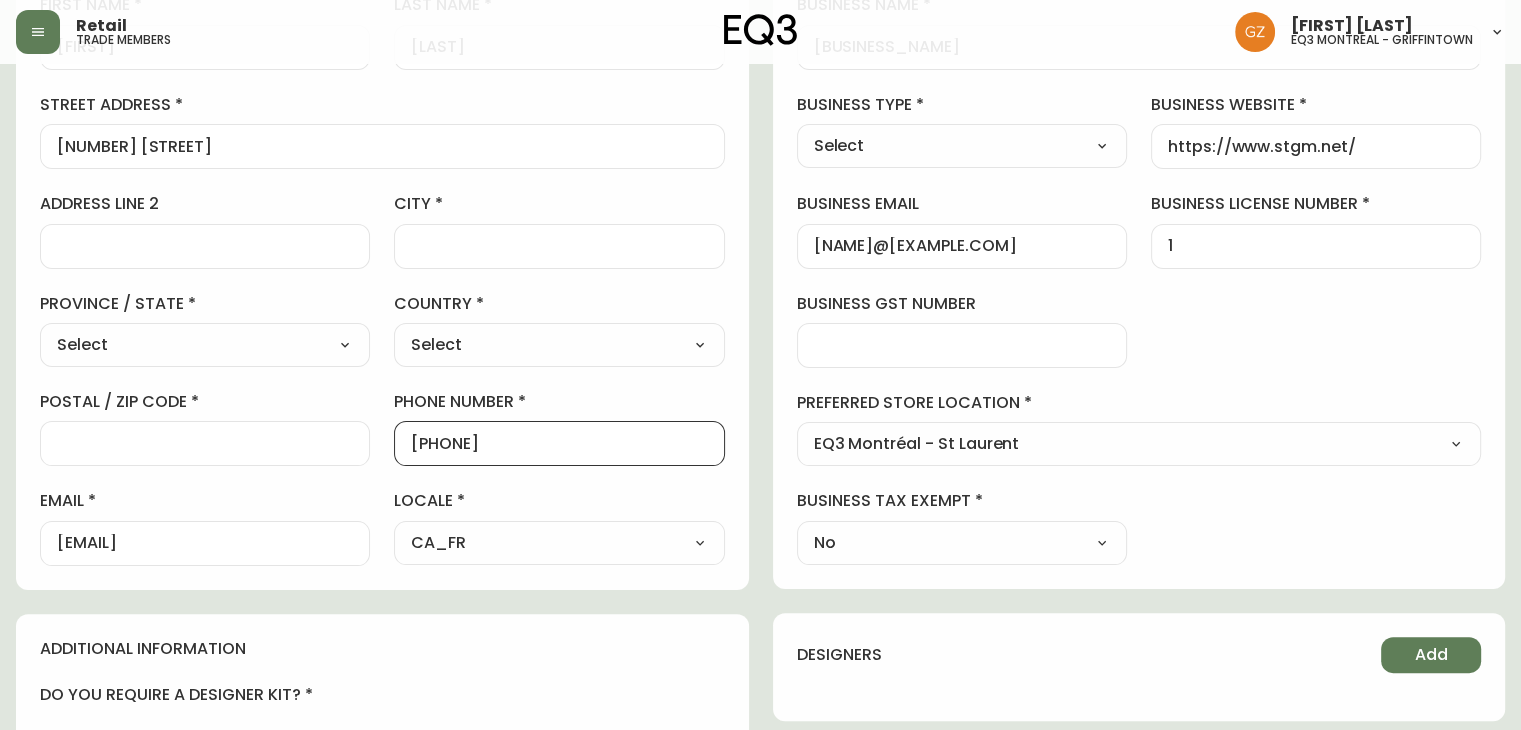 type on "[PHONE]" 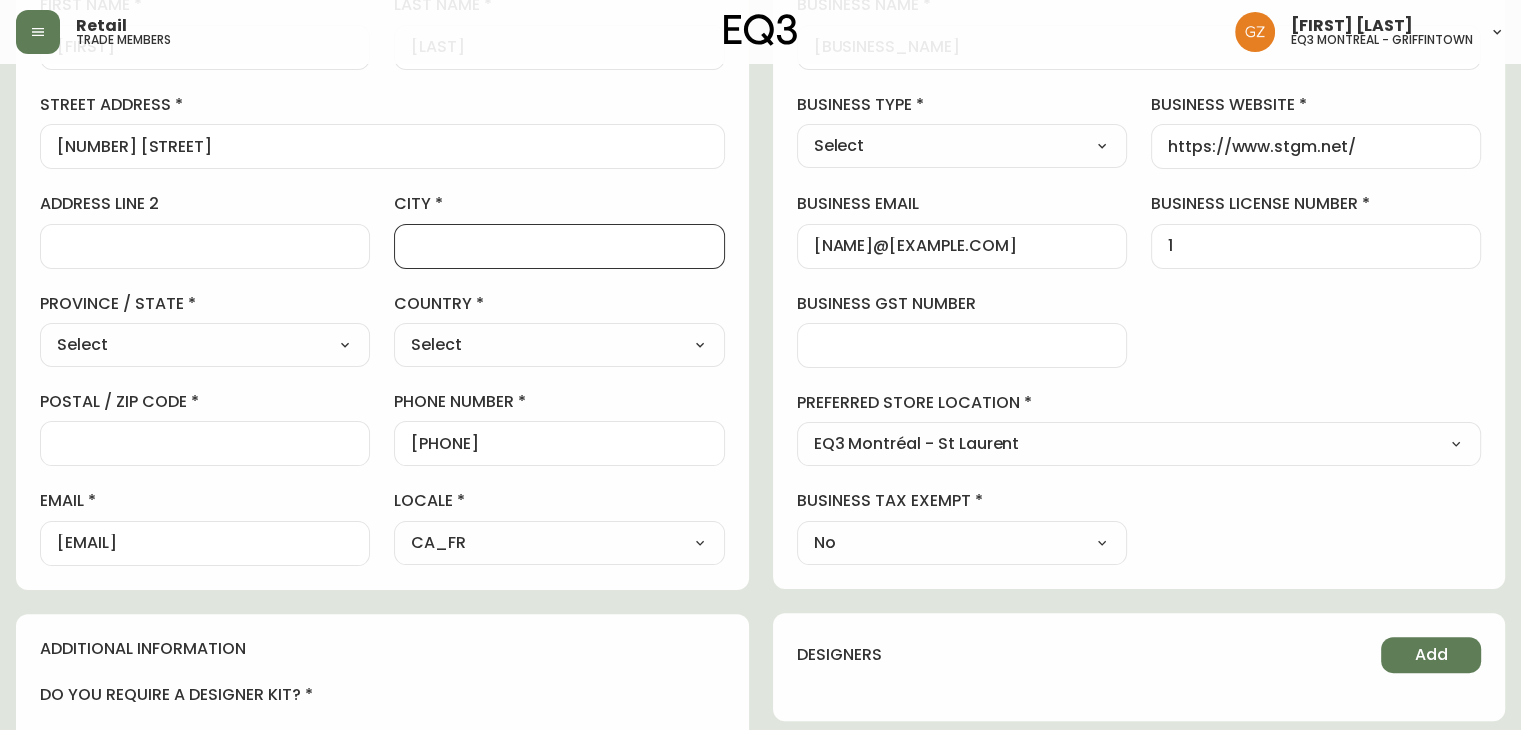 click on "postal / zip code" at bounding box center (205, 443) 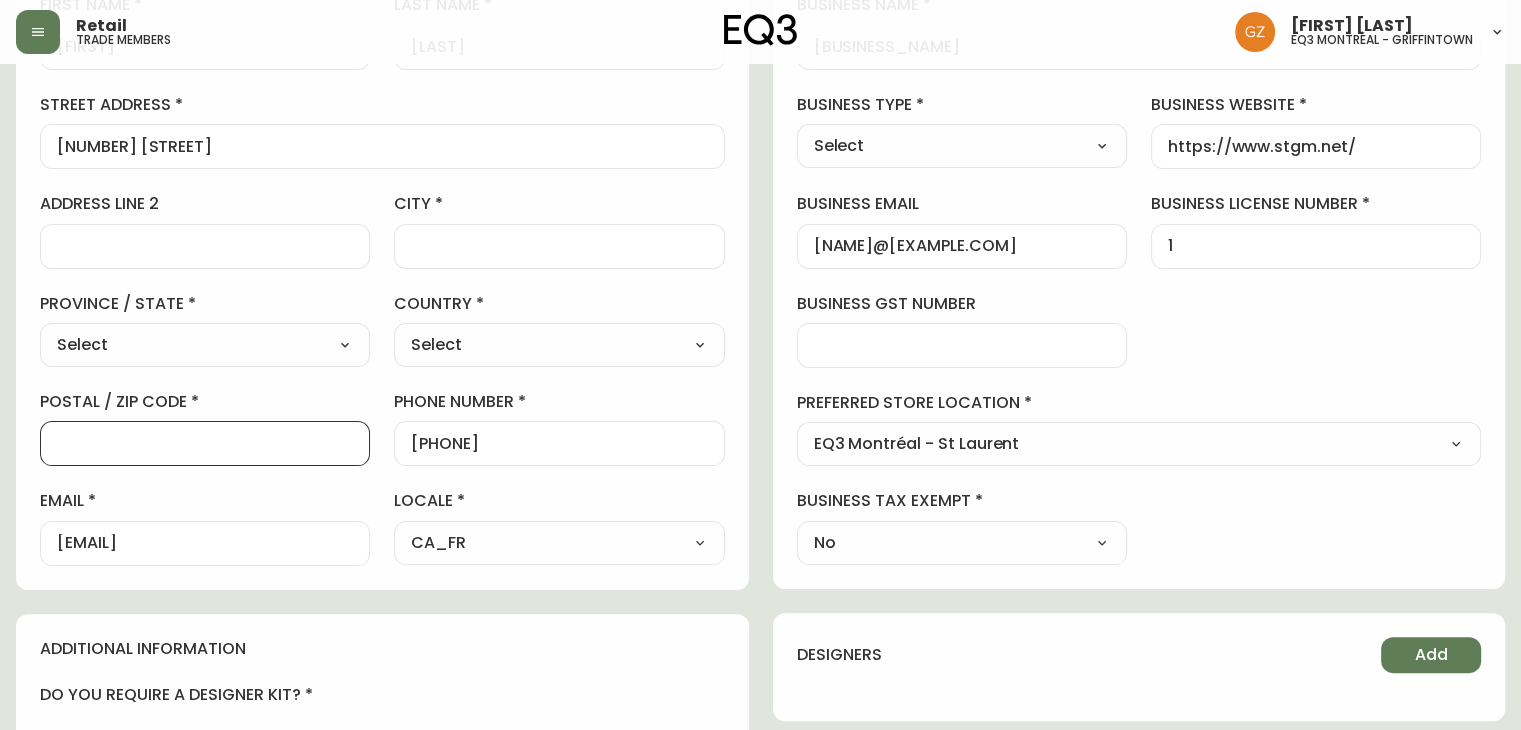 paste on "[POSTAL_CODE]" 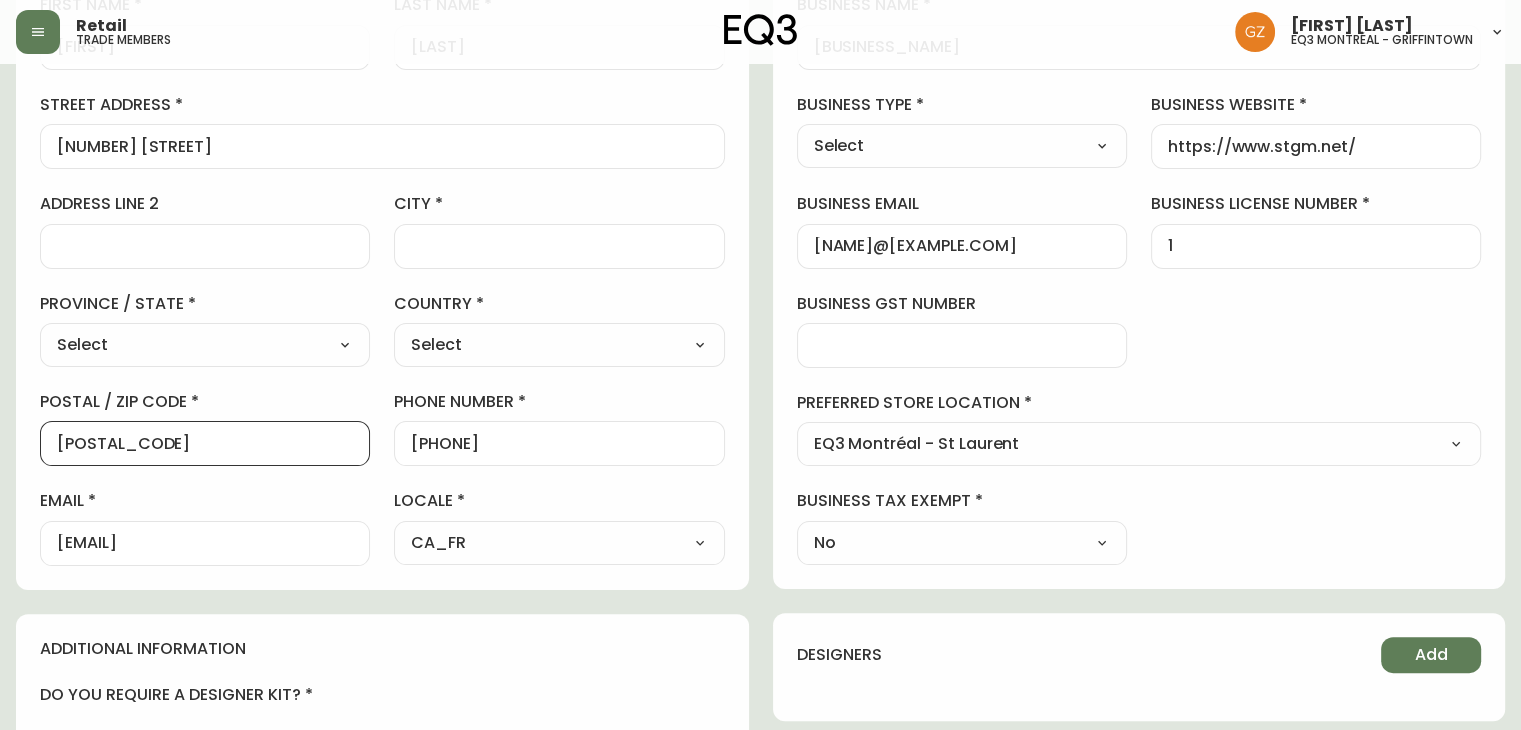 type on "[POSTAL_CODE]" 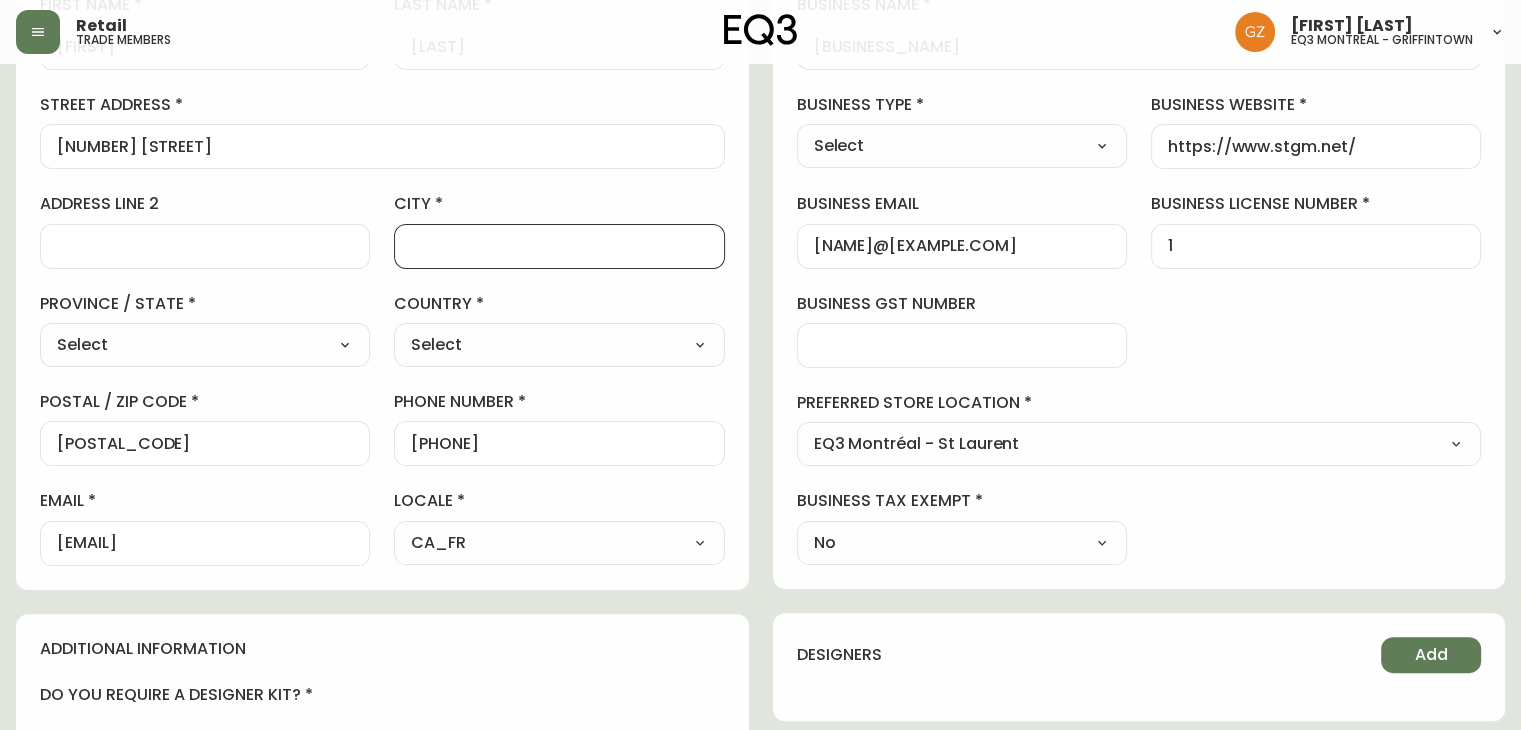 click on "city" at bounding box center (559, 246) 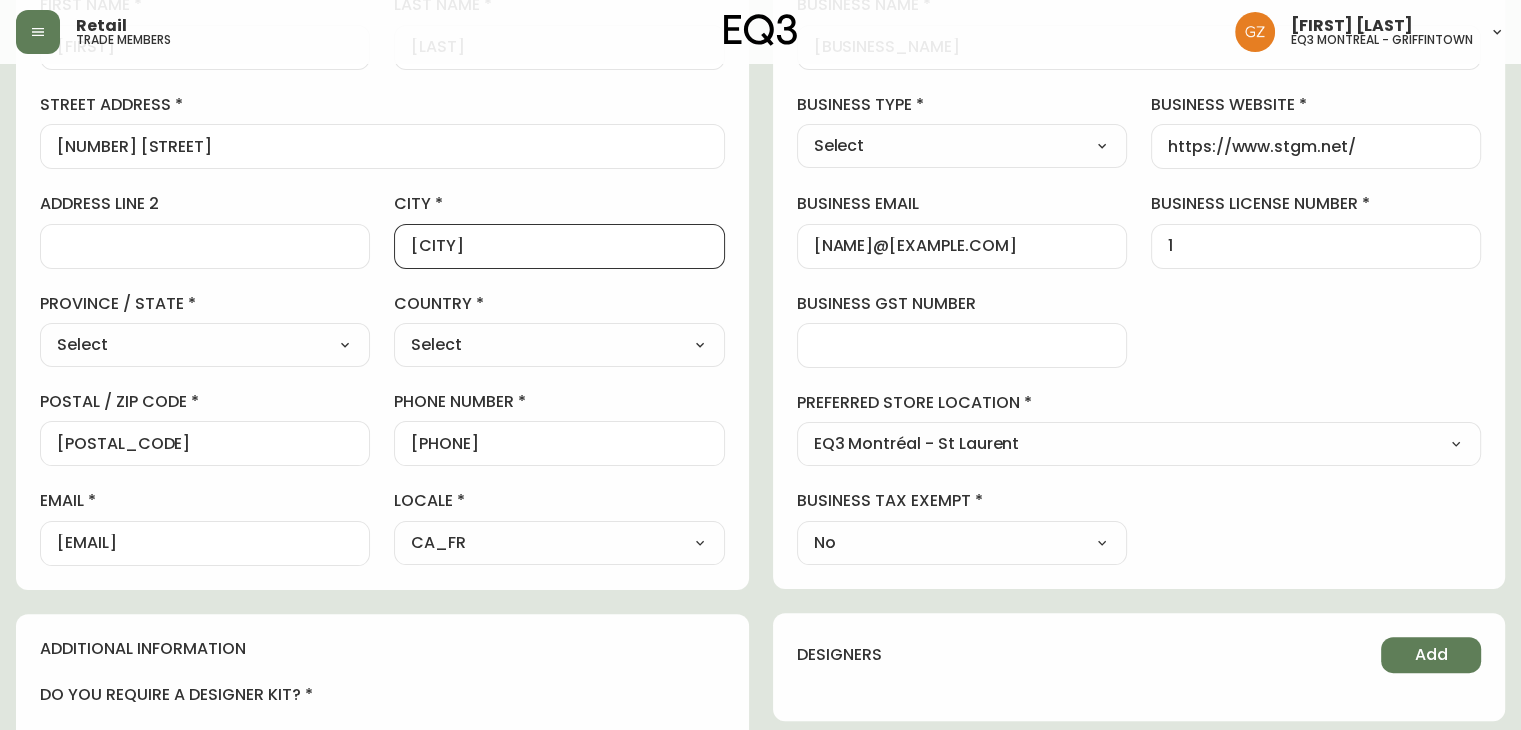 type on "201" 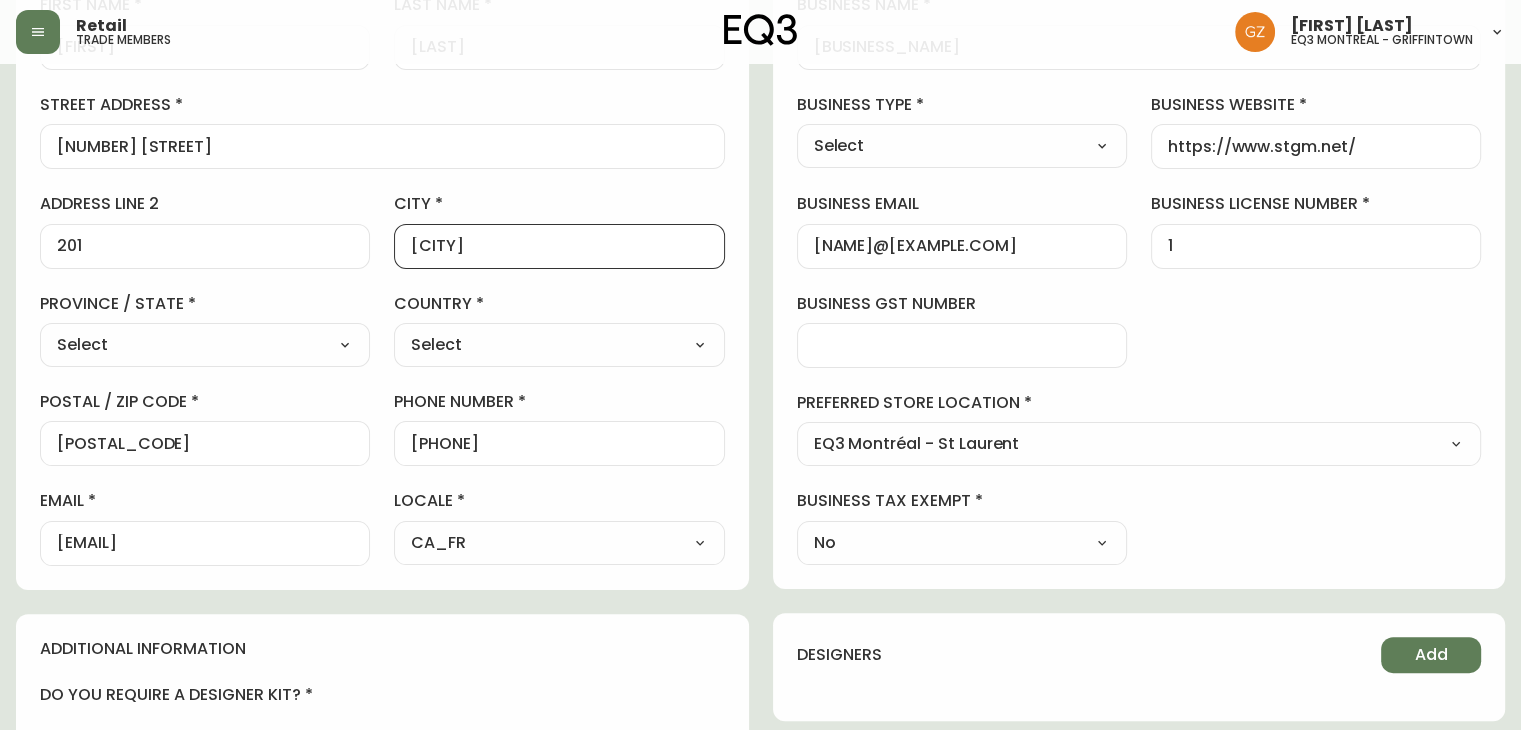 select on "QC" 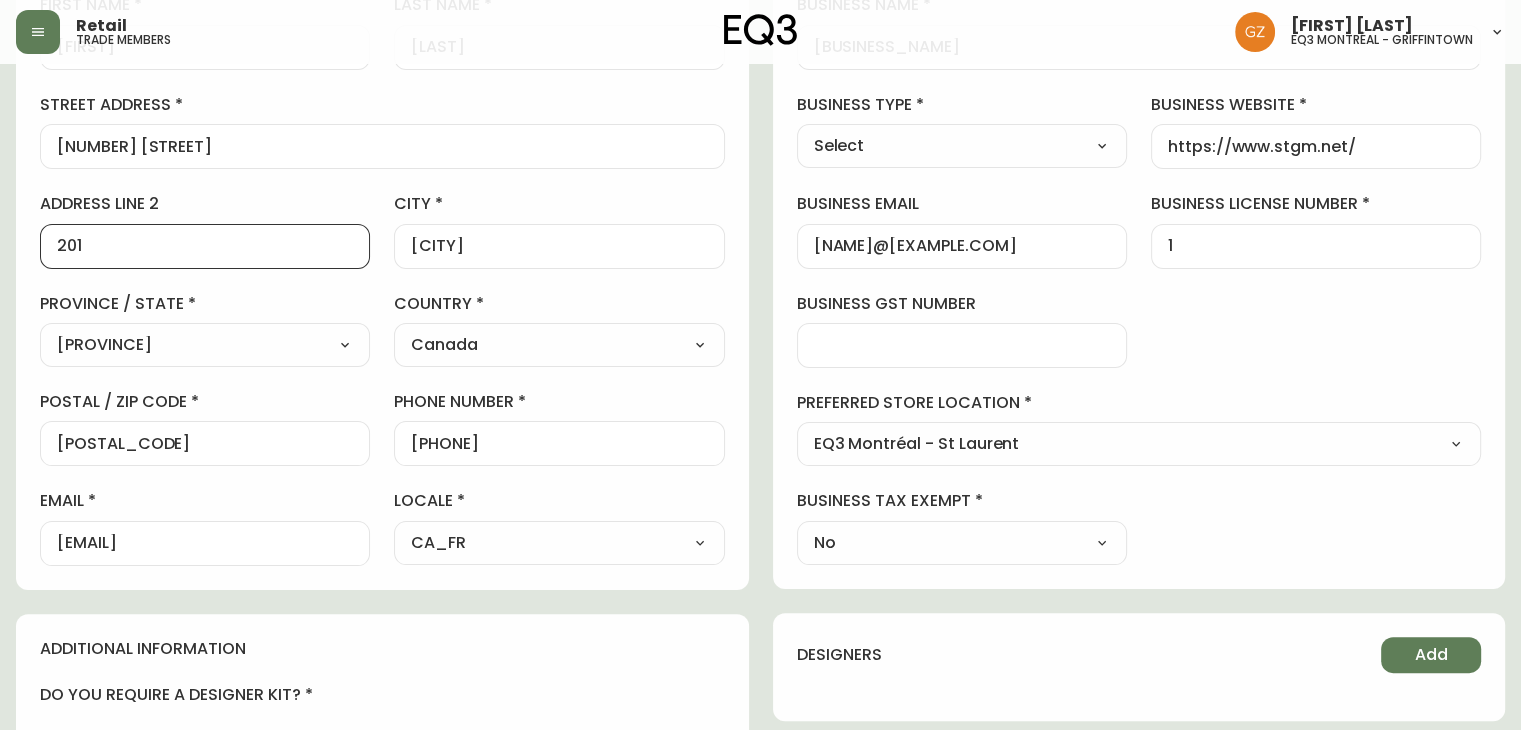 drag, startPoint x: 139, startPoint y: 248, endPoint x: 0, endPoint y: 248, distance: 139 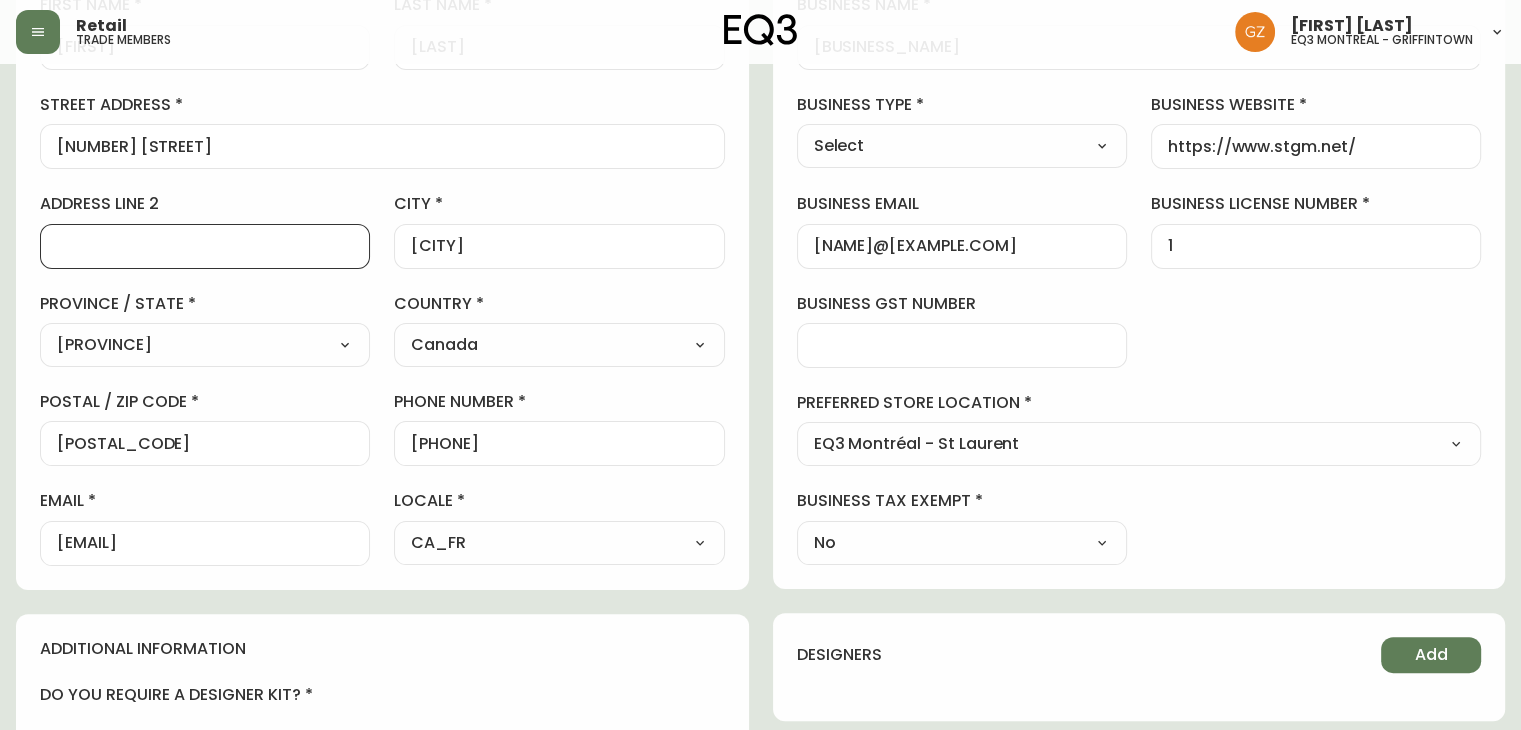 type 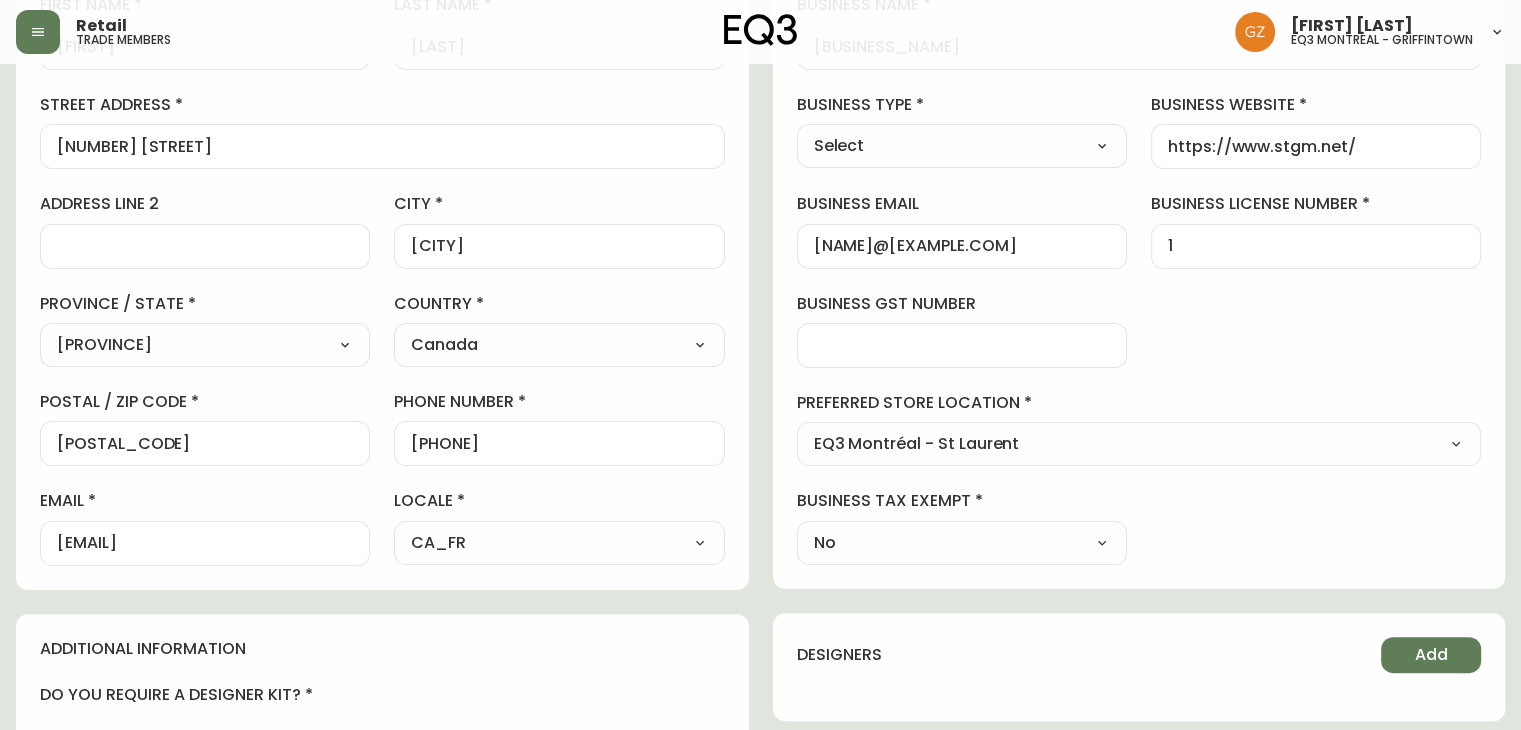 click on "Canada Select Canada United States" at bounding box center (559, 330) 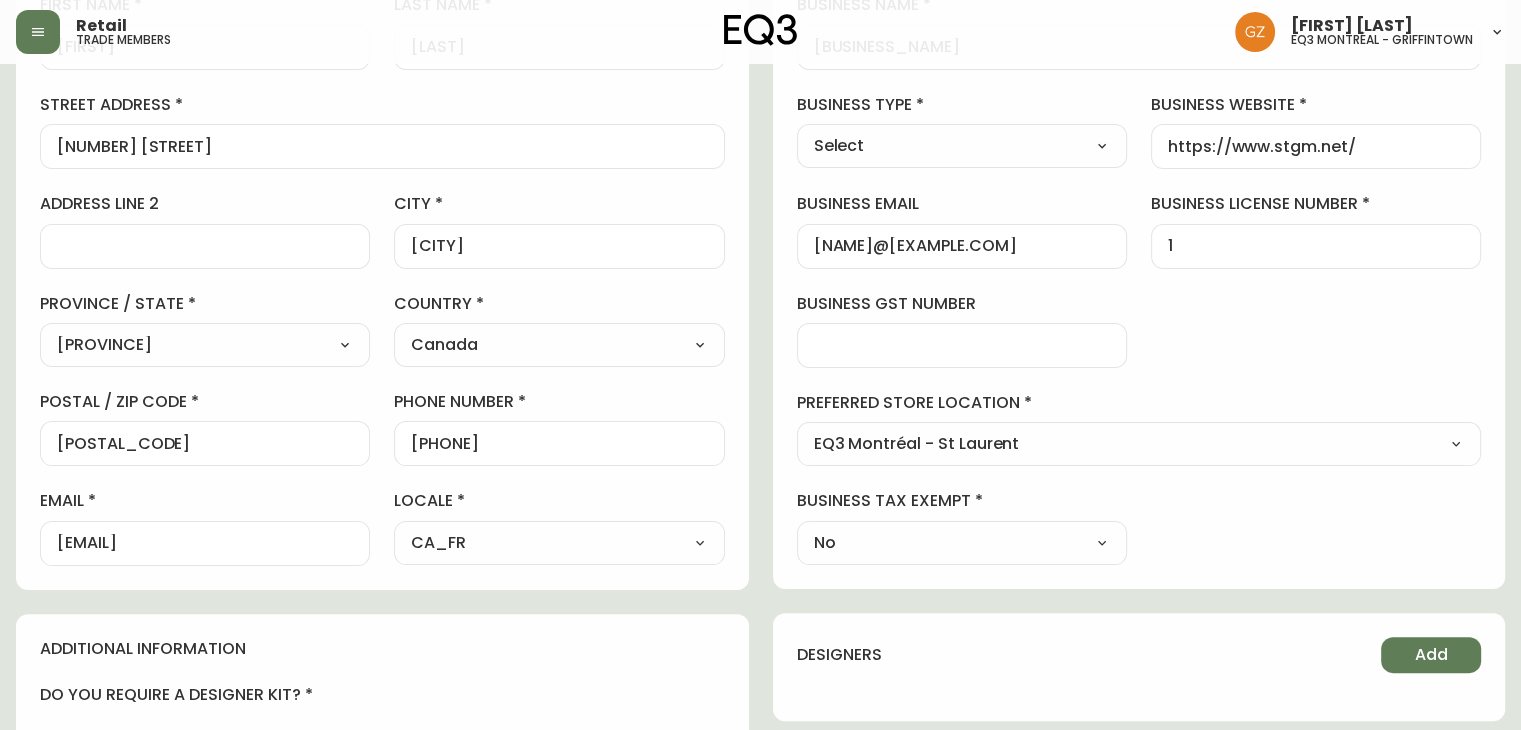 click on "1" at bounding box center [1316, 246] 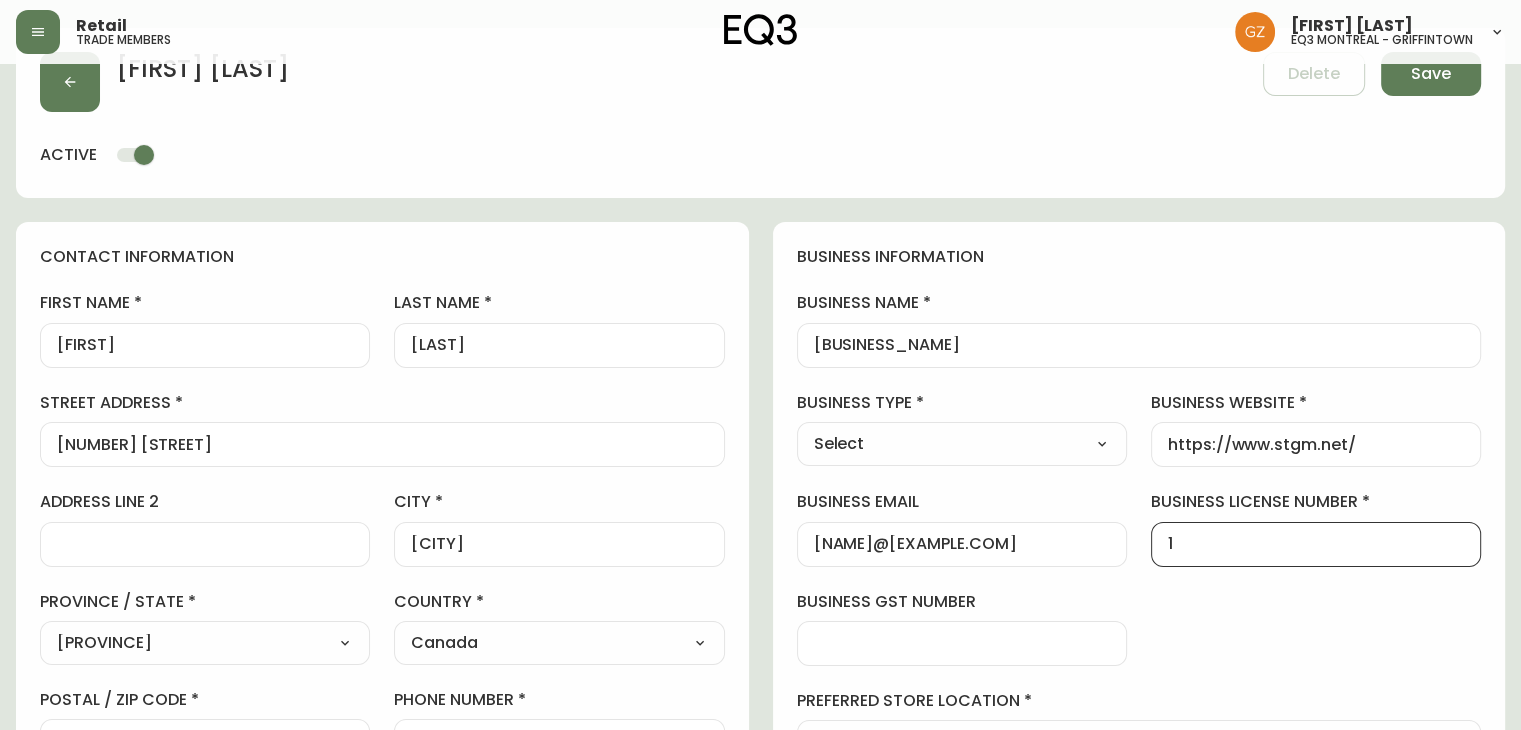 scroll, scrollTop: 50, scrollLeft: 0, axis: vertical 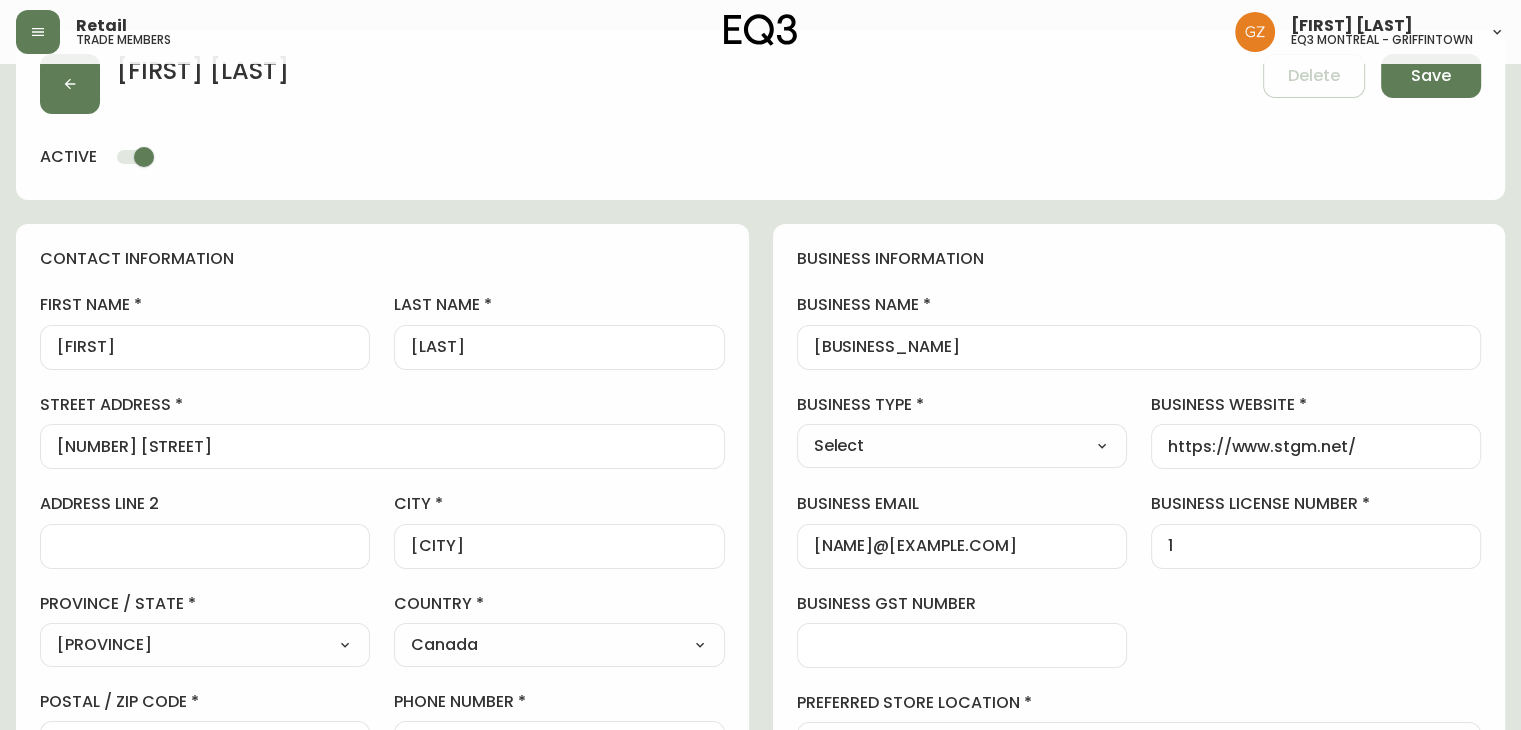 click on "Select Interior Designer Architect Home Builder Contractor Real Estate Agent Hospitality Other" at bounding box center (962, 446) 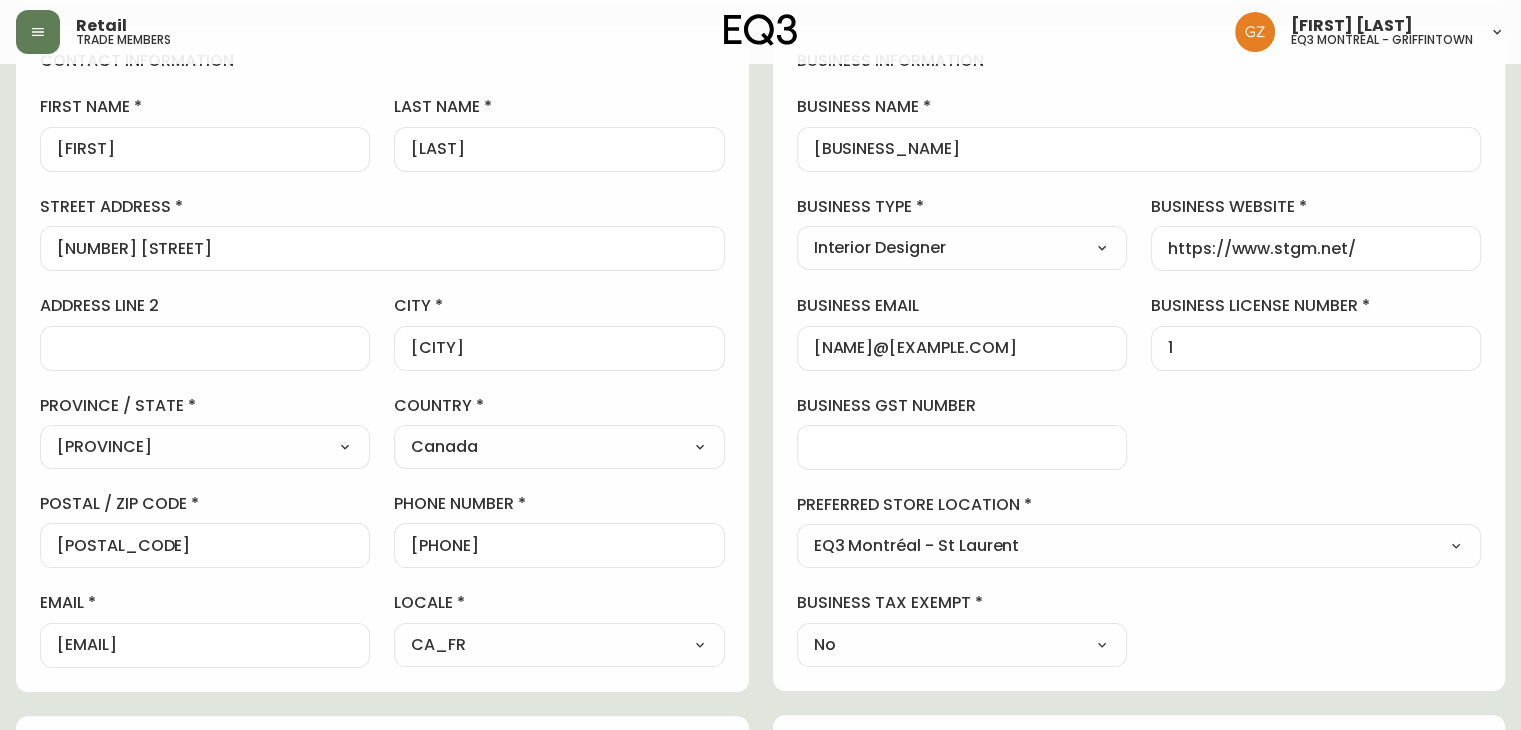 scroll, scrollTop: 350, scrollLeft: 0, axis: vertical 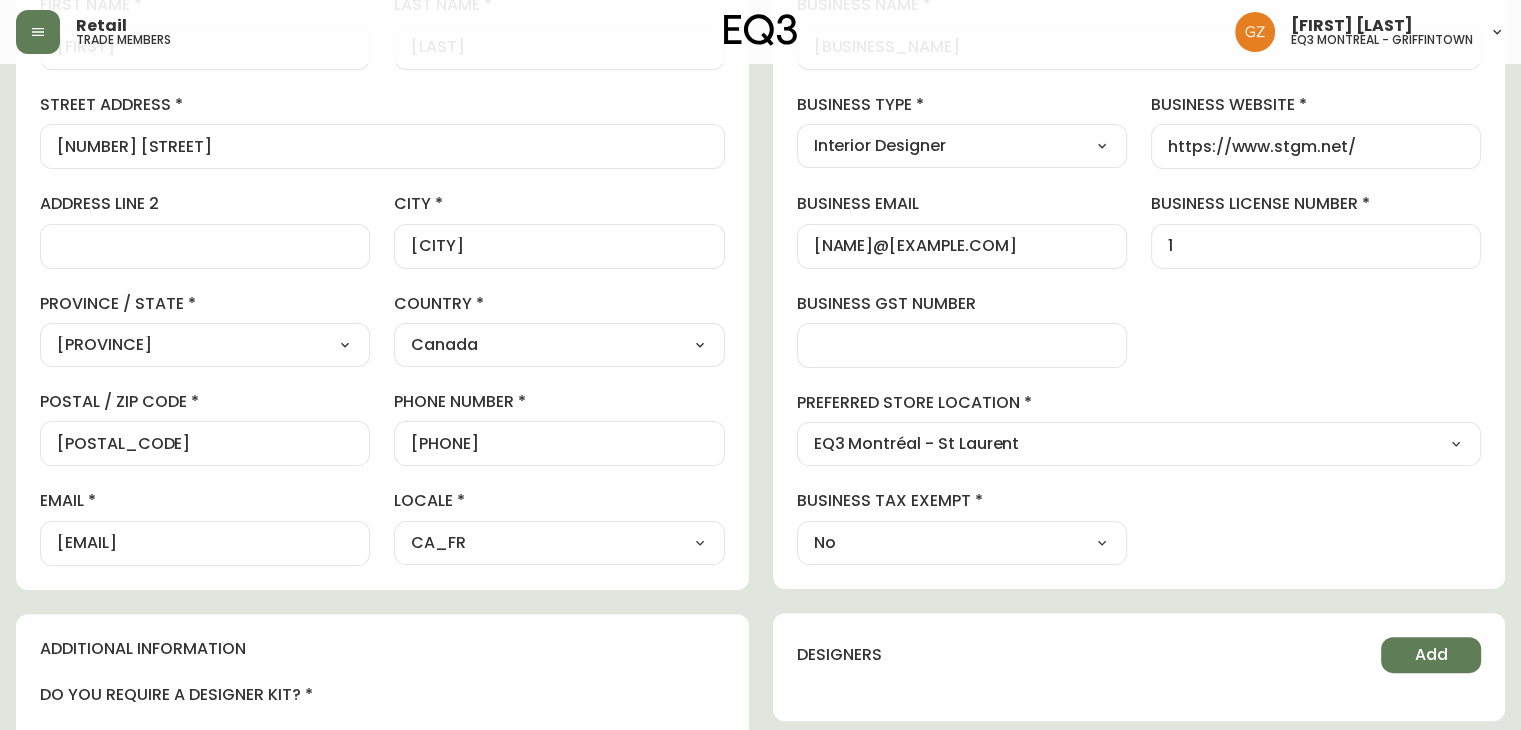 drag, startPoint x: 1025, startPoint y: 536, endPoint x: 1022, endPoint y: 618, distance: 82.05486 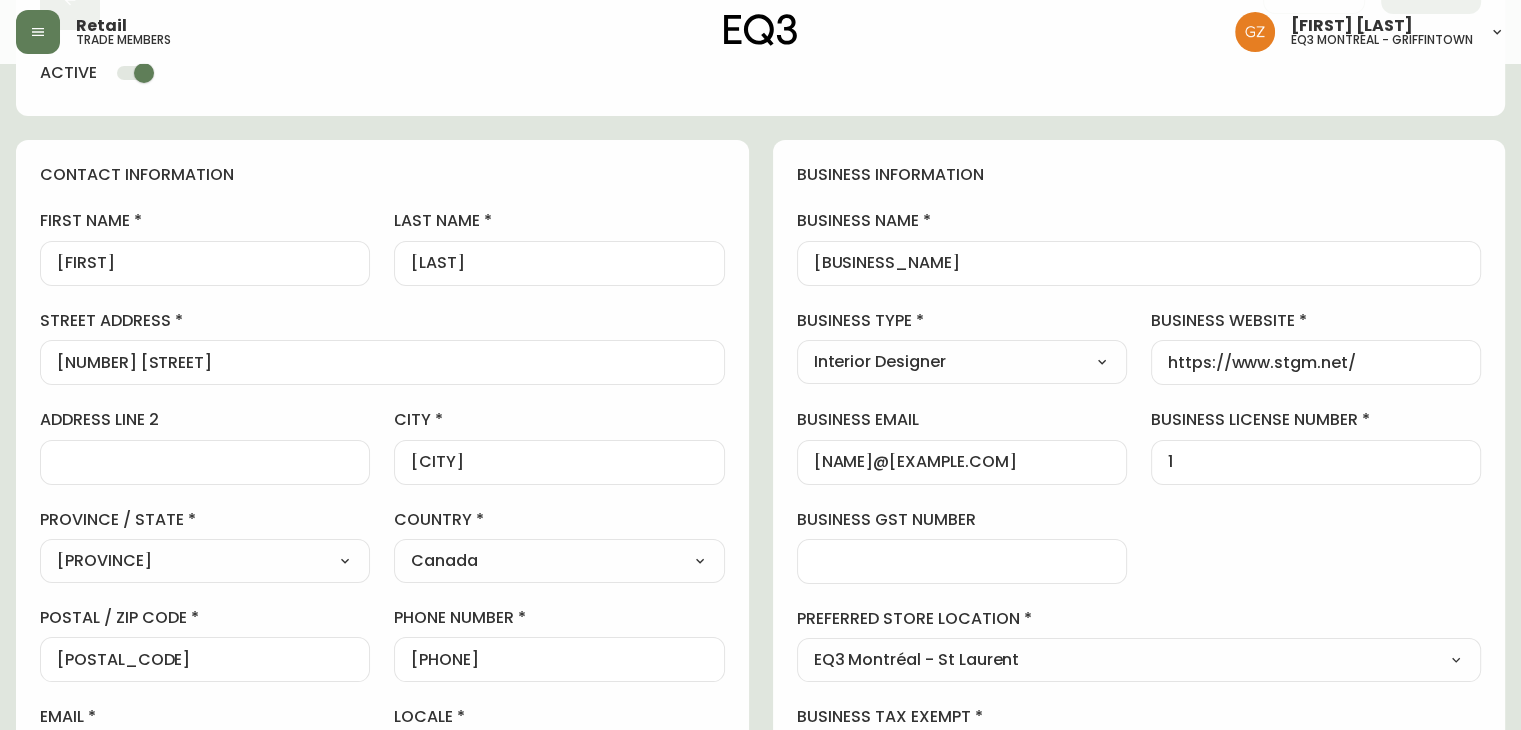 scroll, scrollTop: 50, scrollLeft: 0, axis: vertical 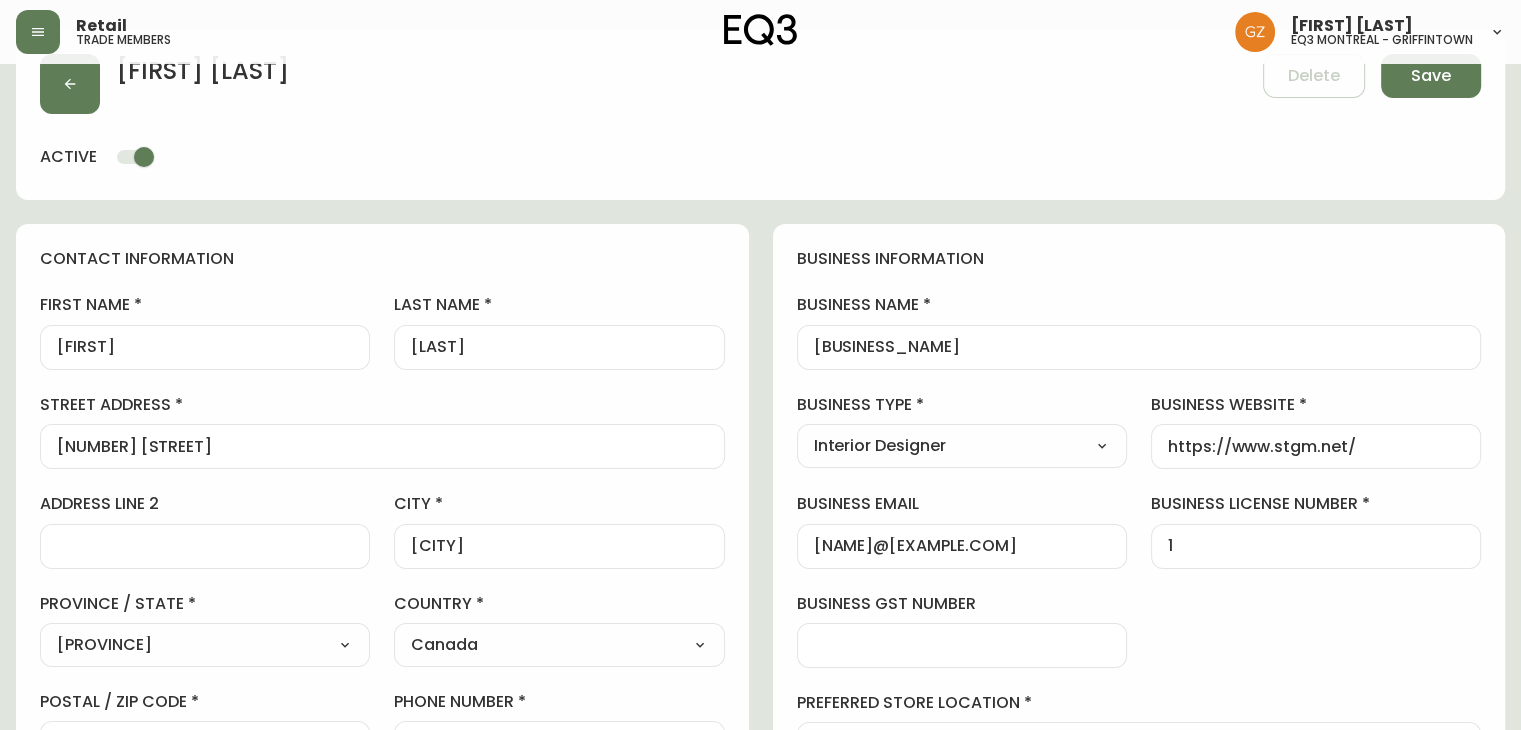 click on "[FIRST]   [LAST] Delete Save" at bounding box center [760, 84] 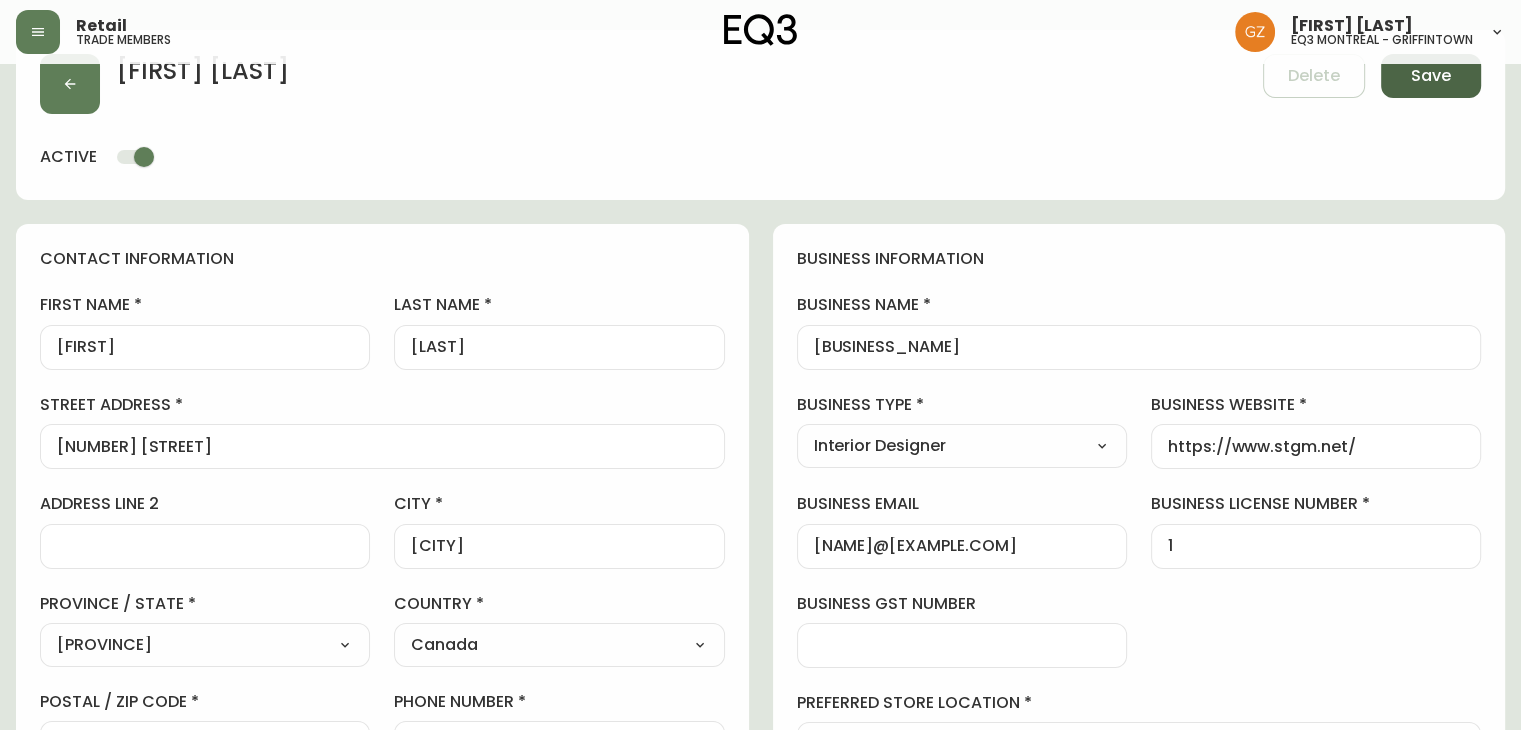 click on "Save" at bounding box center [1431, 76] 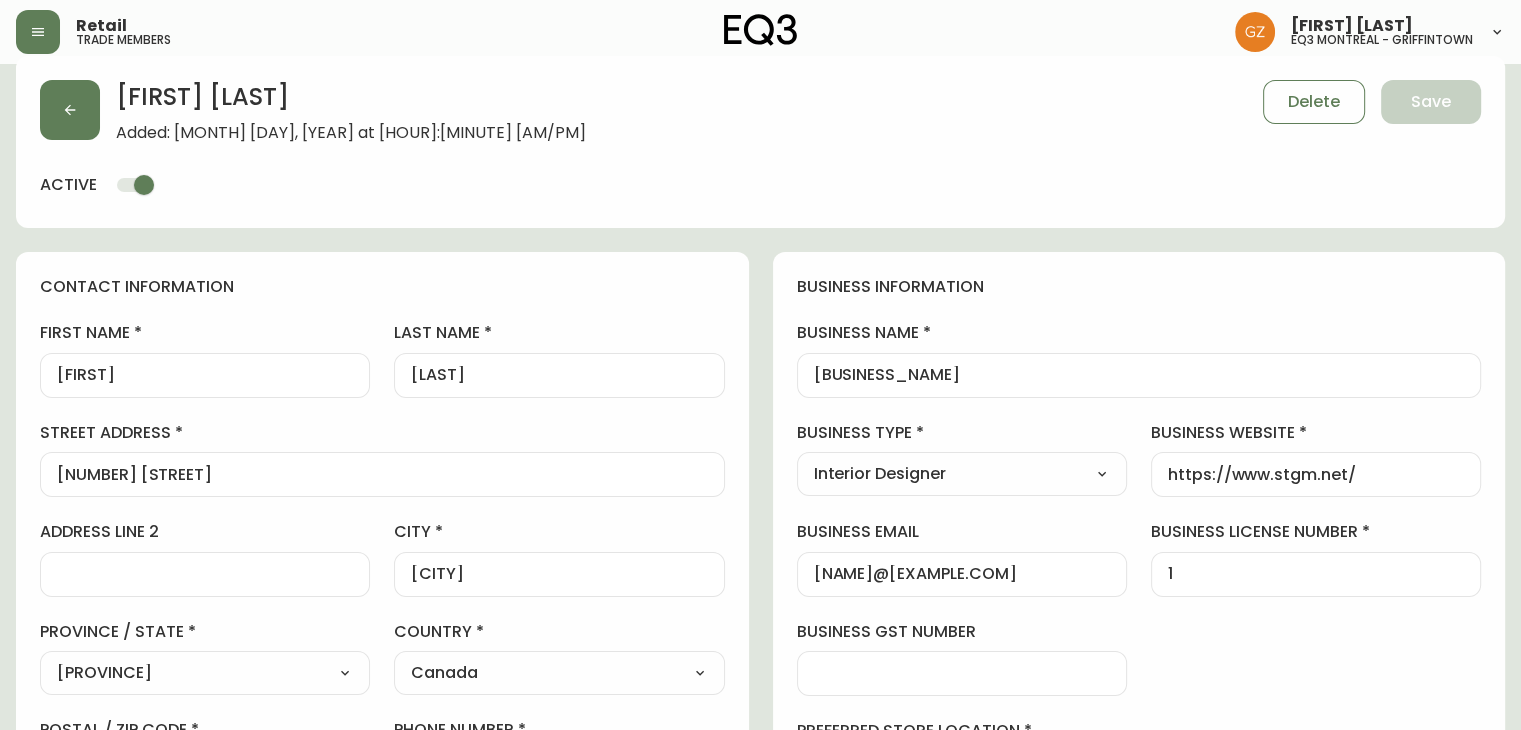 scroll, scrollTop: 0, scrollLeft: 0, axis: both 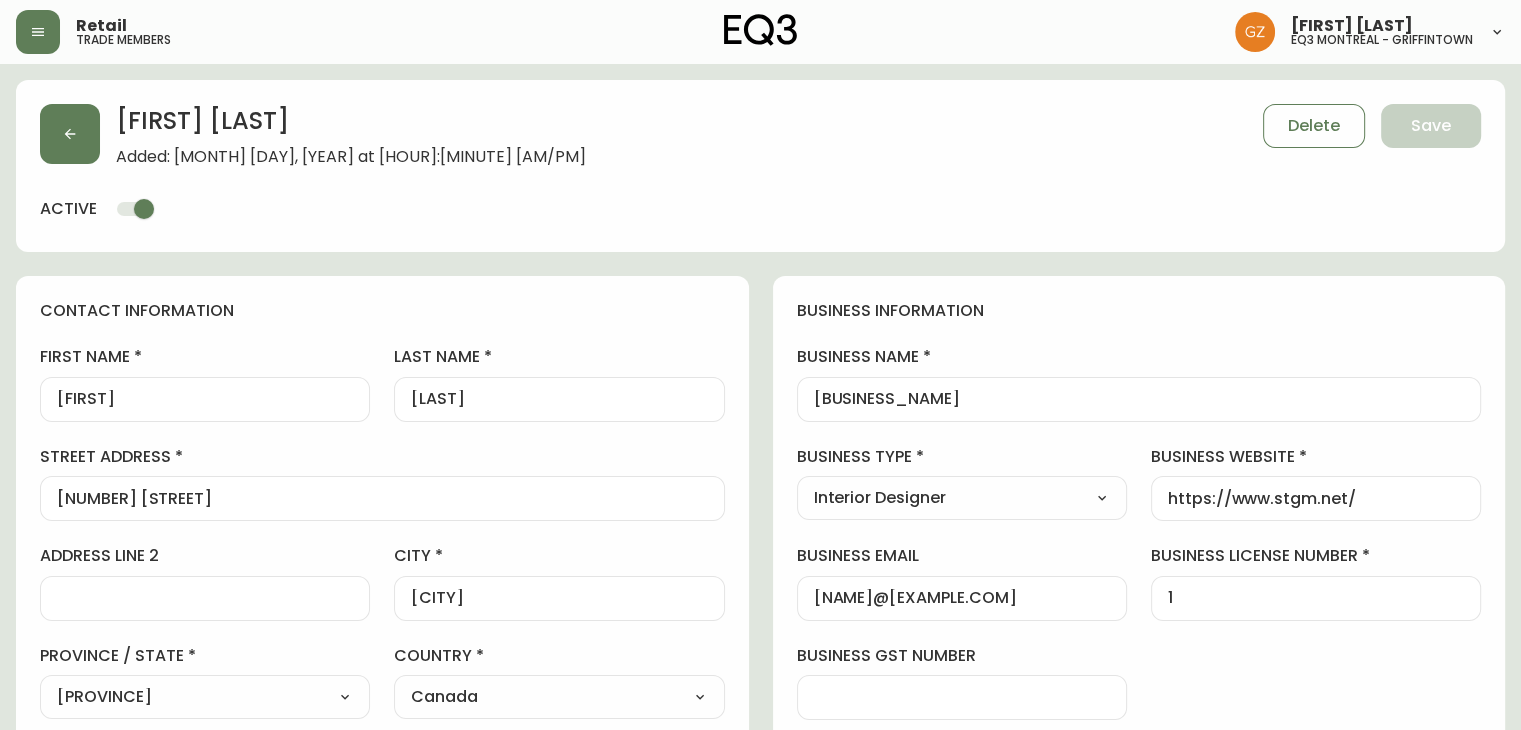 click on "[FIRST]   [LAST] Added: [DATE] at [TIME] Delete Save active" at bounding box center [760, 166] 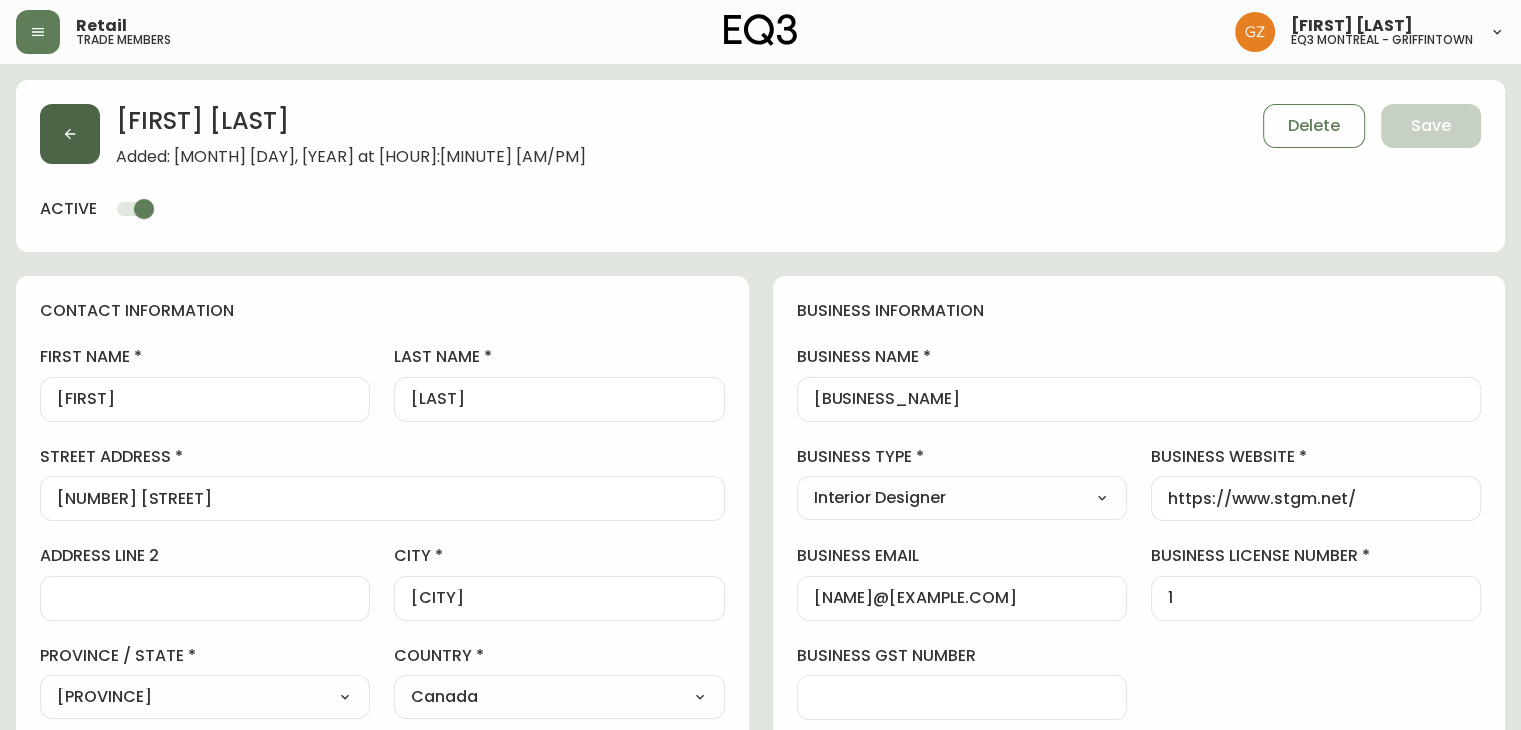 click at bounding box center (70, 134) 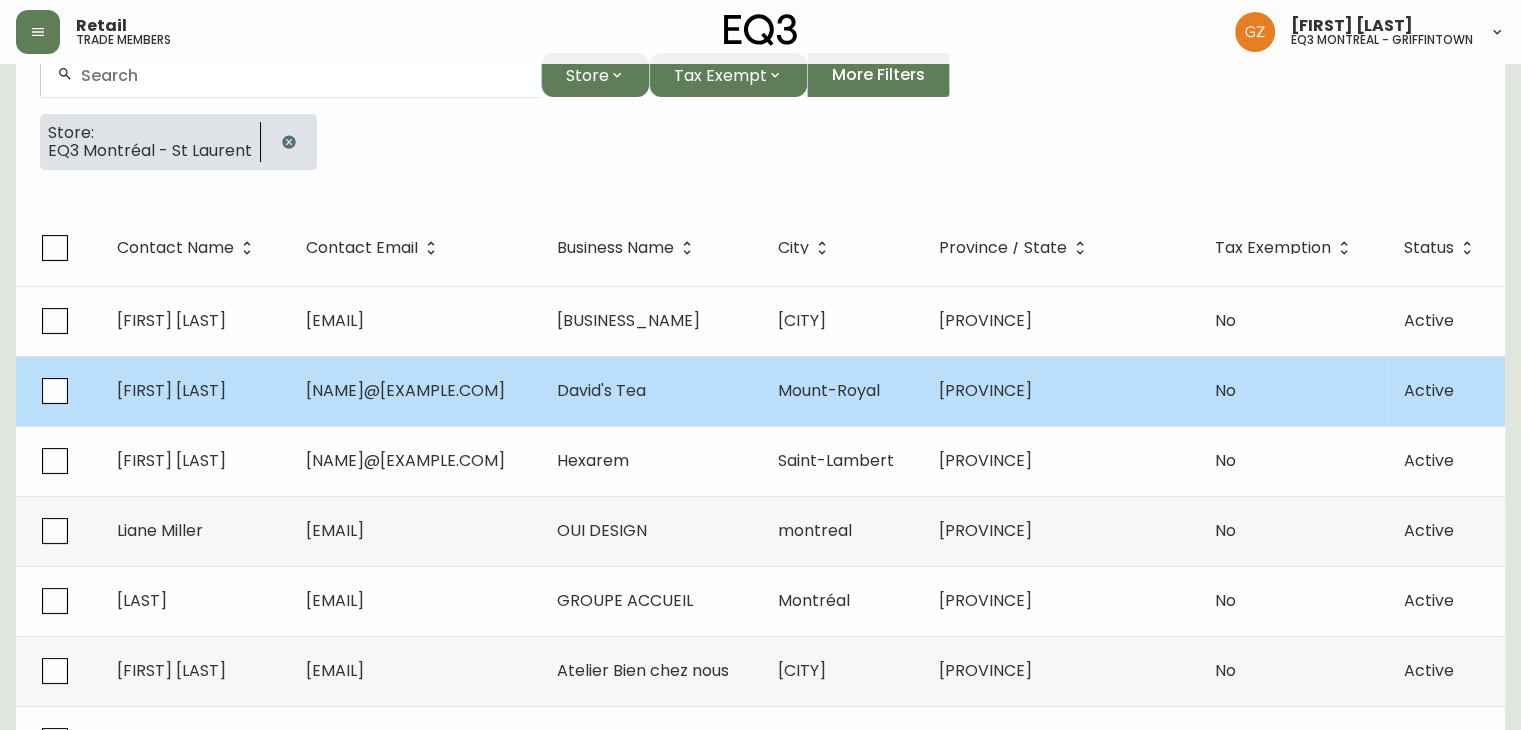 scroll, scrollTop: 0, scrollLeft: 0, axis: both 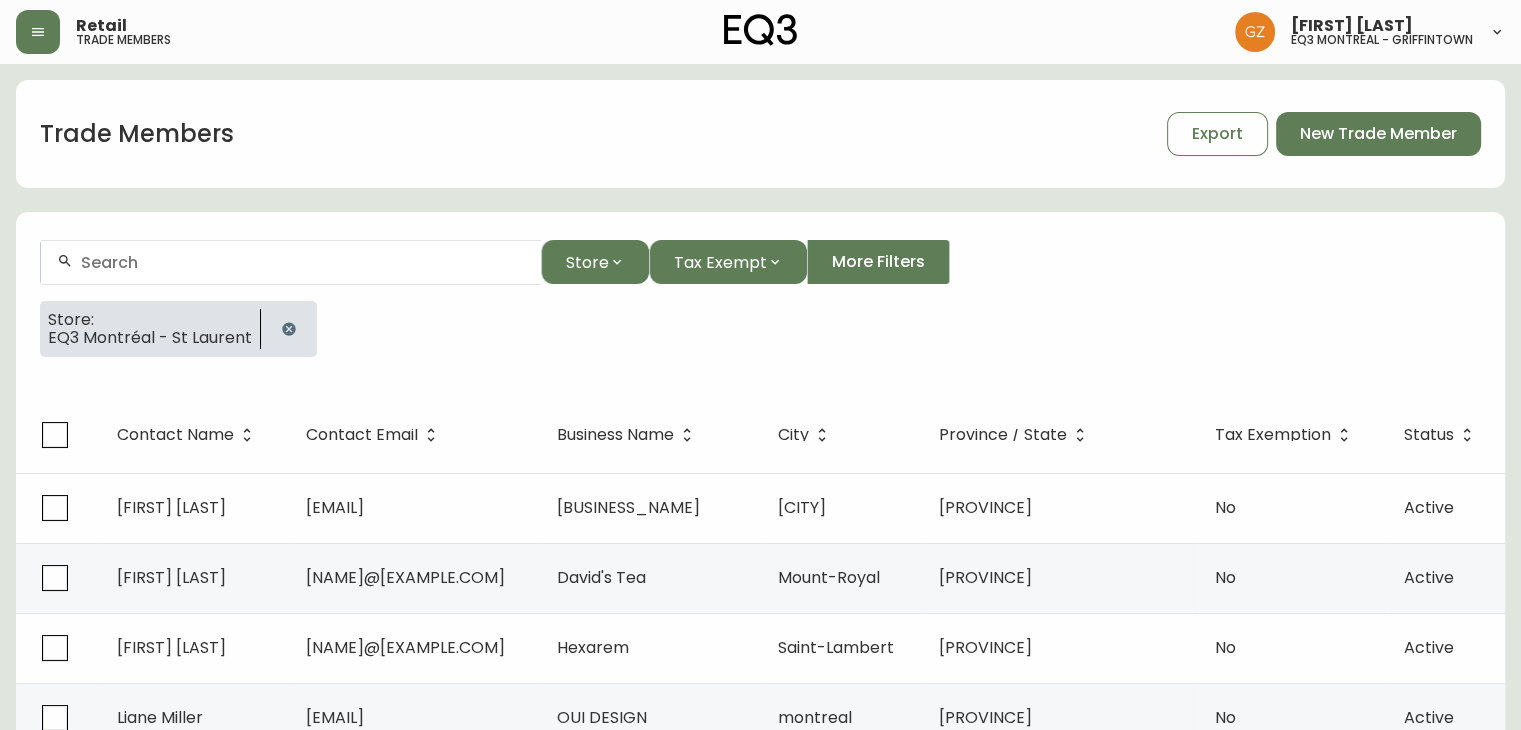 click at bounding box center [289, 329] 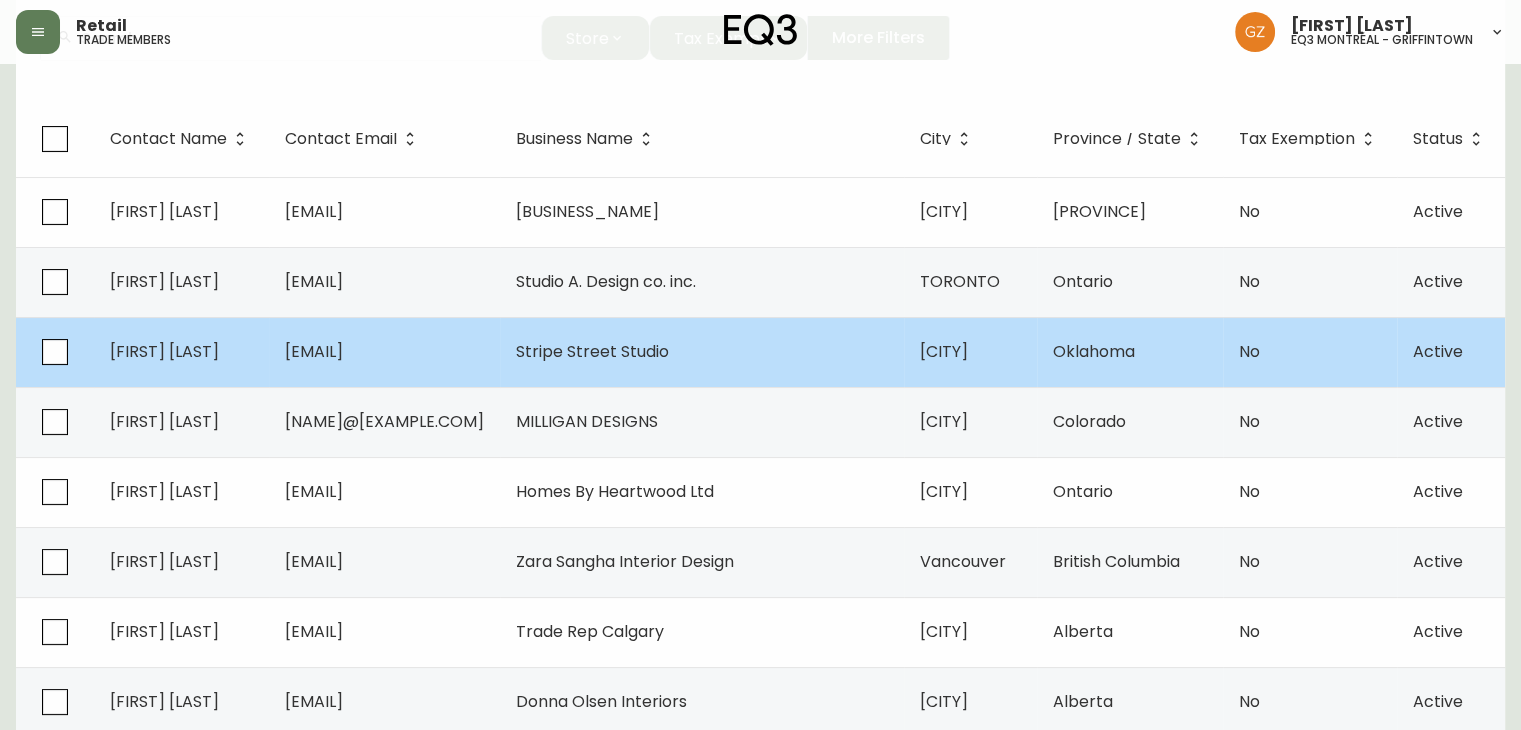 scroll, scrollTop: 100, scrollLeft: 0, axis: vertical 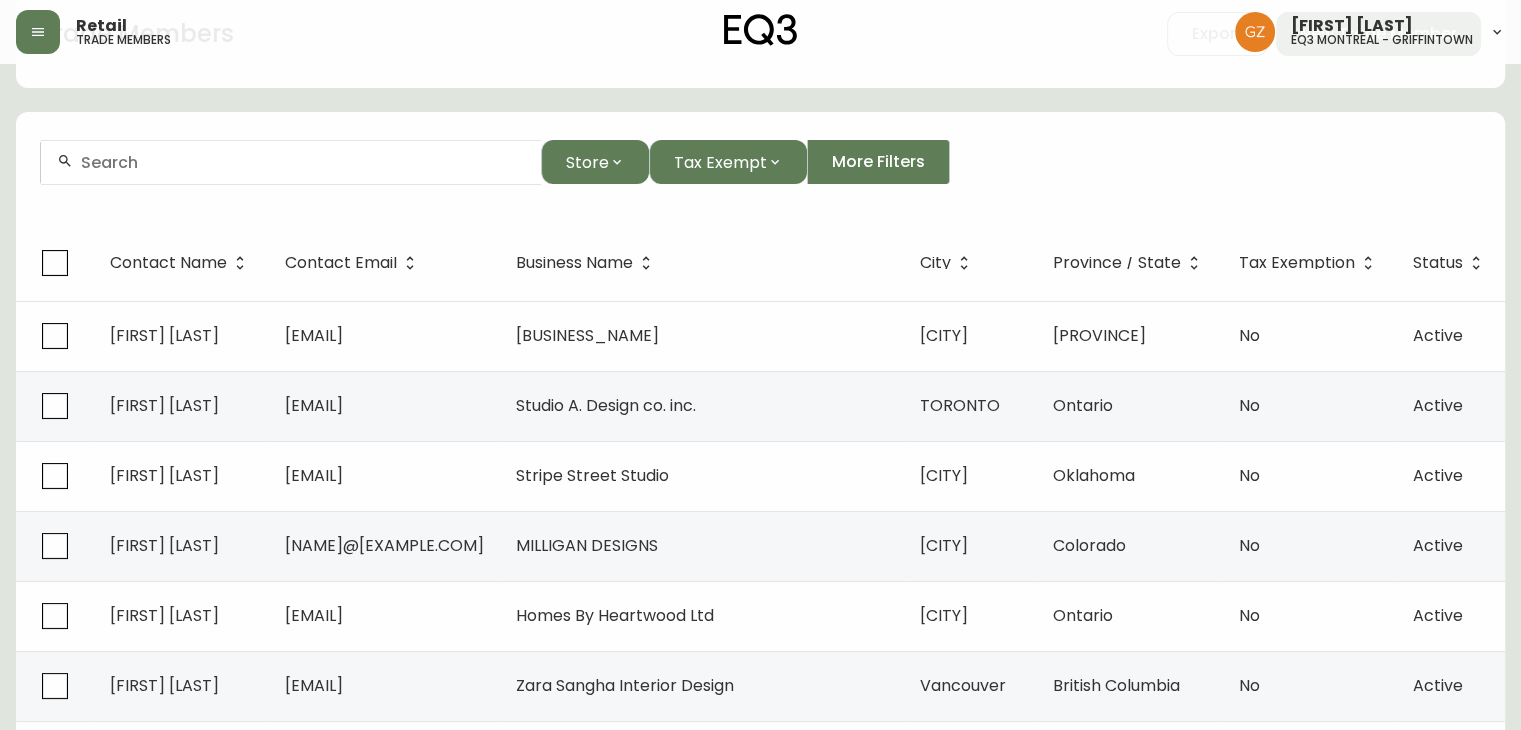 click at bounding box center (291, 162) 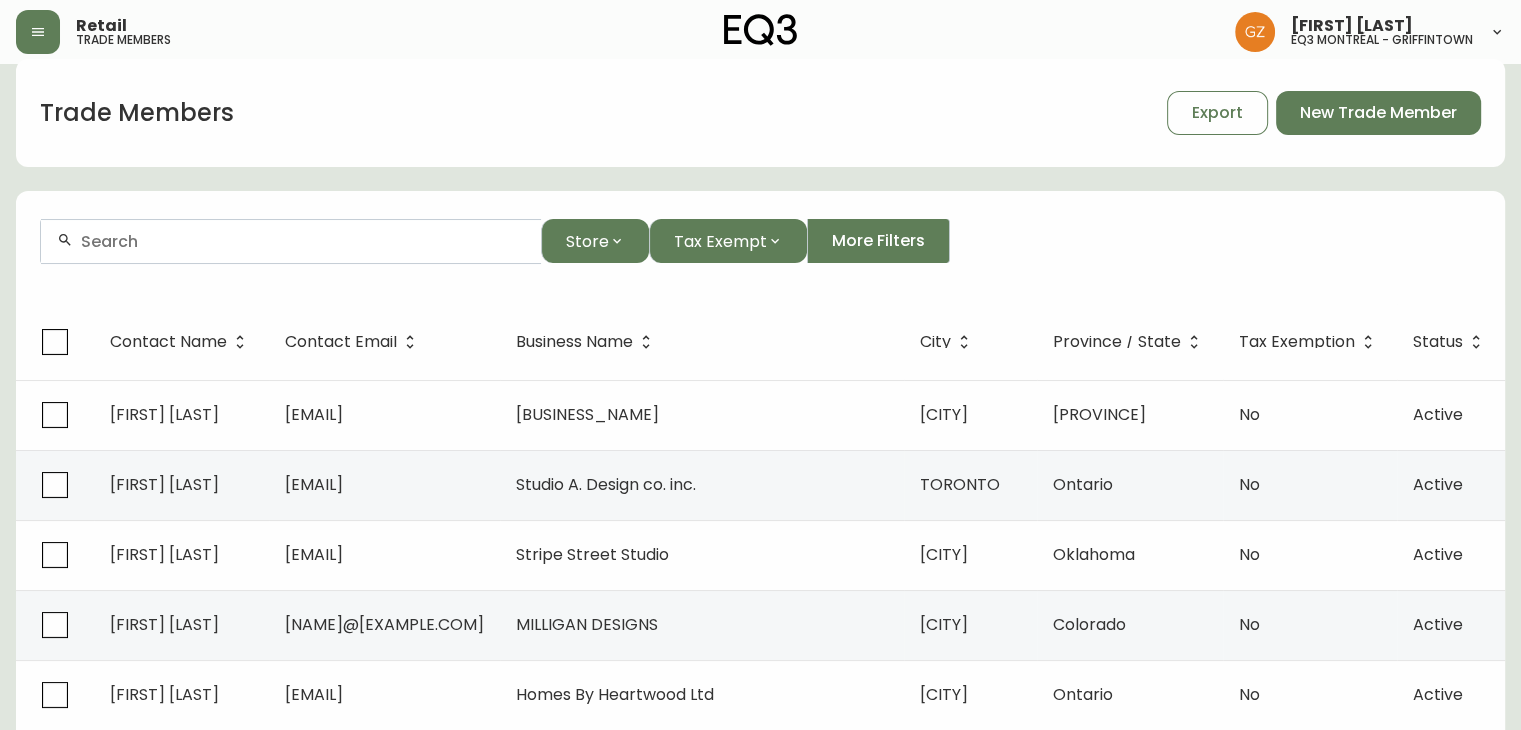 scroll, scrollTop: 0, scrollLeft: 0, axis: both 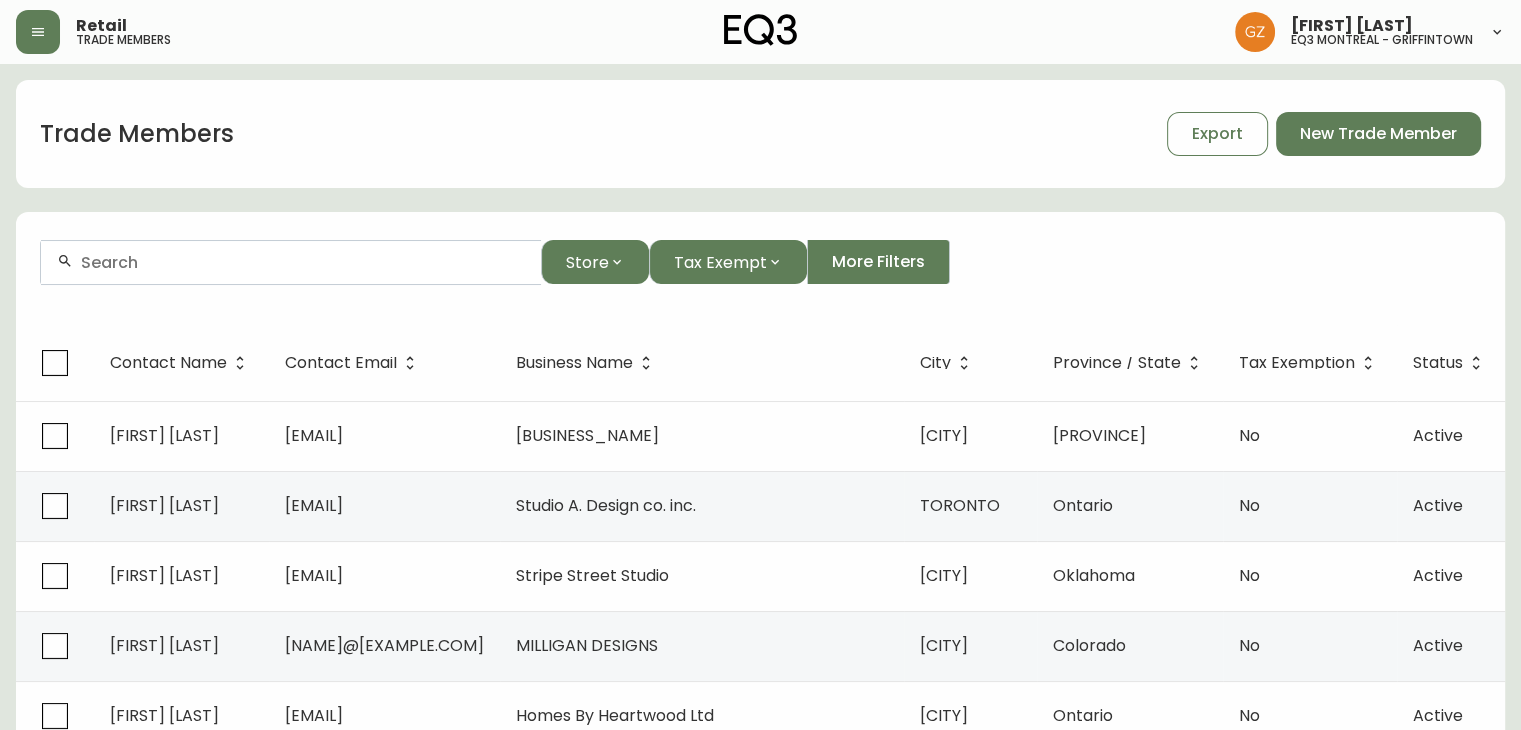 paste on "[FIRST] [LAST] <[EMAIL]>" 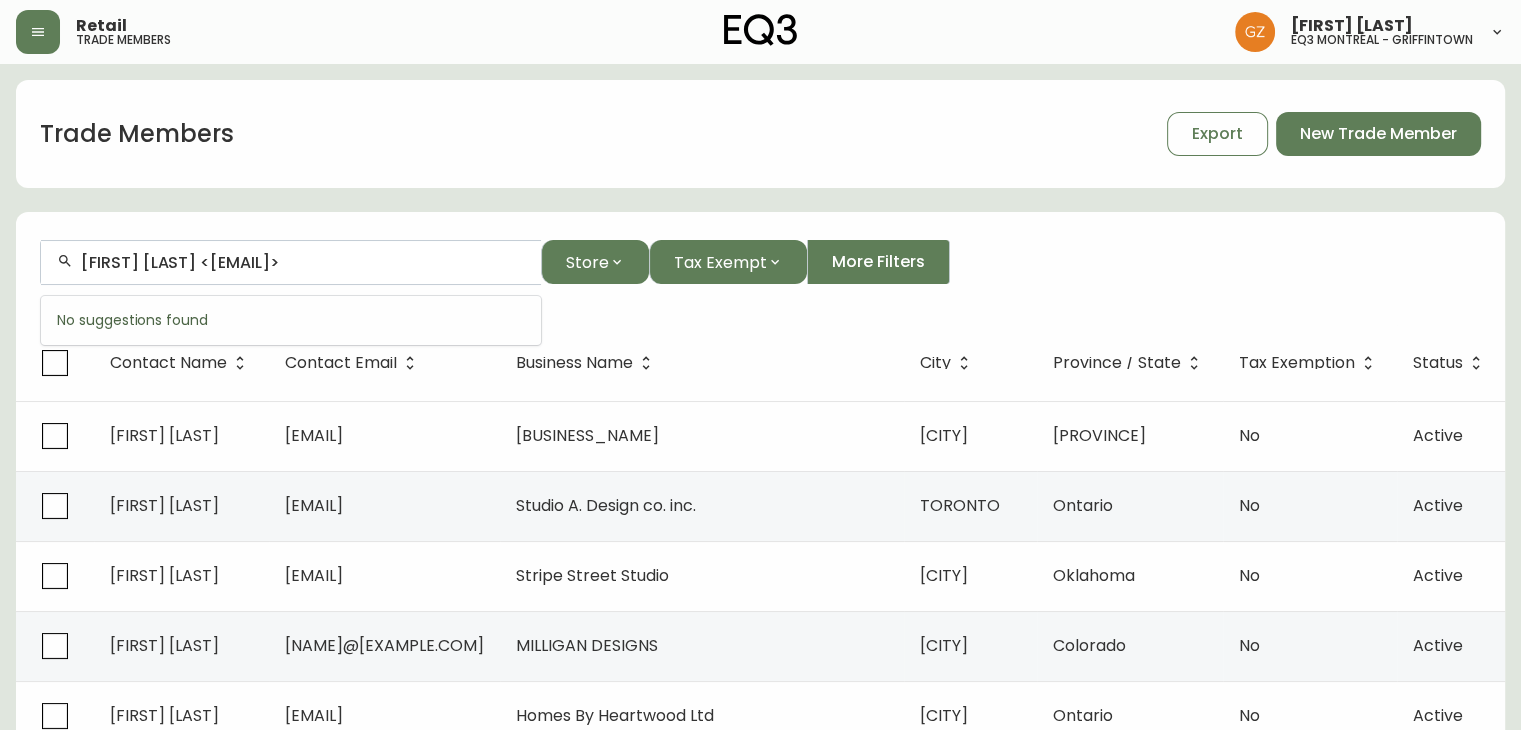 drag, startPoint x: 194, startPoint y: 261, endPoint x: 62, endPoint y: 261, distance: 132 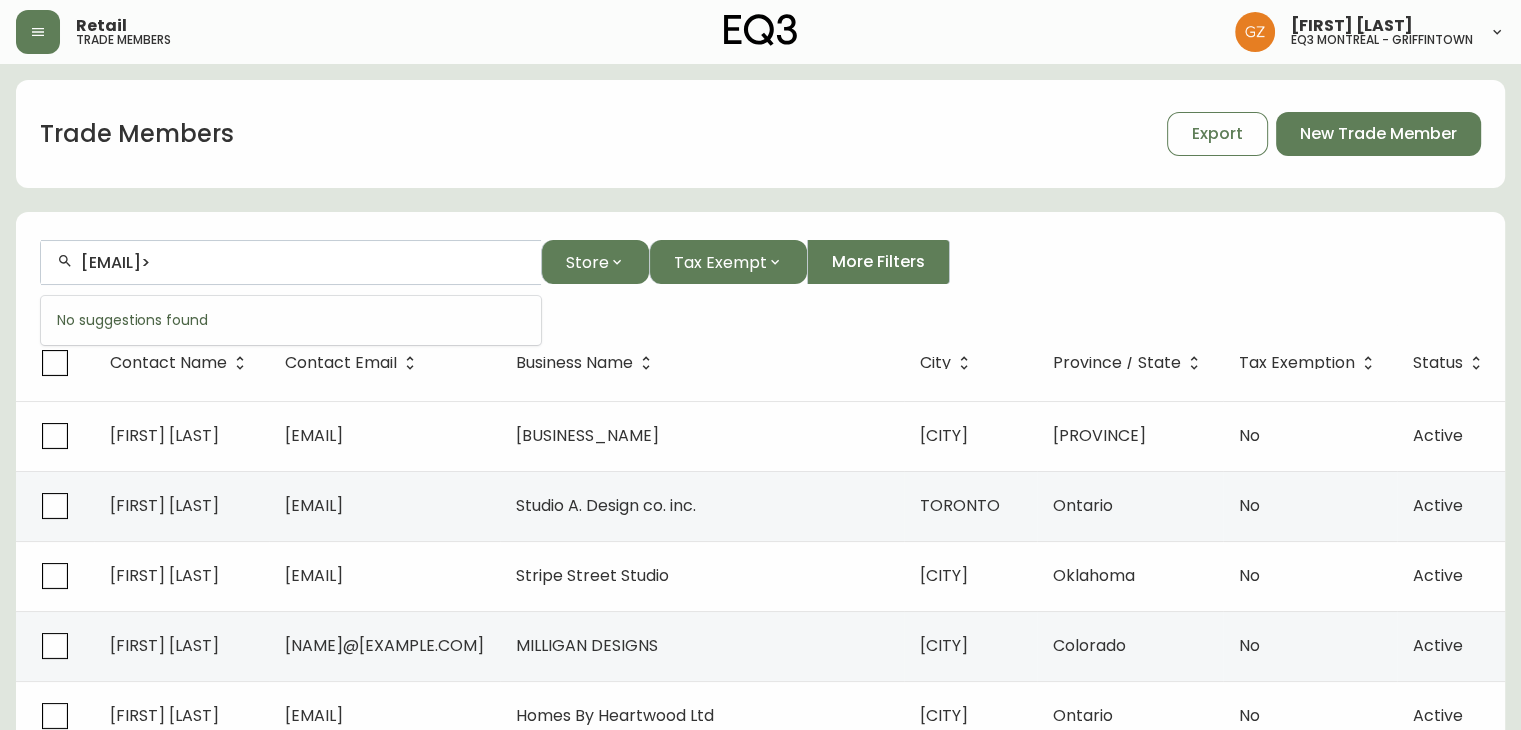click on "[EMAIL]>" at bounding box center [303, 262] 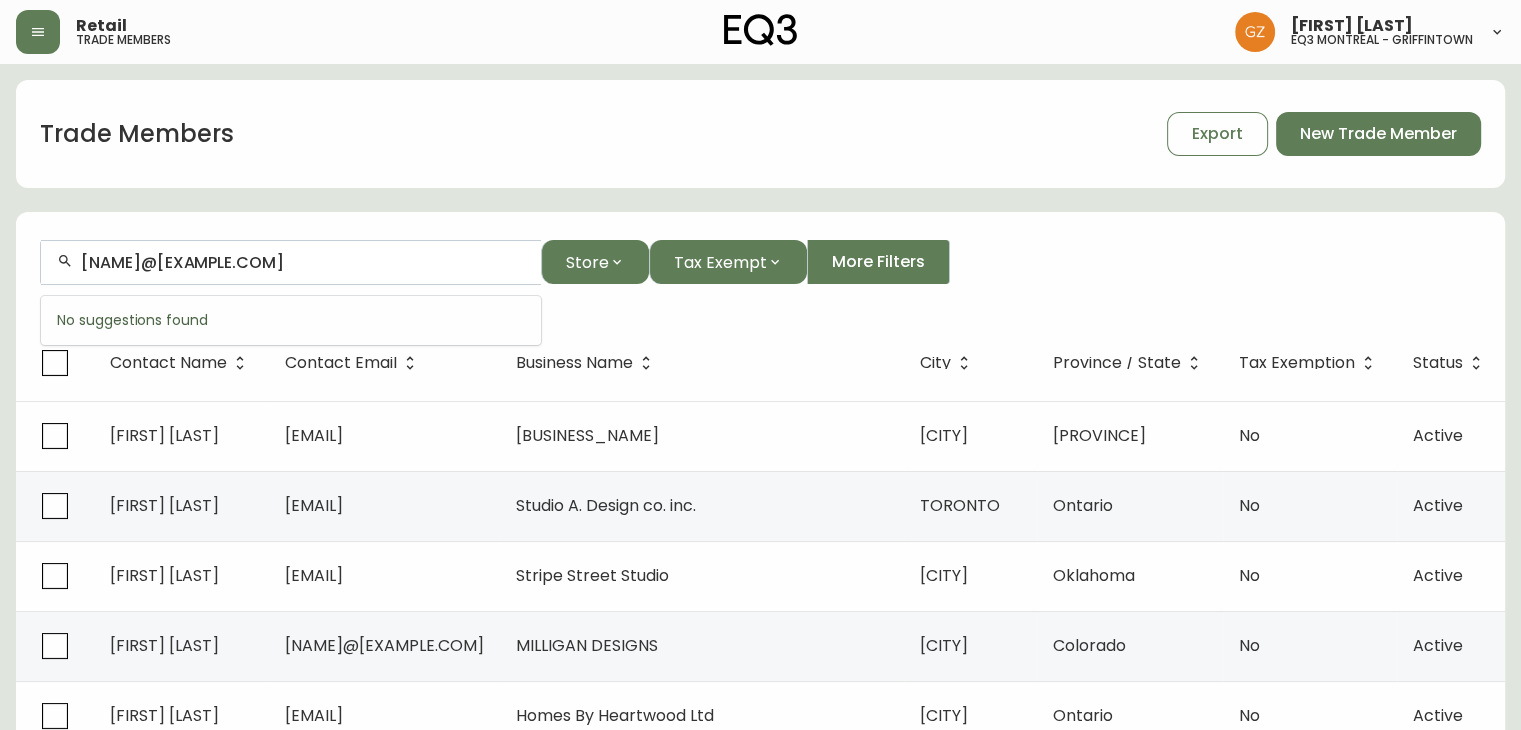 drag, startPoint x: 429, startPoint y: 263, endPoint x: 0, endPoint y: 264, distance: 429.00116 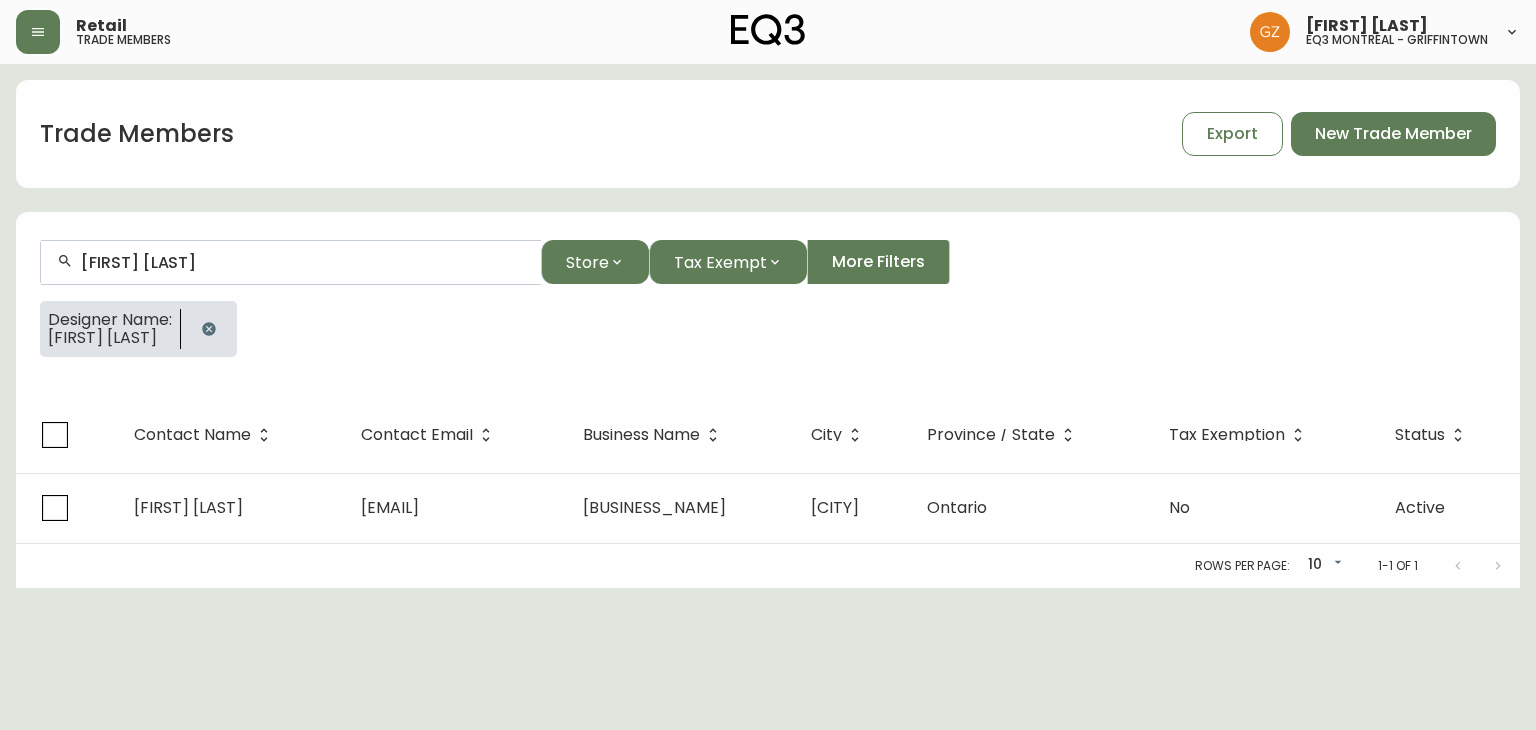 type on "[FIRST] [LAST]" 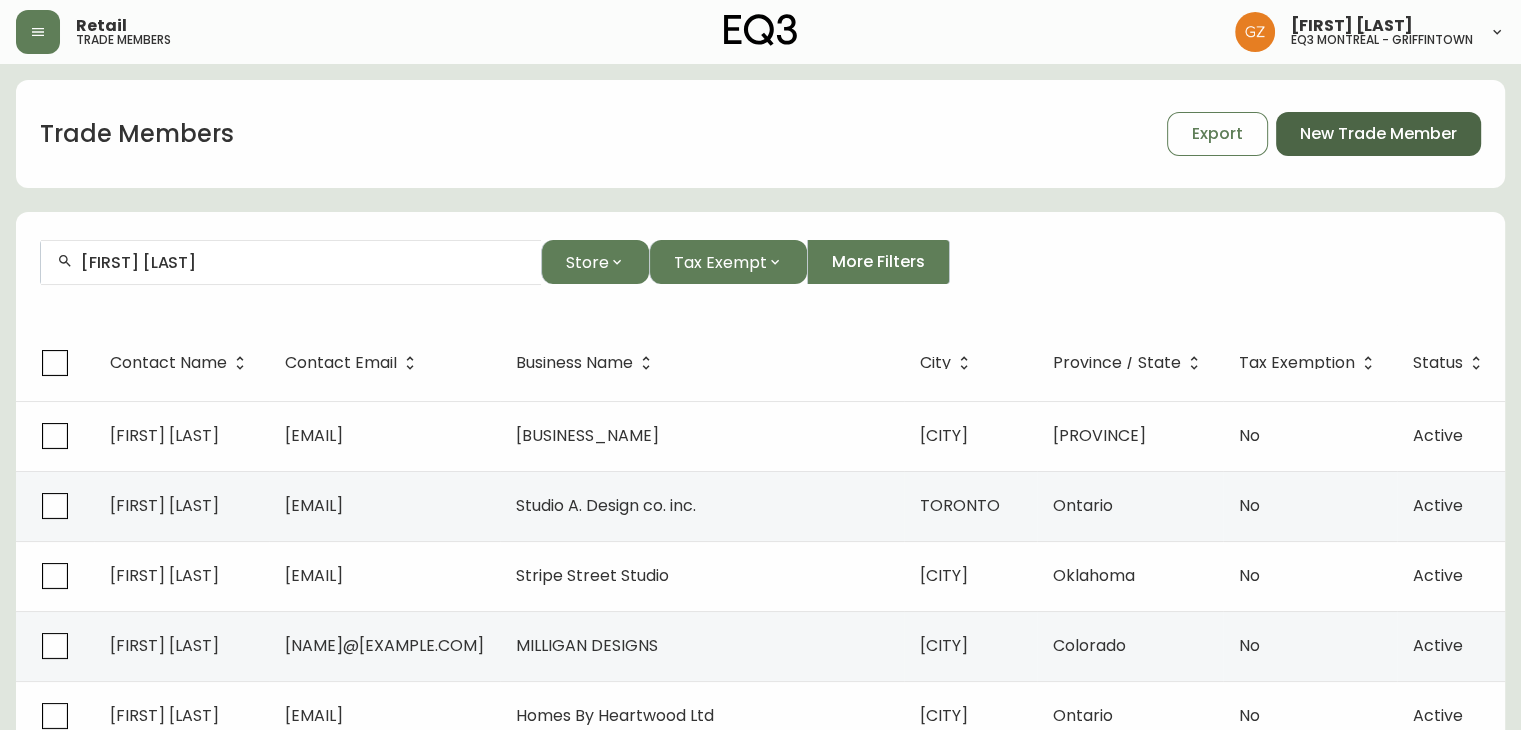 click on "New Trade Member" at bounding box center [1378, 134] 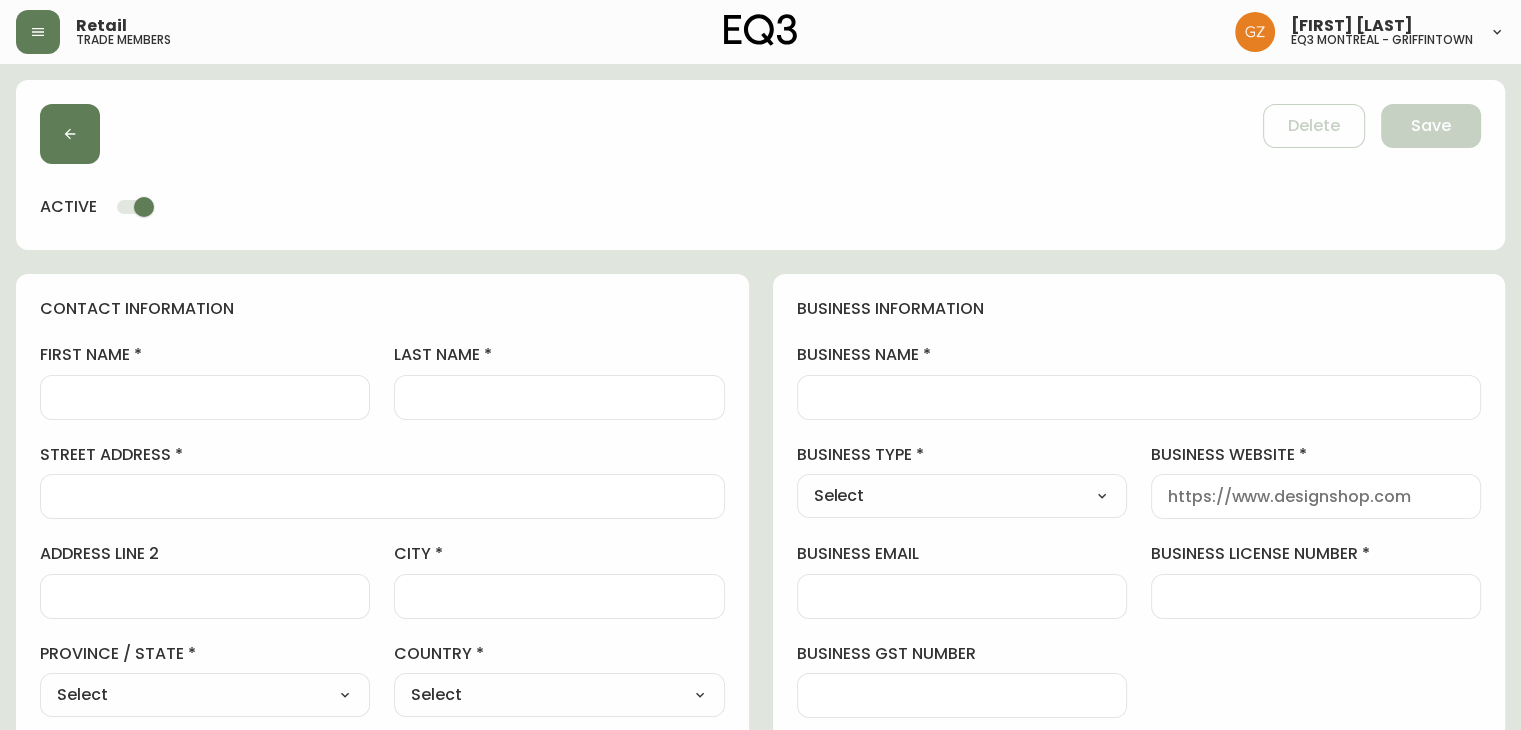 click on "first name" at bounding box center [205, 397] 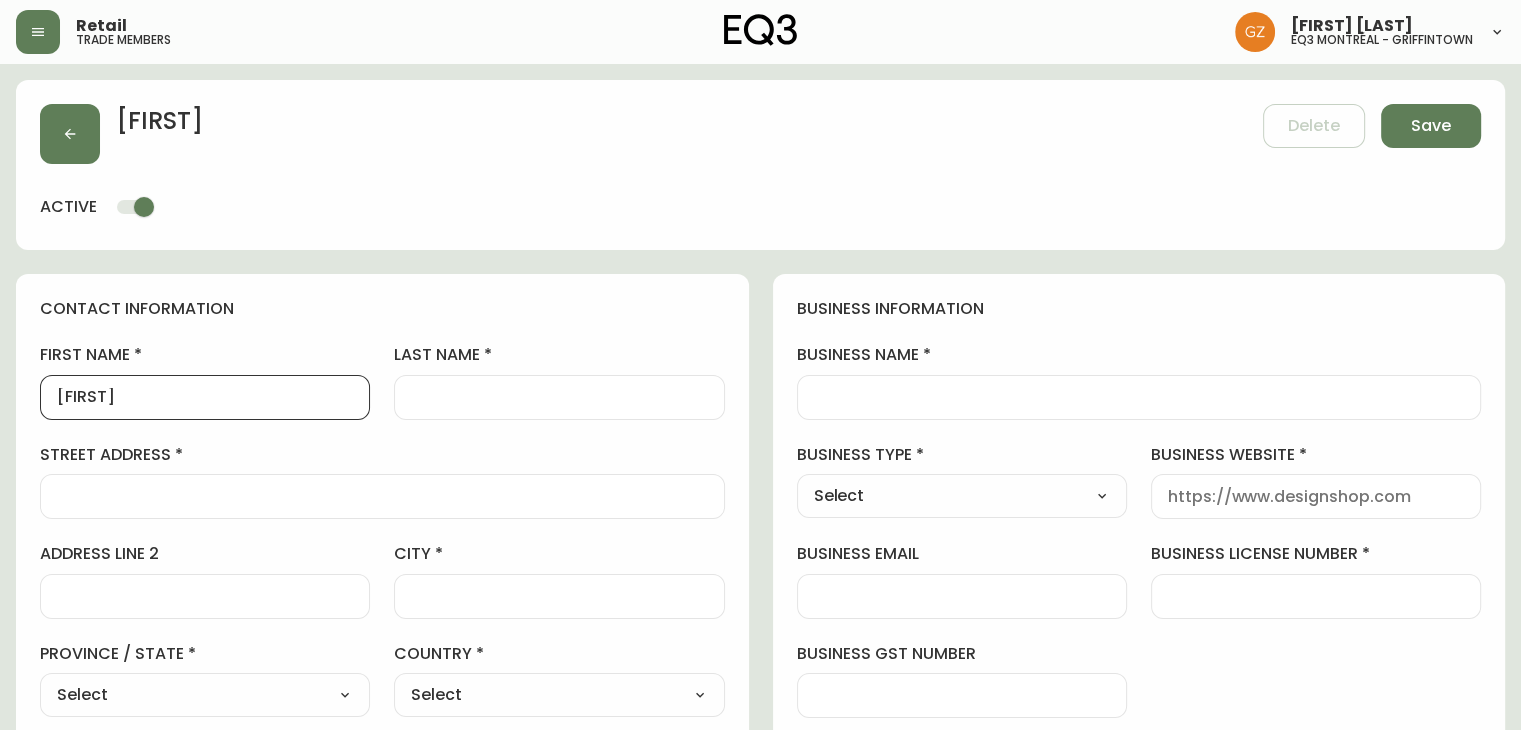 type on "[FIRST]" 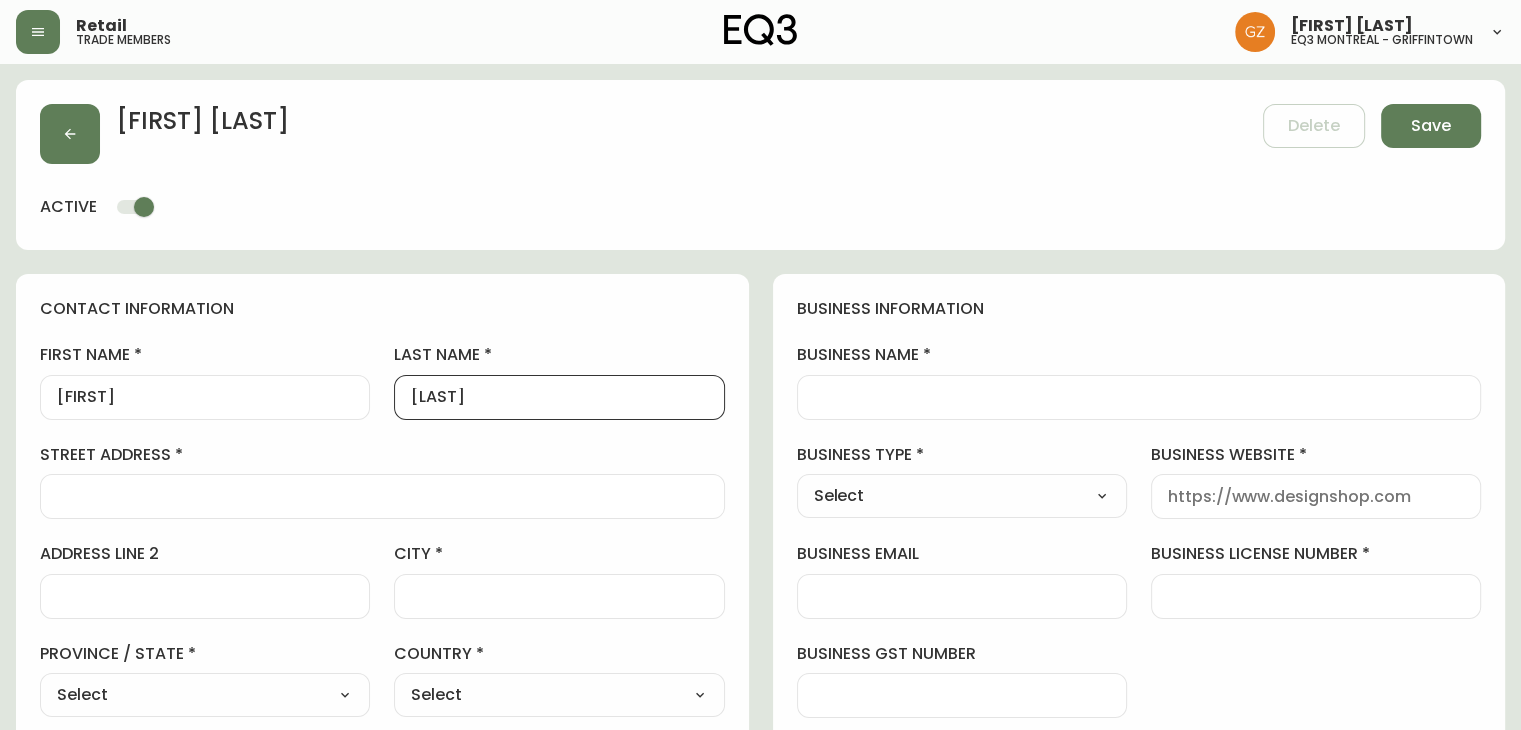 type on "[LAST]" 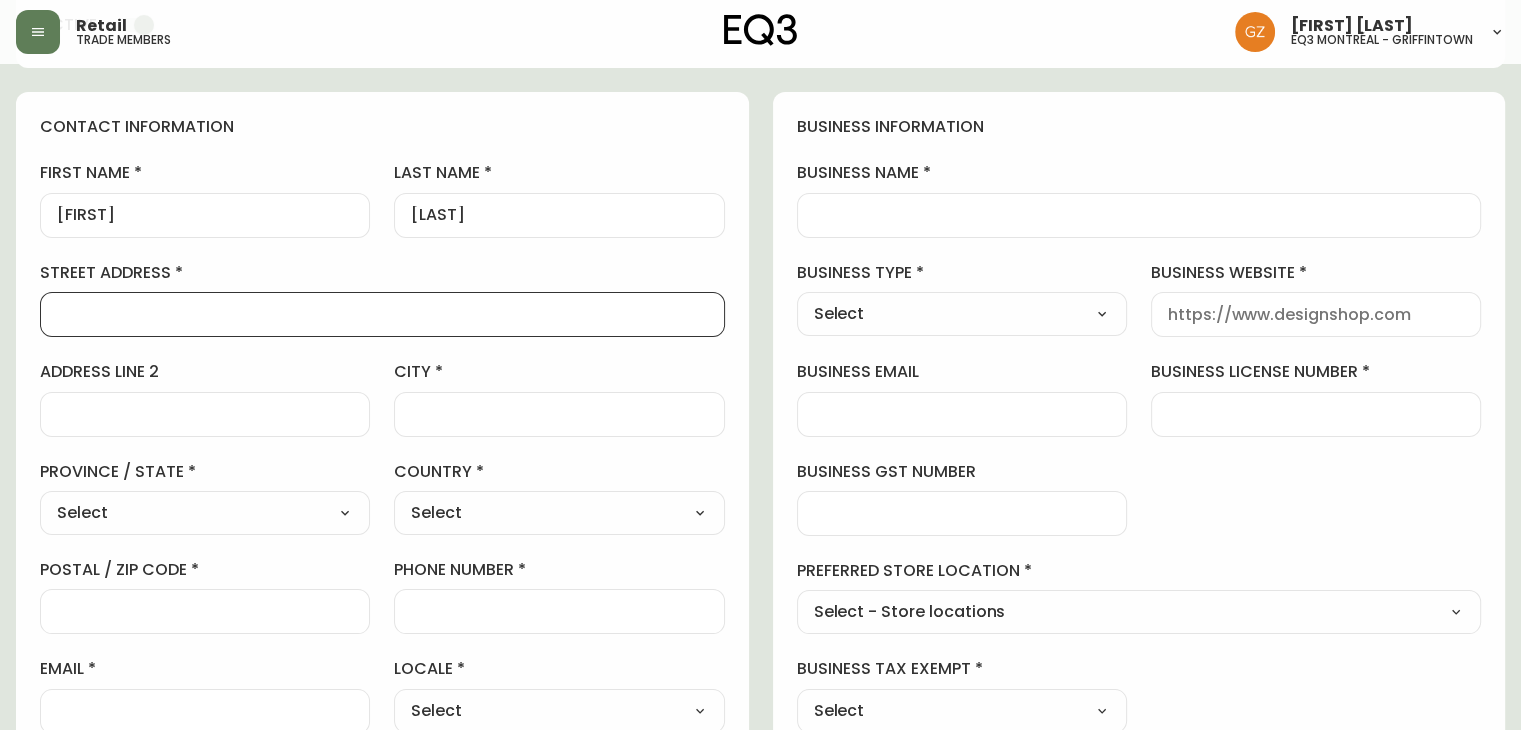 scroll, scrollTop: 300, scrollLeft: 0, axis: vertical 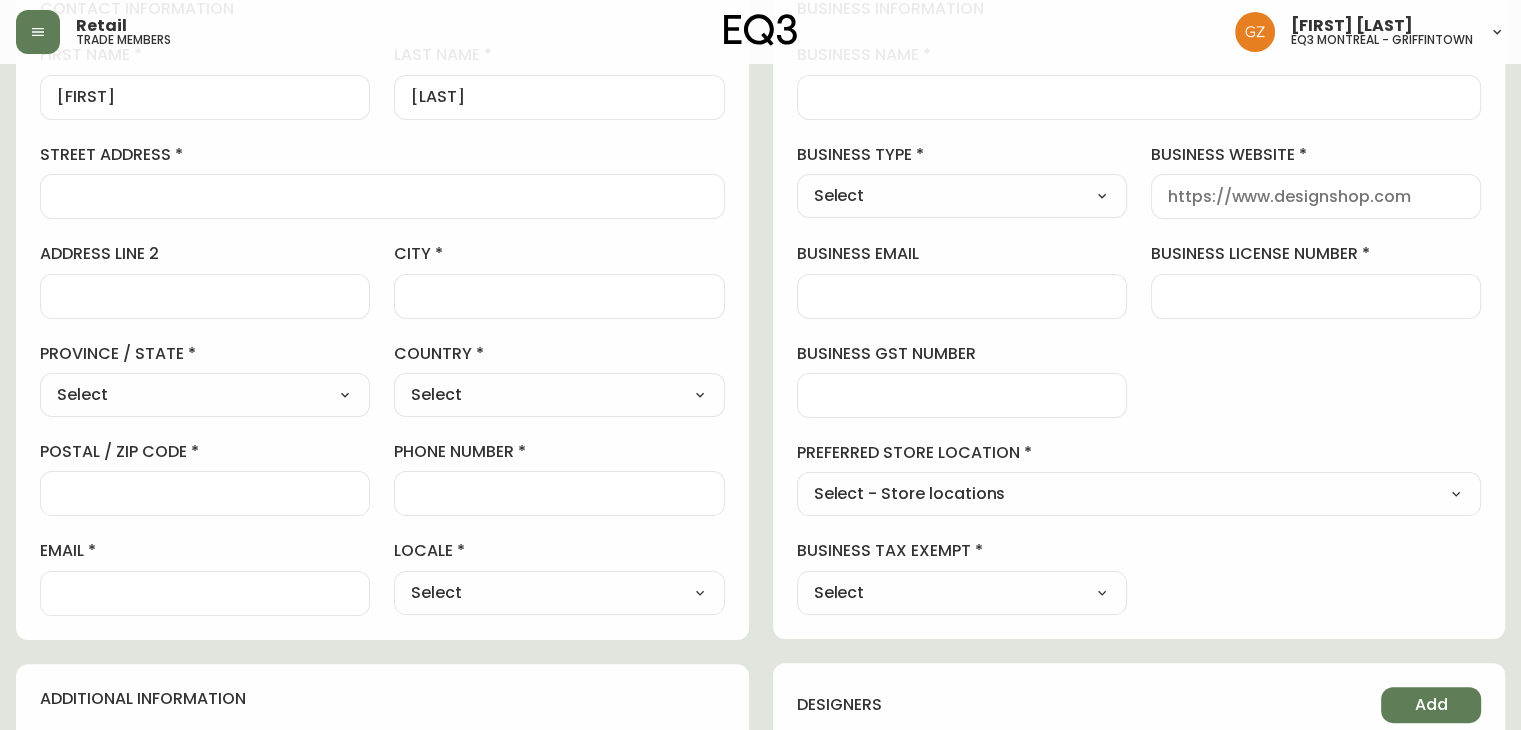 click at bounding box center (559, 493) 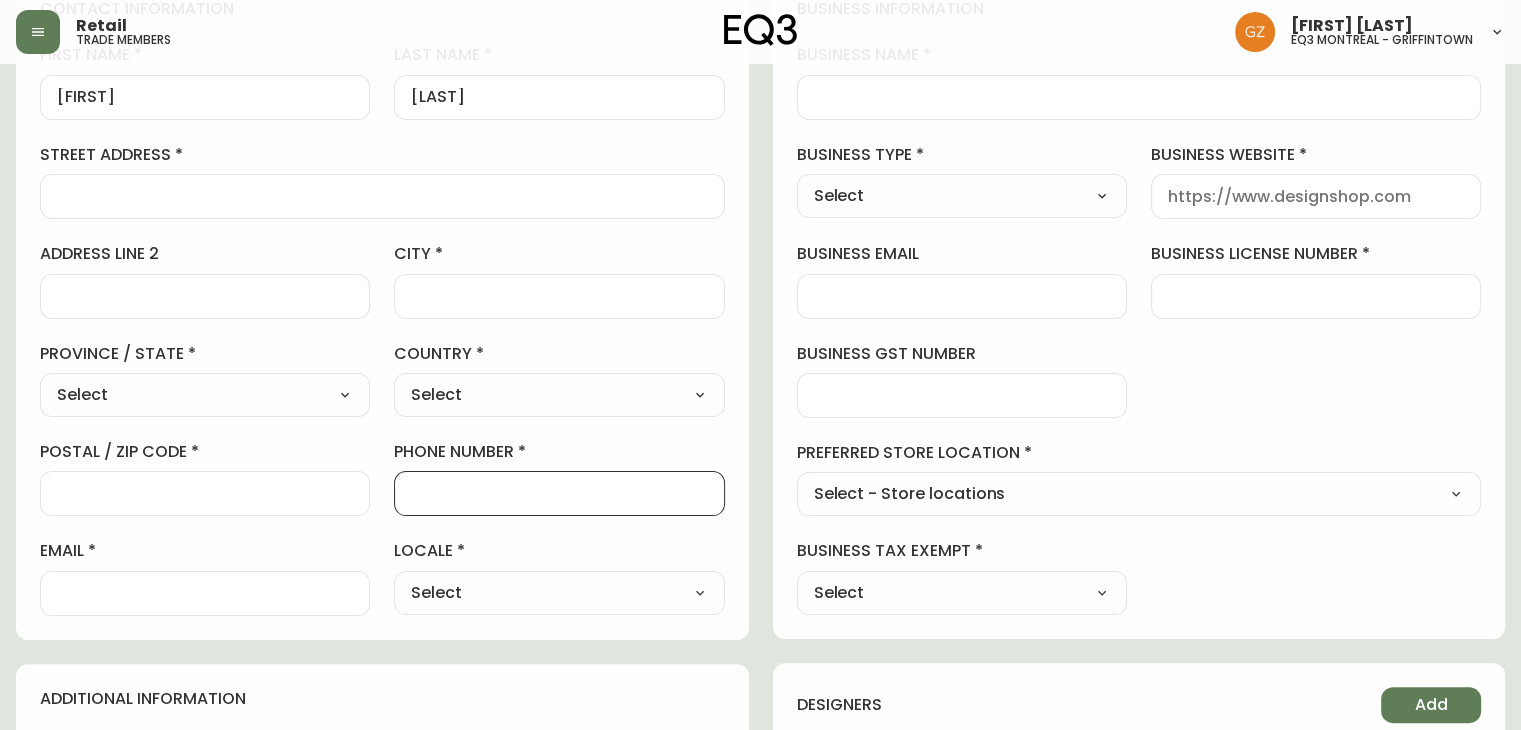 paste on "[PHONE]" 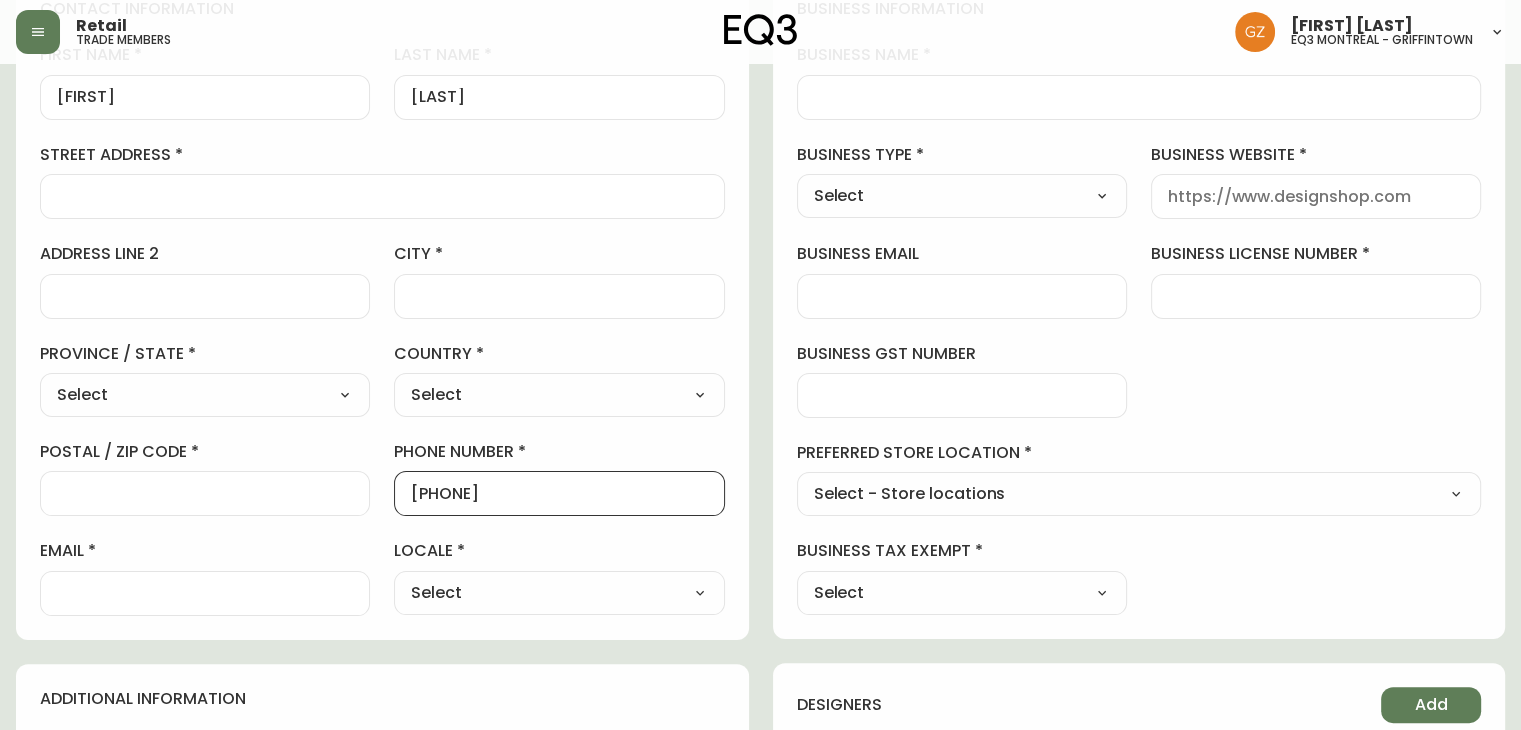 type on "[PHONE]" 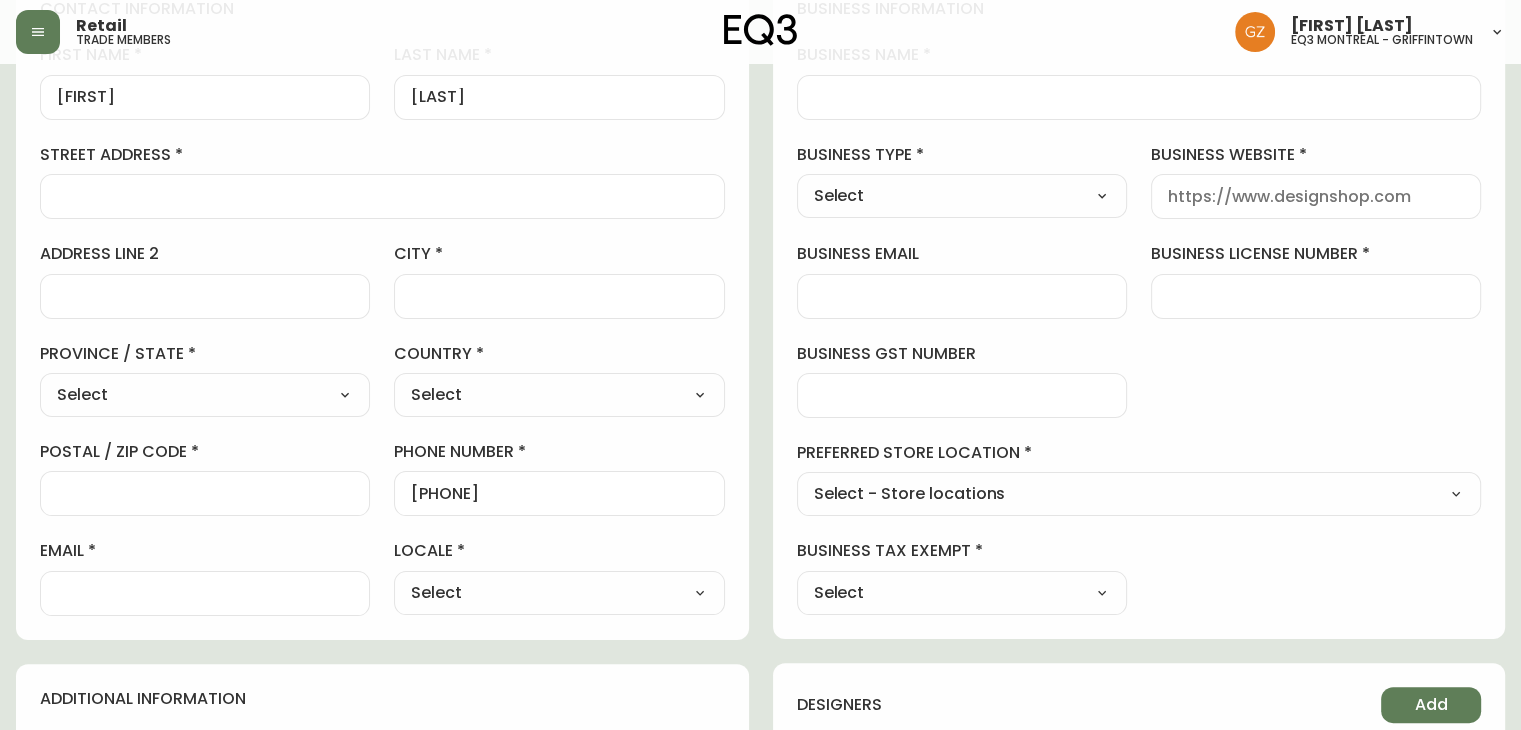 select on "CA" 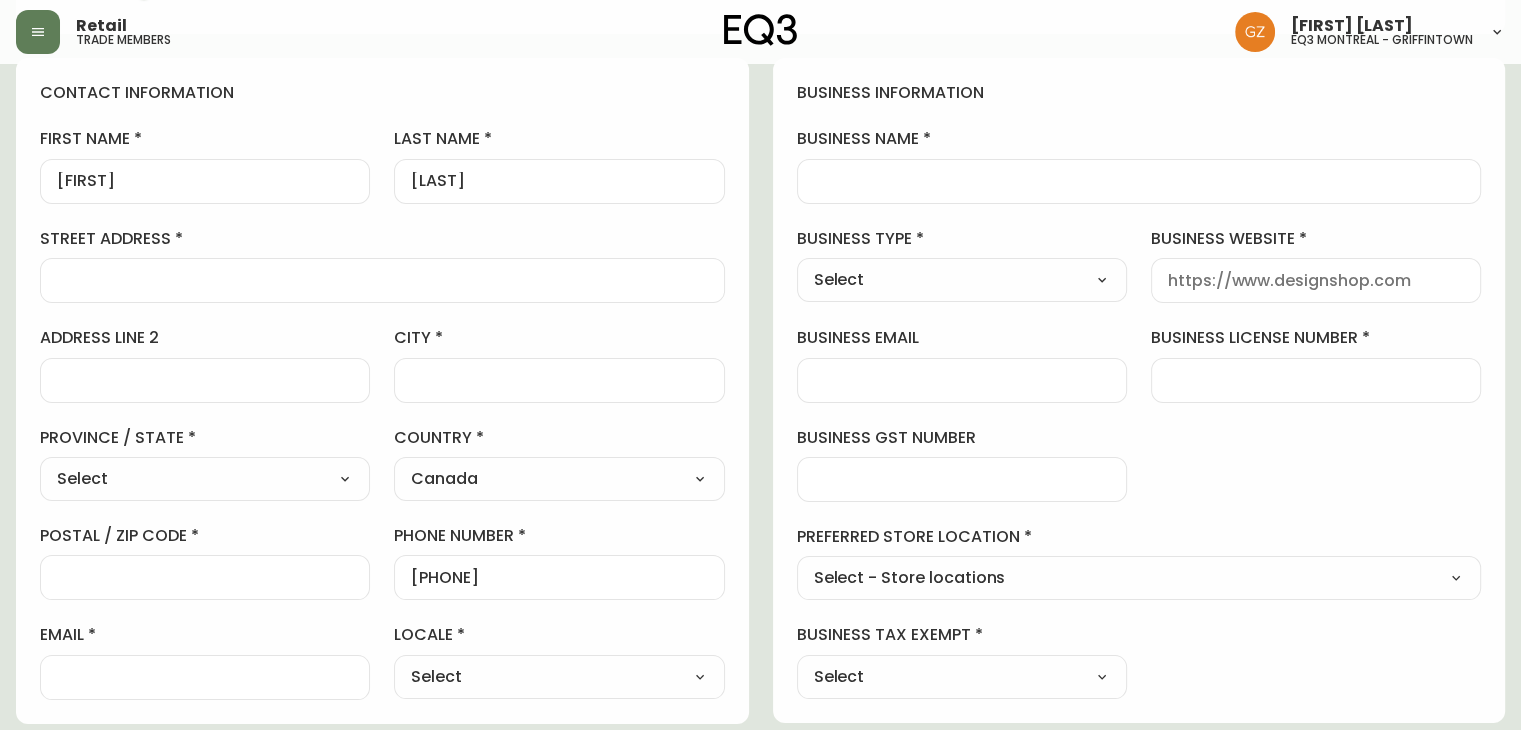 scroll, scrollTop: 100, scrollLeft: 0, axis: vertical 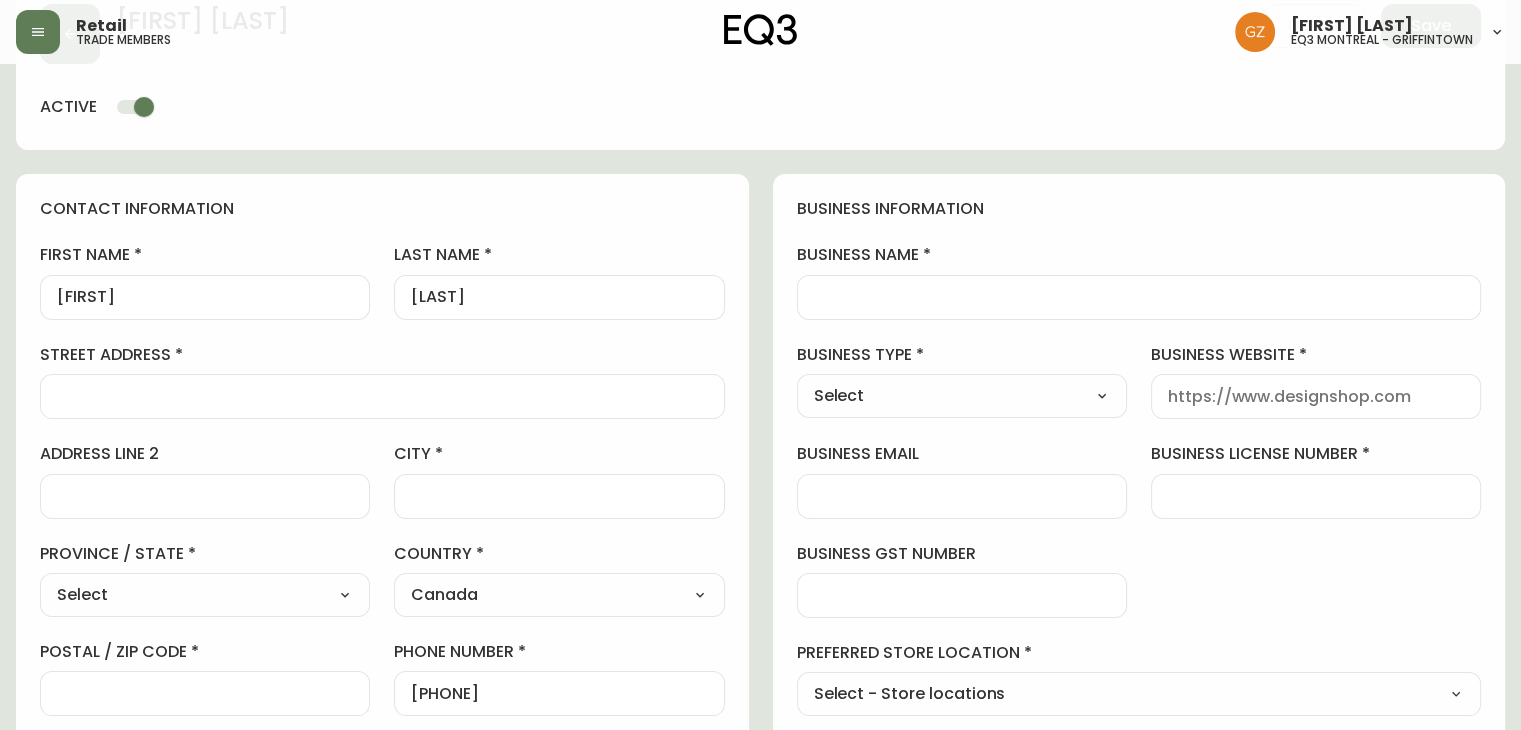 click on "postal / zip code" at bounding box center [205, 693] 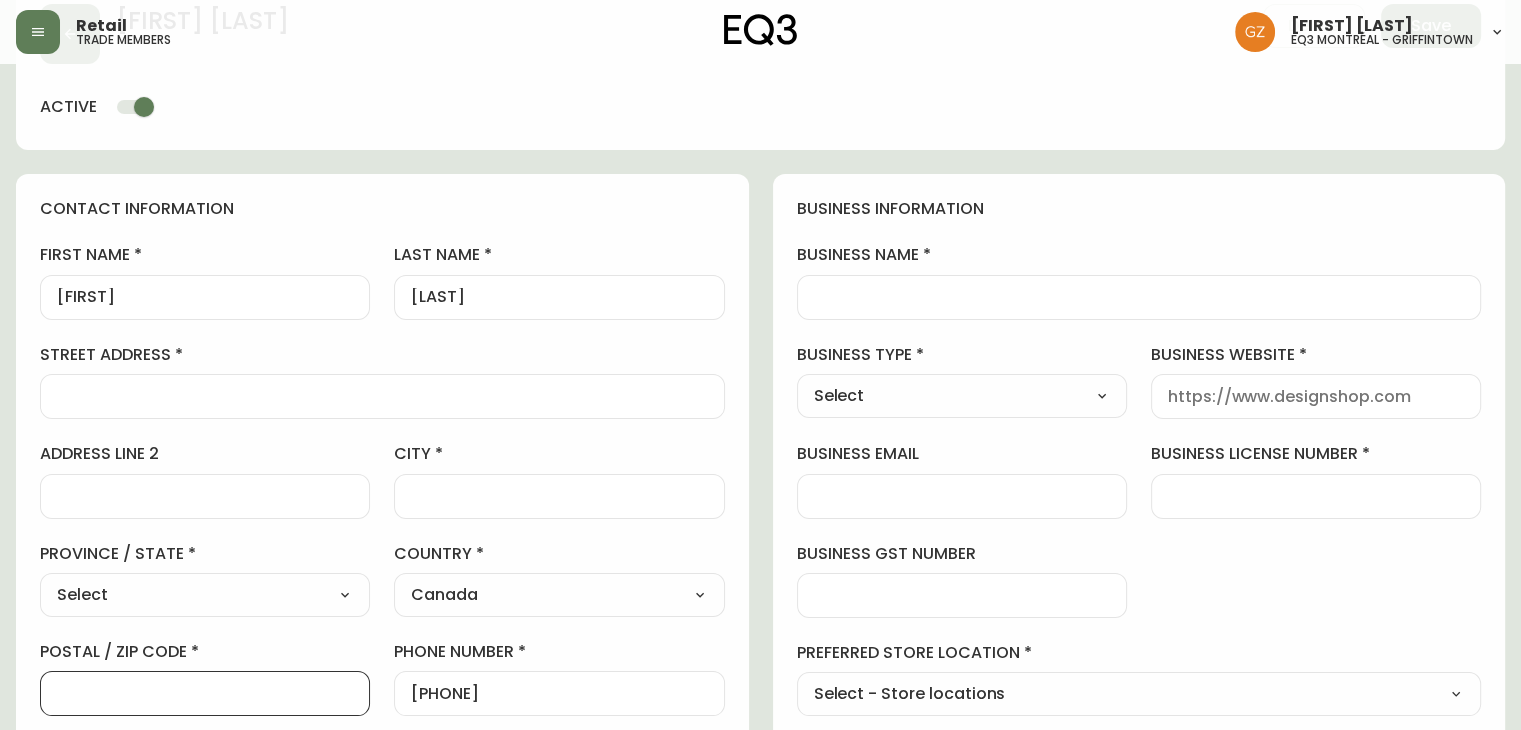 paste on "[POSTAL_CODE]" 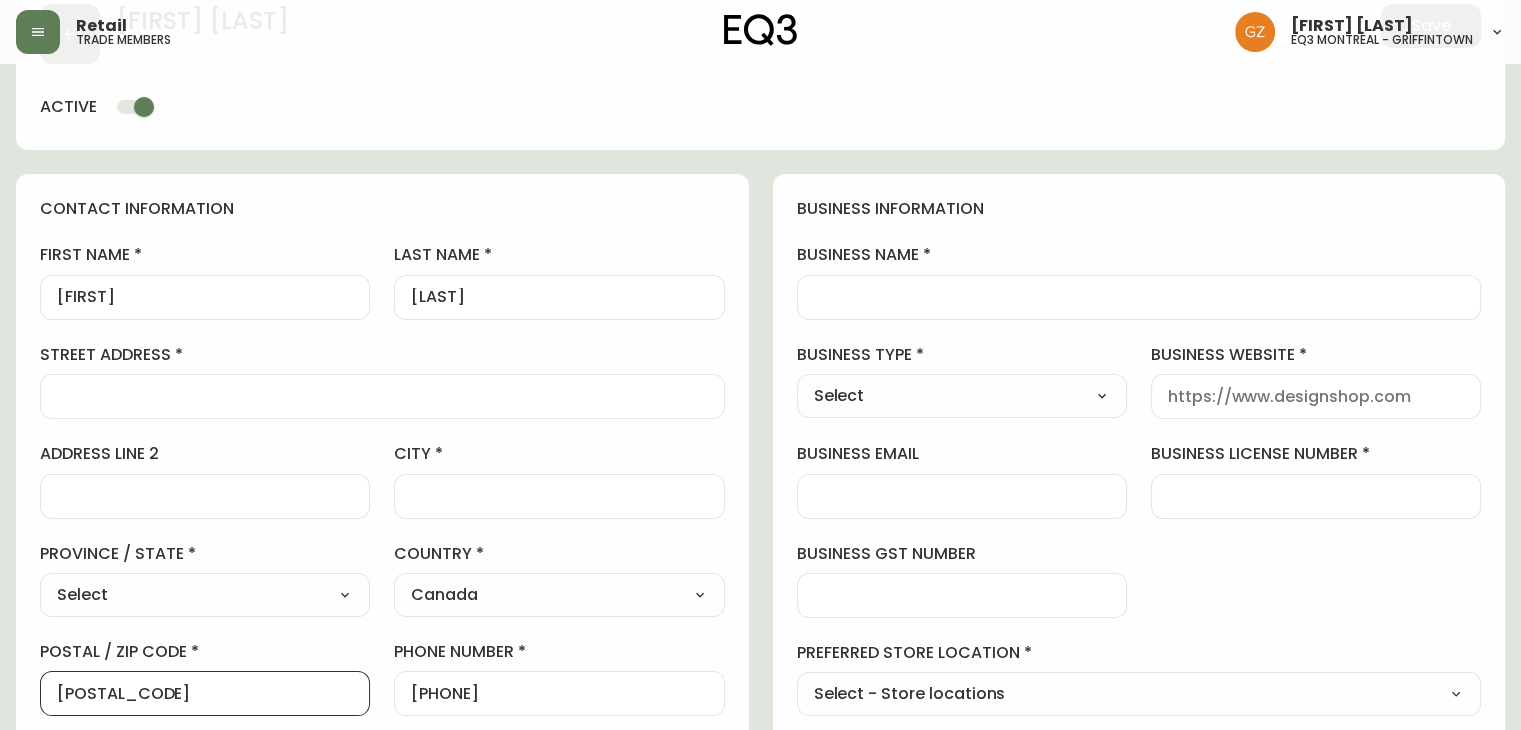 type on "[POSTAL_CODE]" 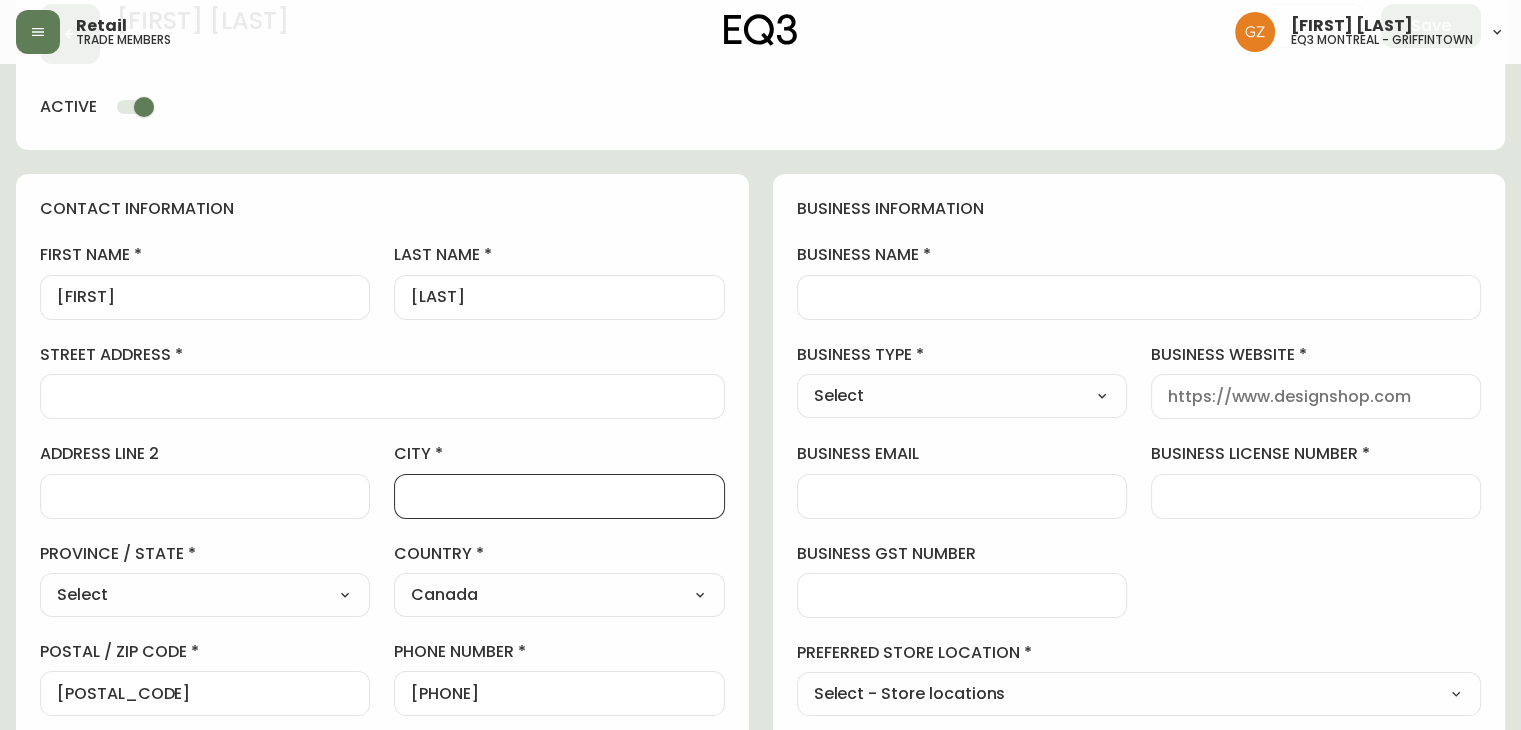 click on "city" at bounding box center [559, 496] 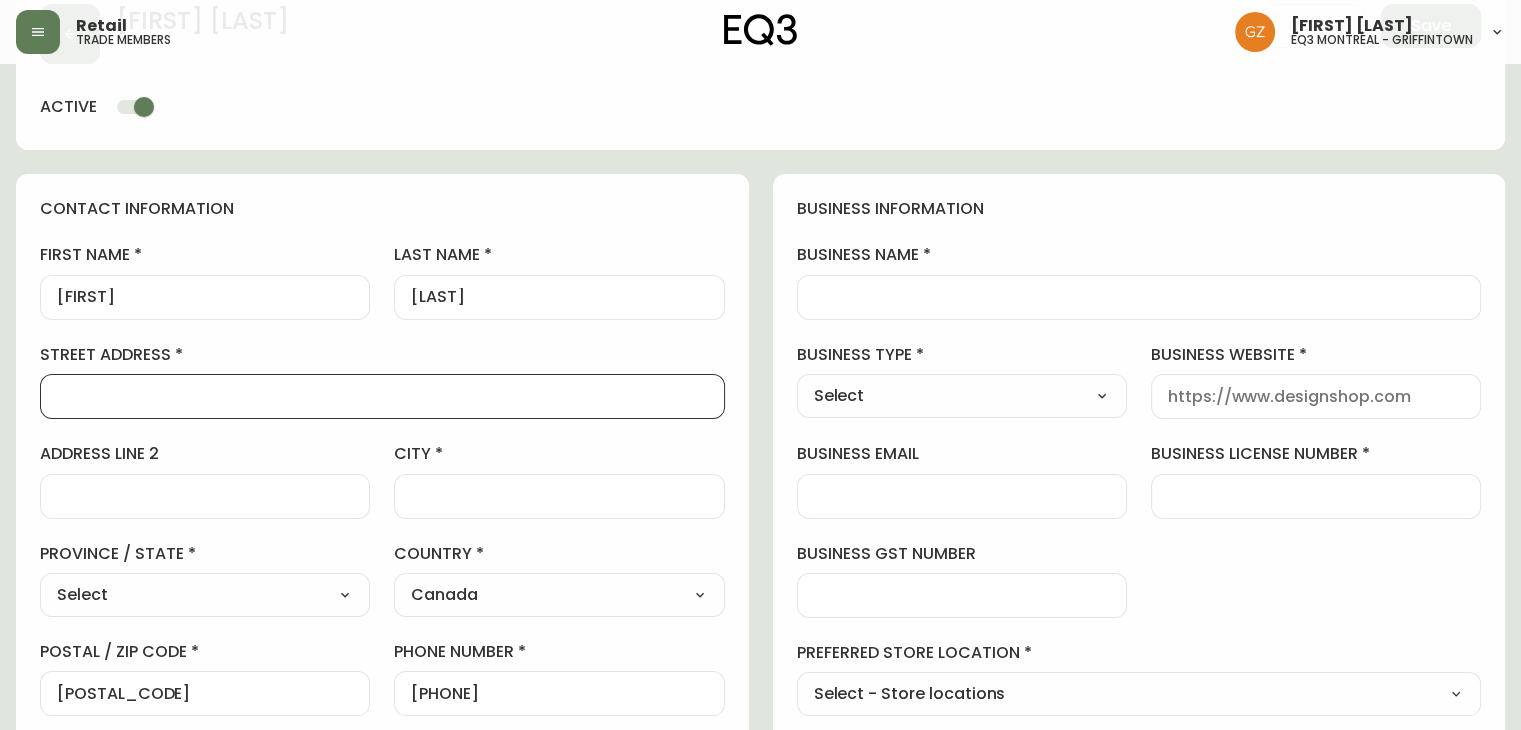 click on "street address" at bounding box center (382, 396) 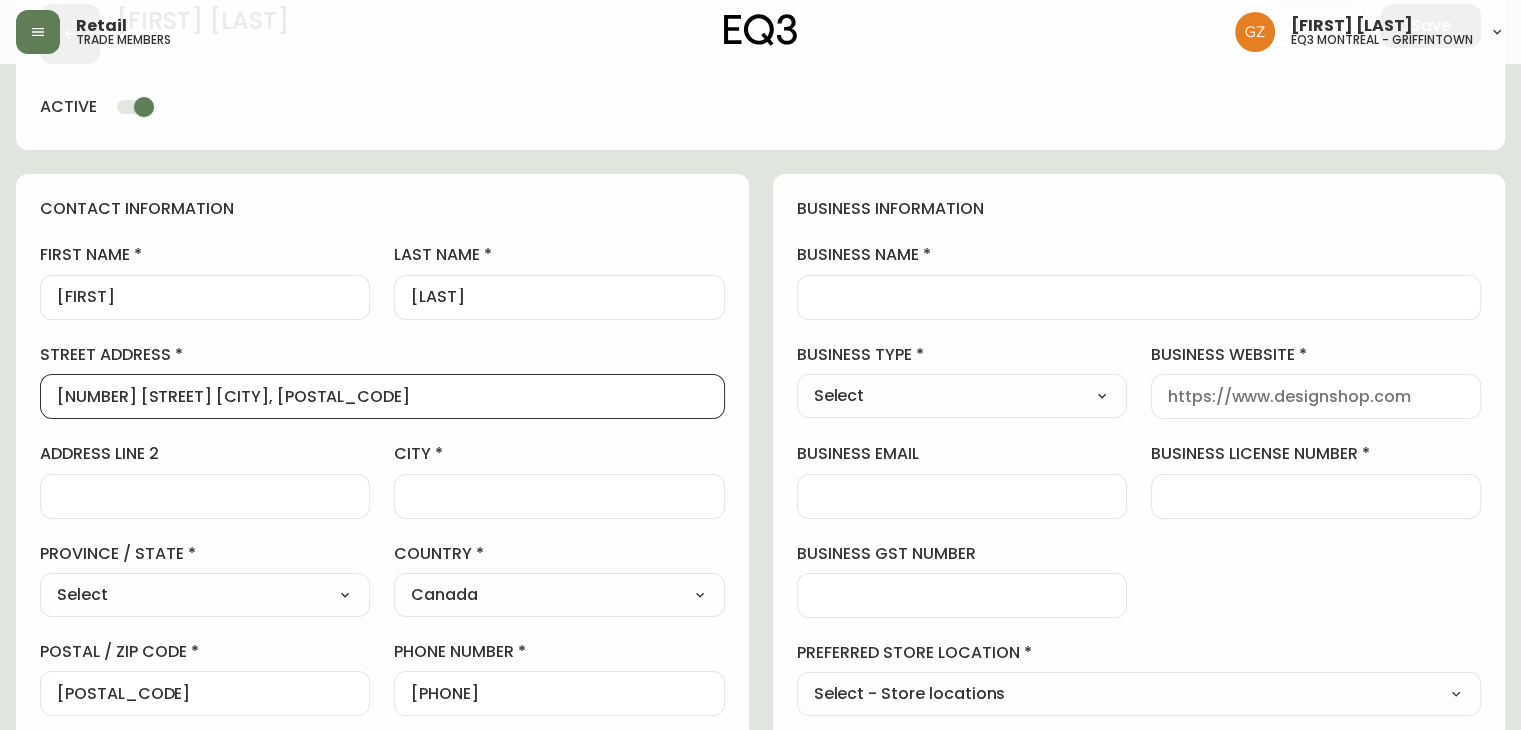 paste on "[NUMBER] [STREET] [CITY], [POSTAL_CODE]" 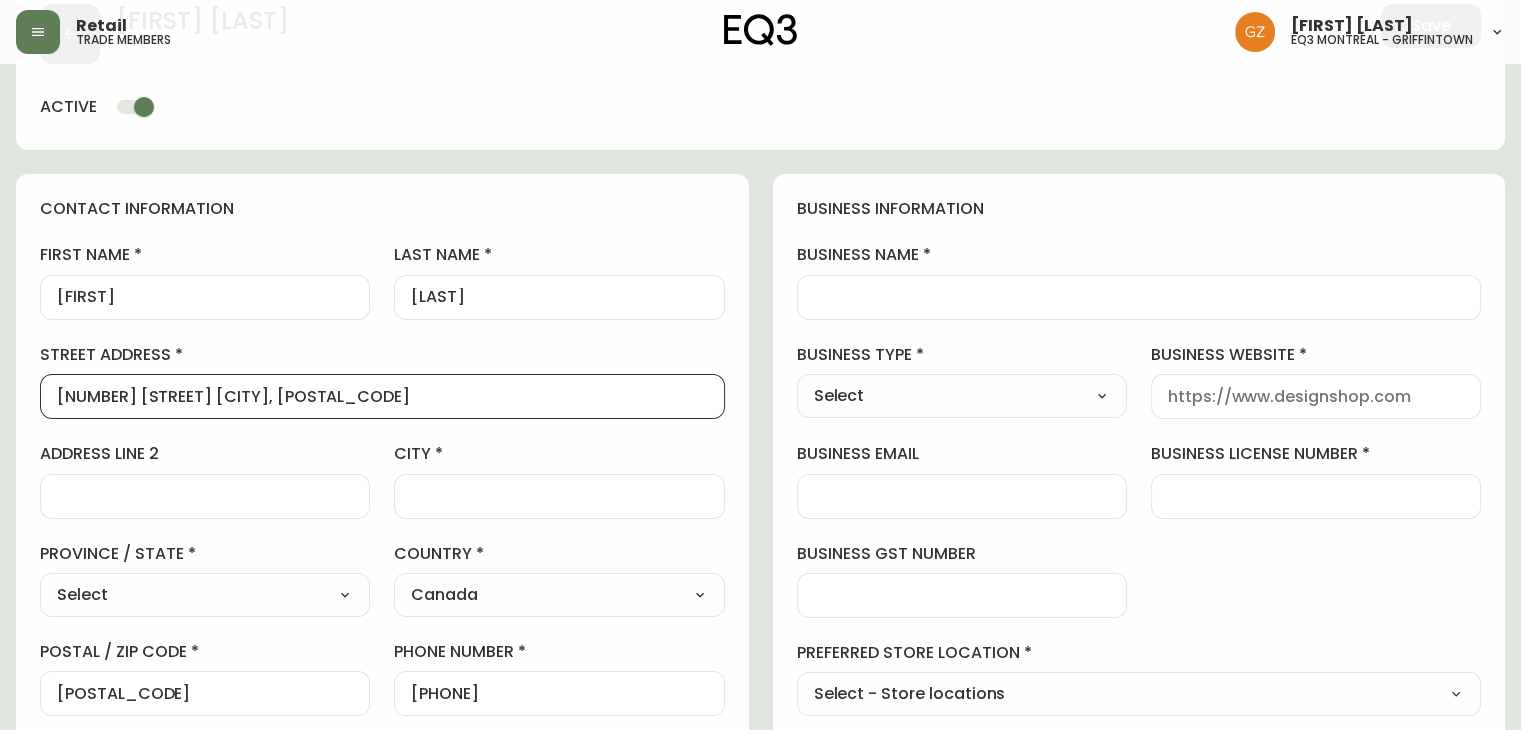 scroll, scrollTop: 0, scrollLeft: 0, axis: both 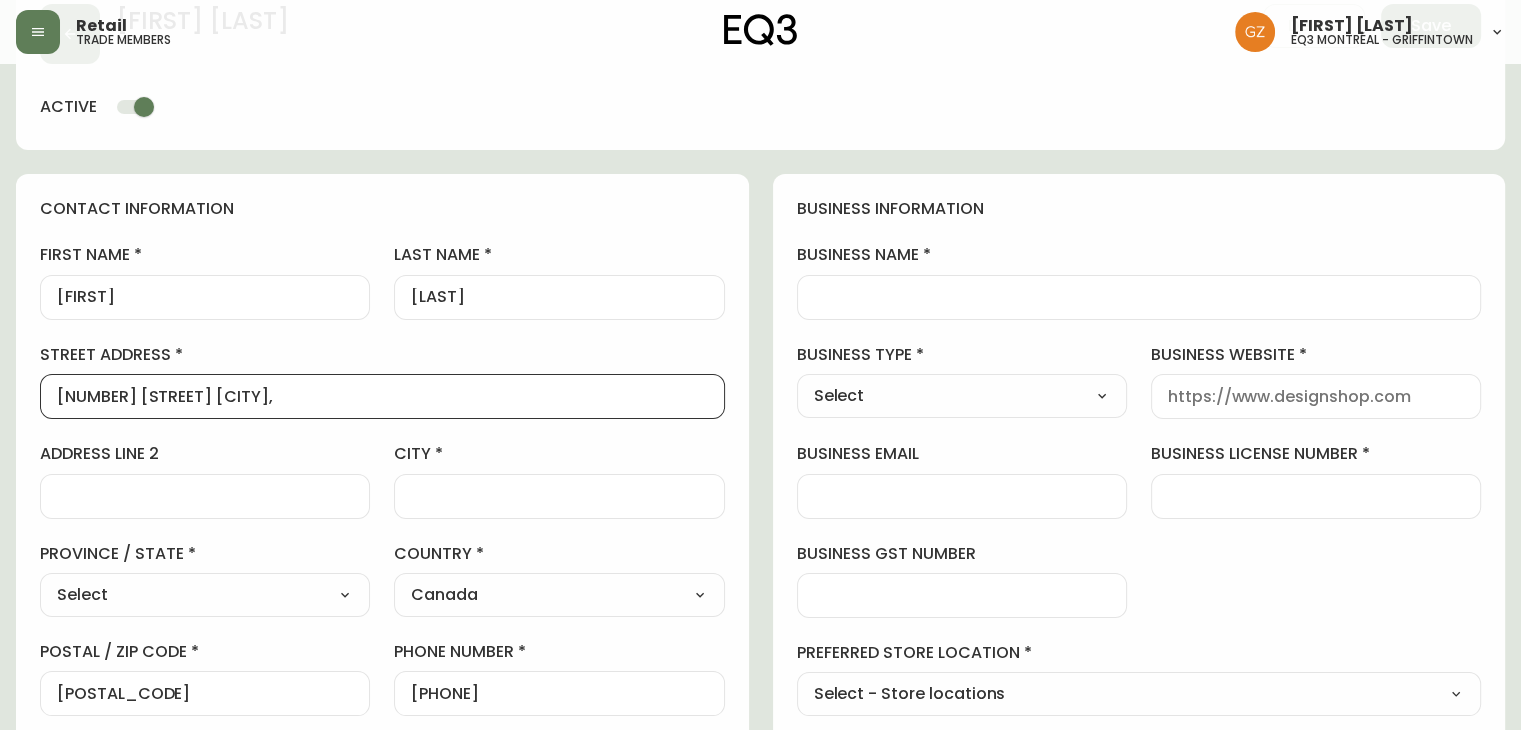 drag, startPoint x: 229, startPoint y: 396, endPoint x: 445, endPoint y: 392, distance: 216.03703 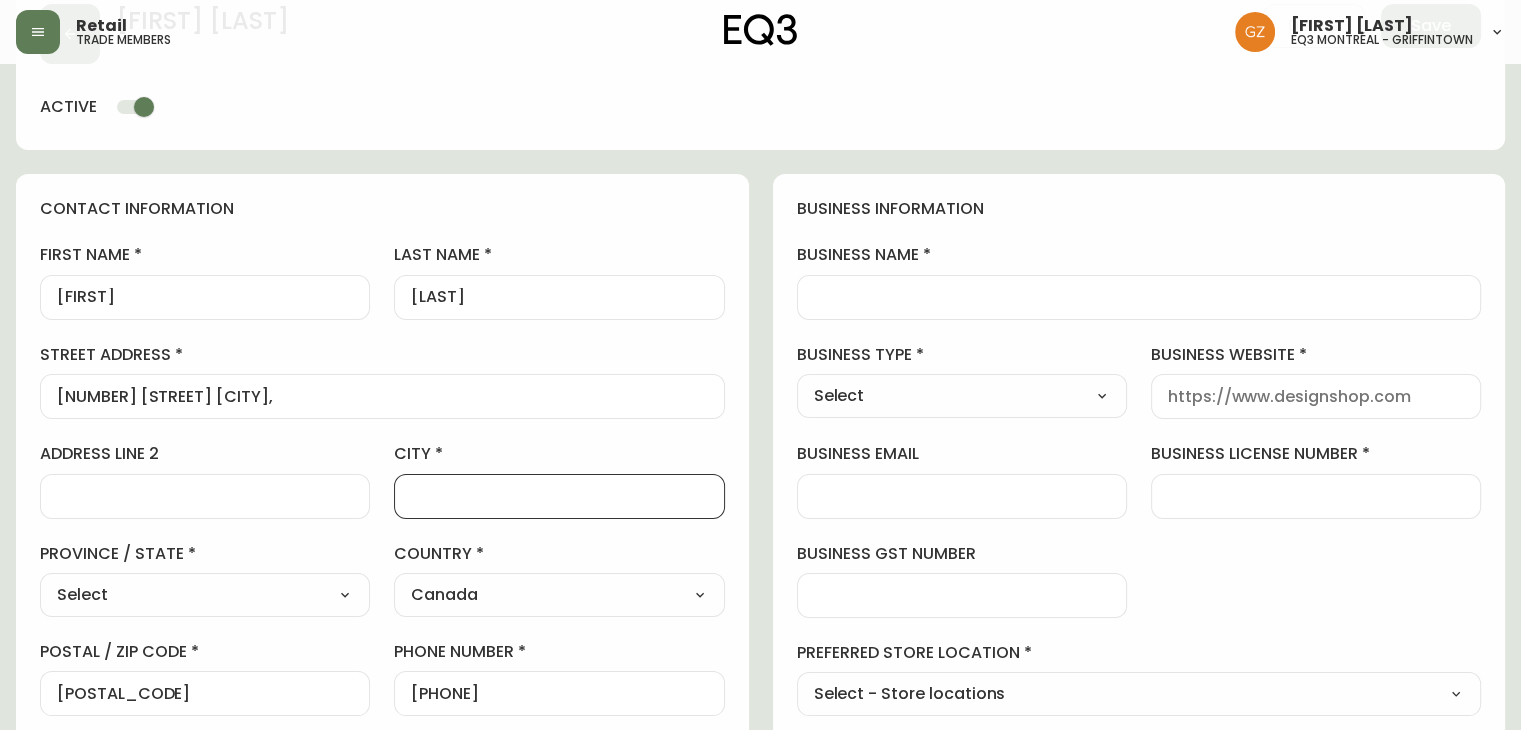 paste on "Sainte-Agathe-Des-Monts" 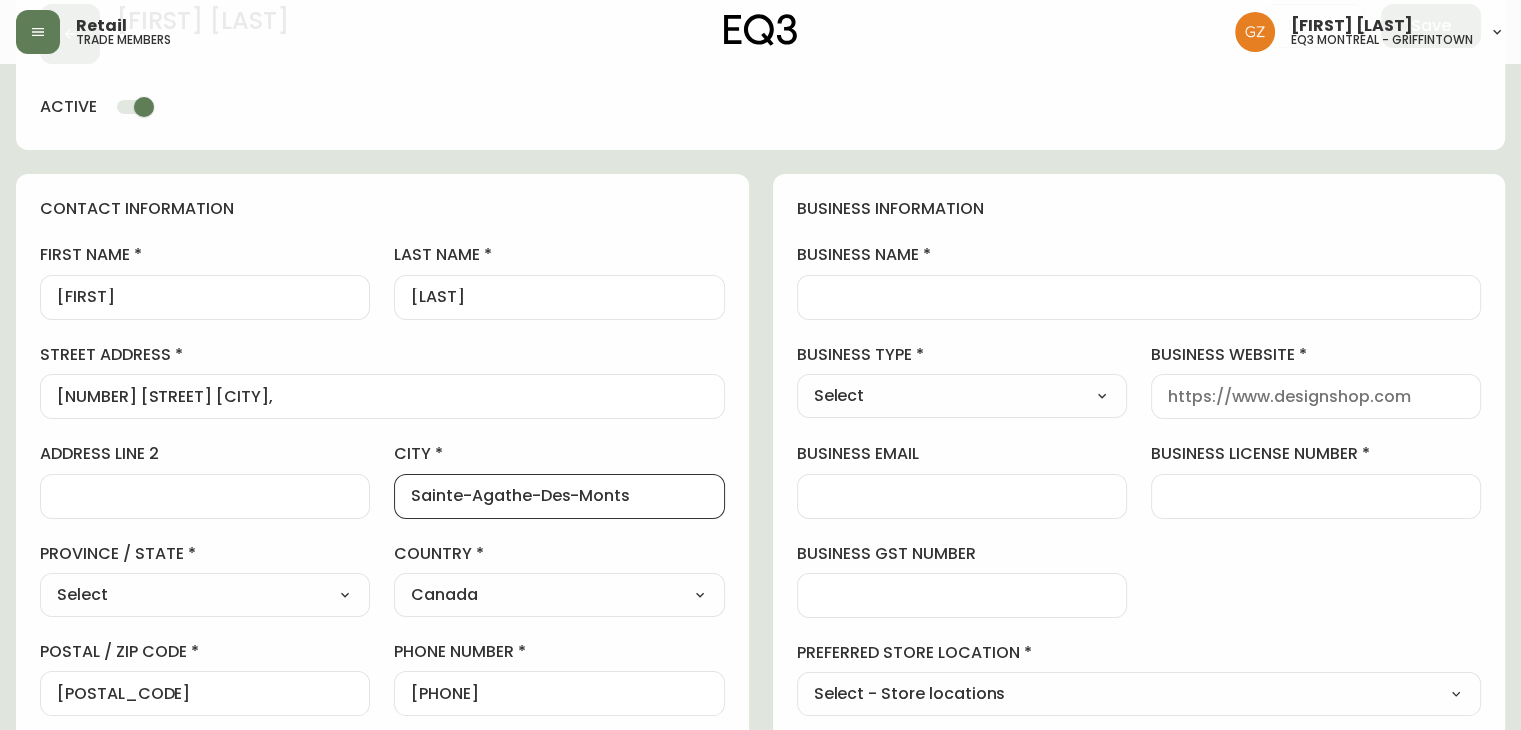 type on "Sainte-Agathe-Des-Monts" 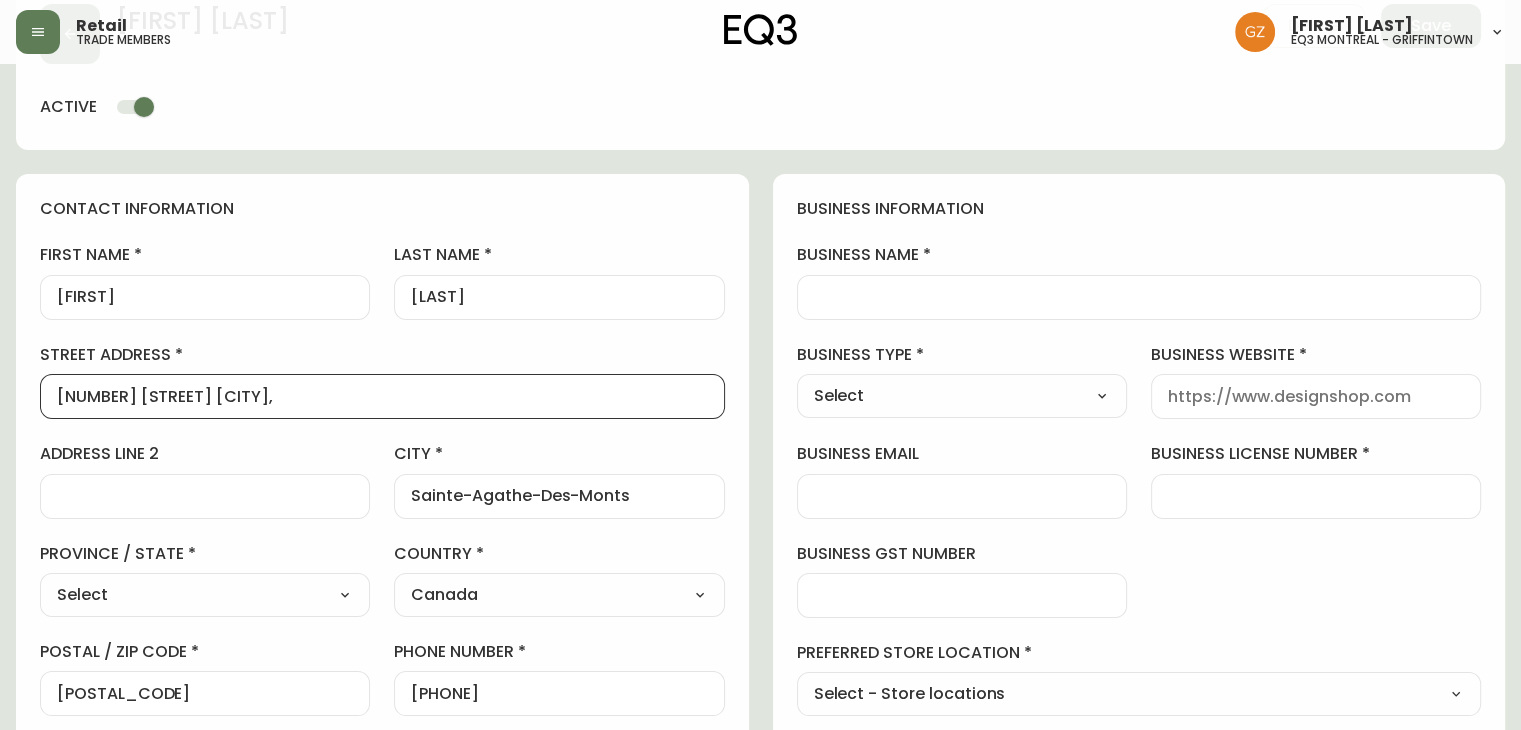 scroll, scrollTop: 0, scrollLeft: 0, axis: both 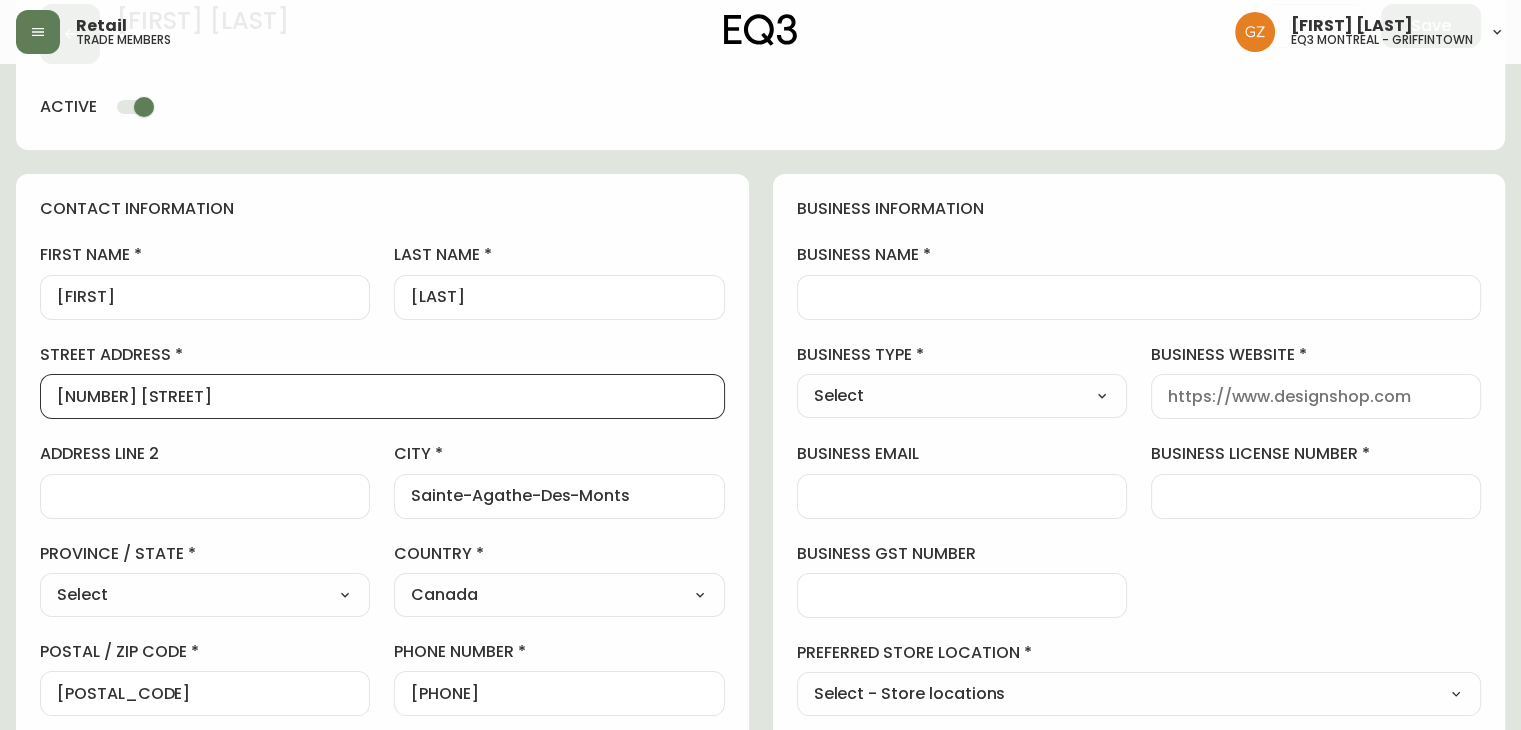 type on "[NUMBER] [STREET]" 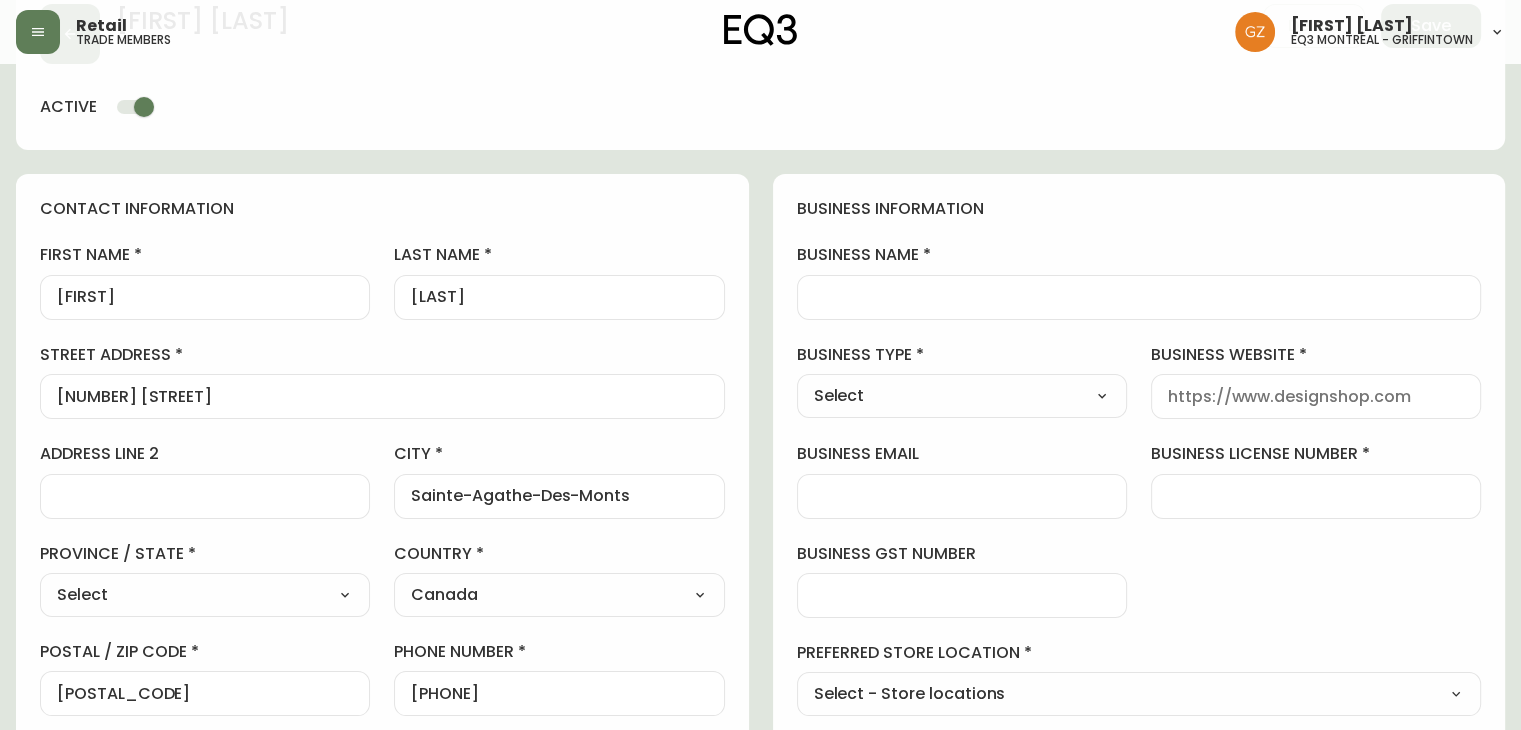 select on "QC" 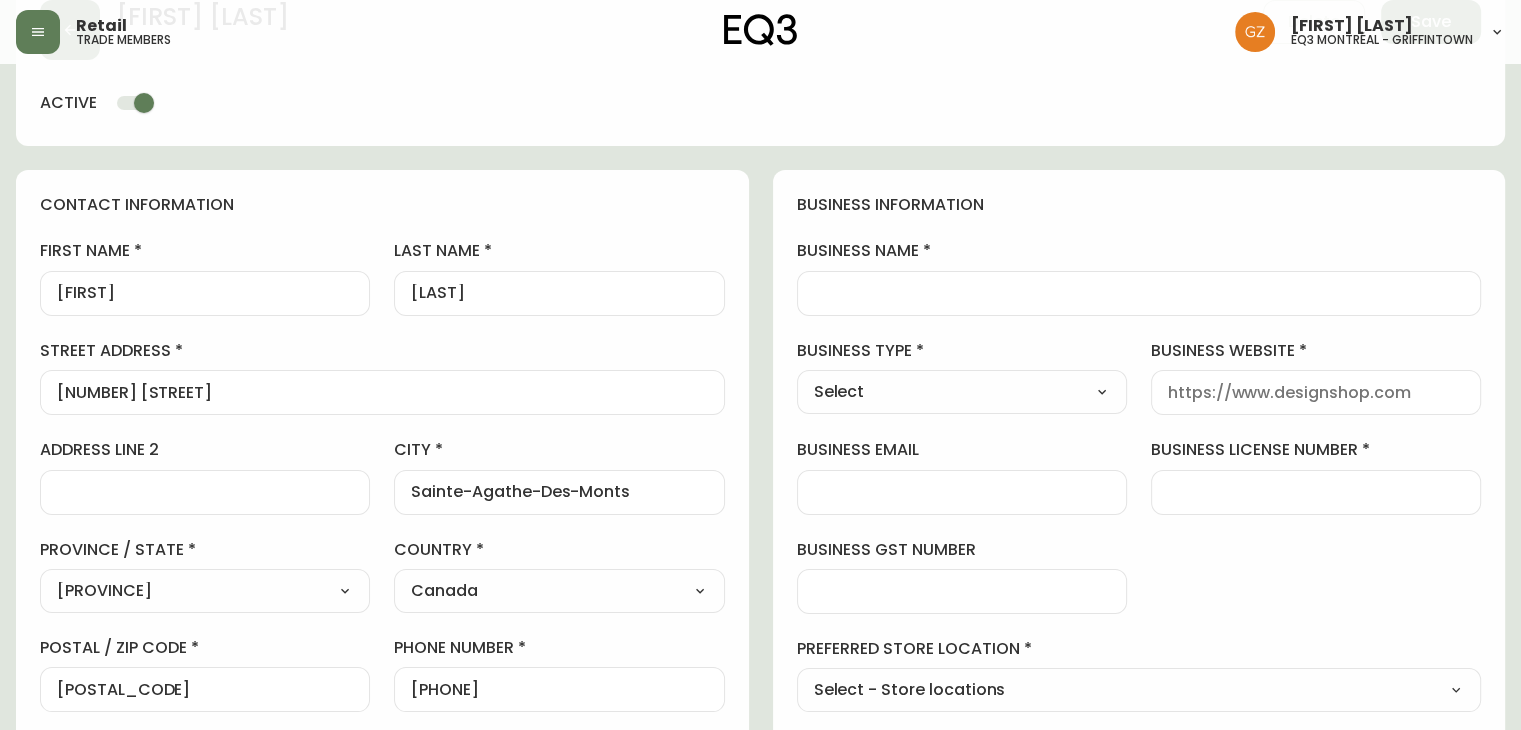 scroll, scrollTop: 100, scrollLeft: 0, axis: vertical 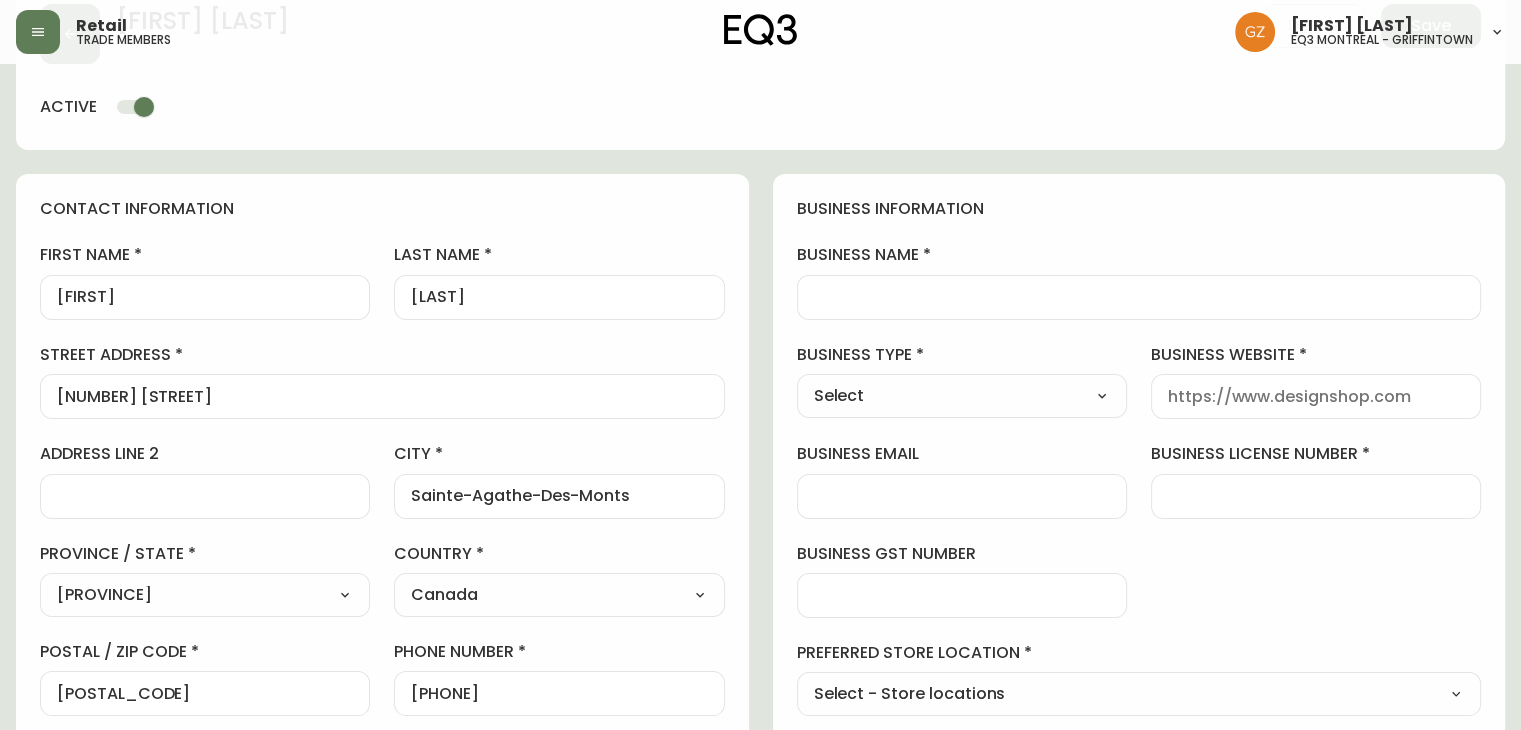click on "business name" at bounding box center [1139, 297] 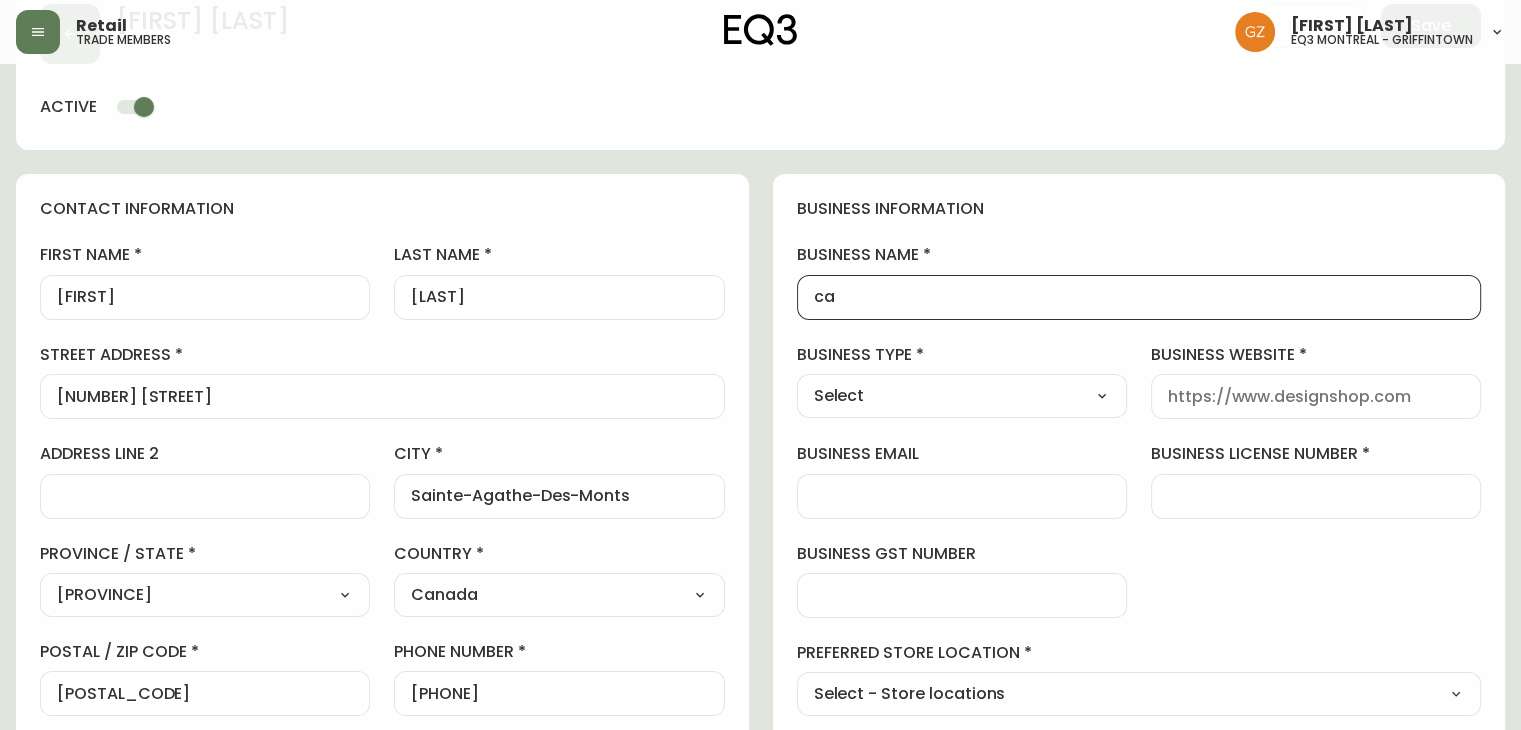 type on "c" 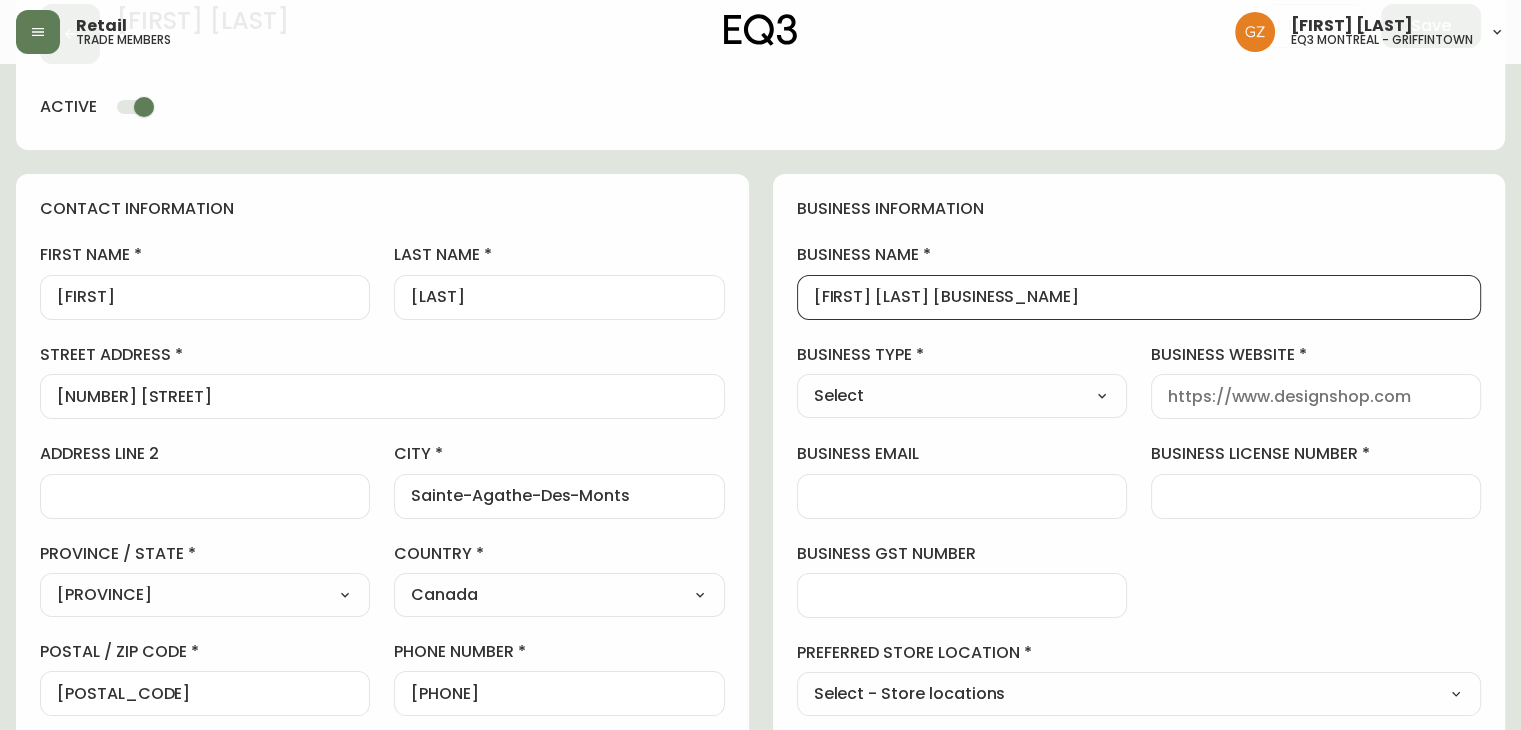 type on "[FIRST] [LAST] [BUSINESS_NAME]" 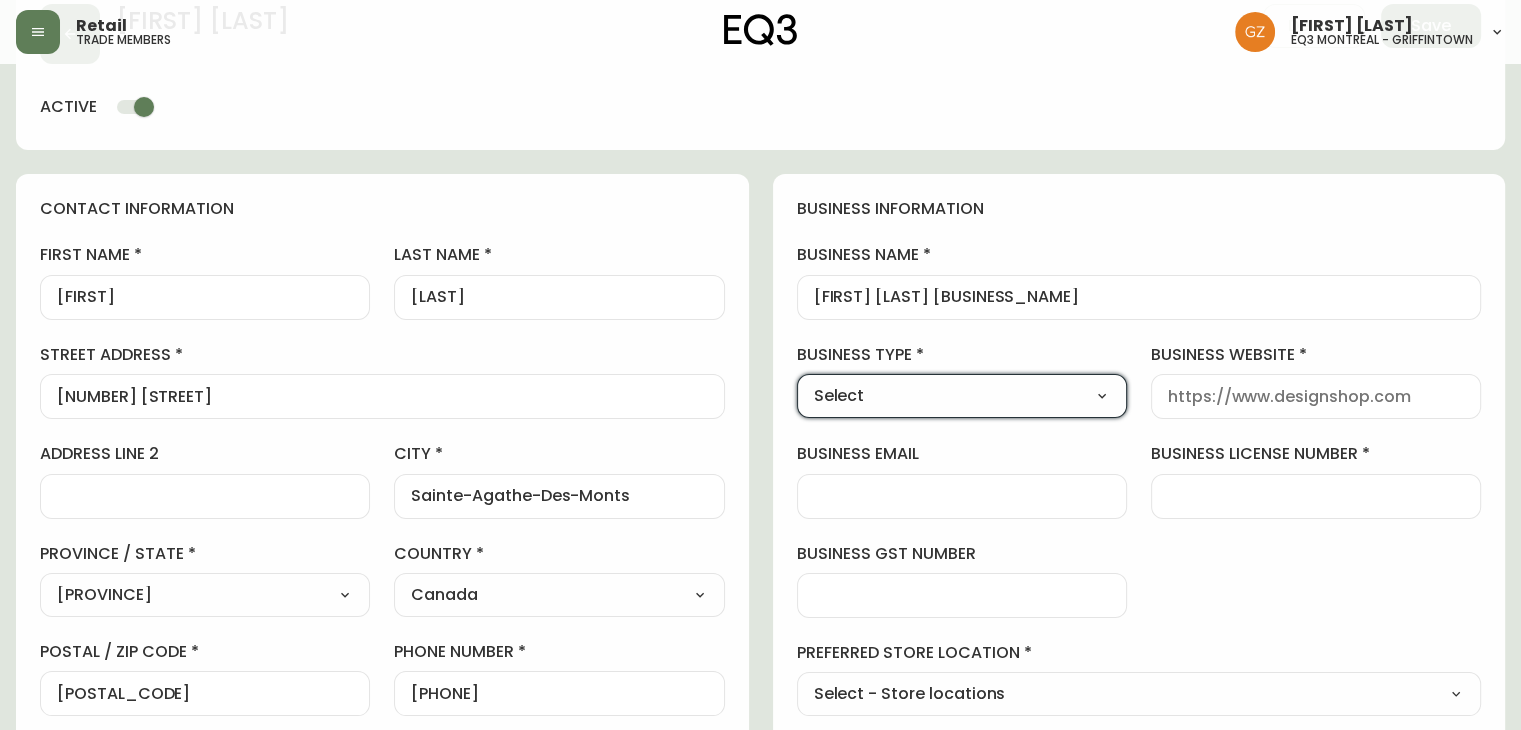 scroll, scrollTop: 0, scrollLeft: 0, axis: both 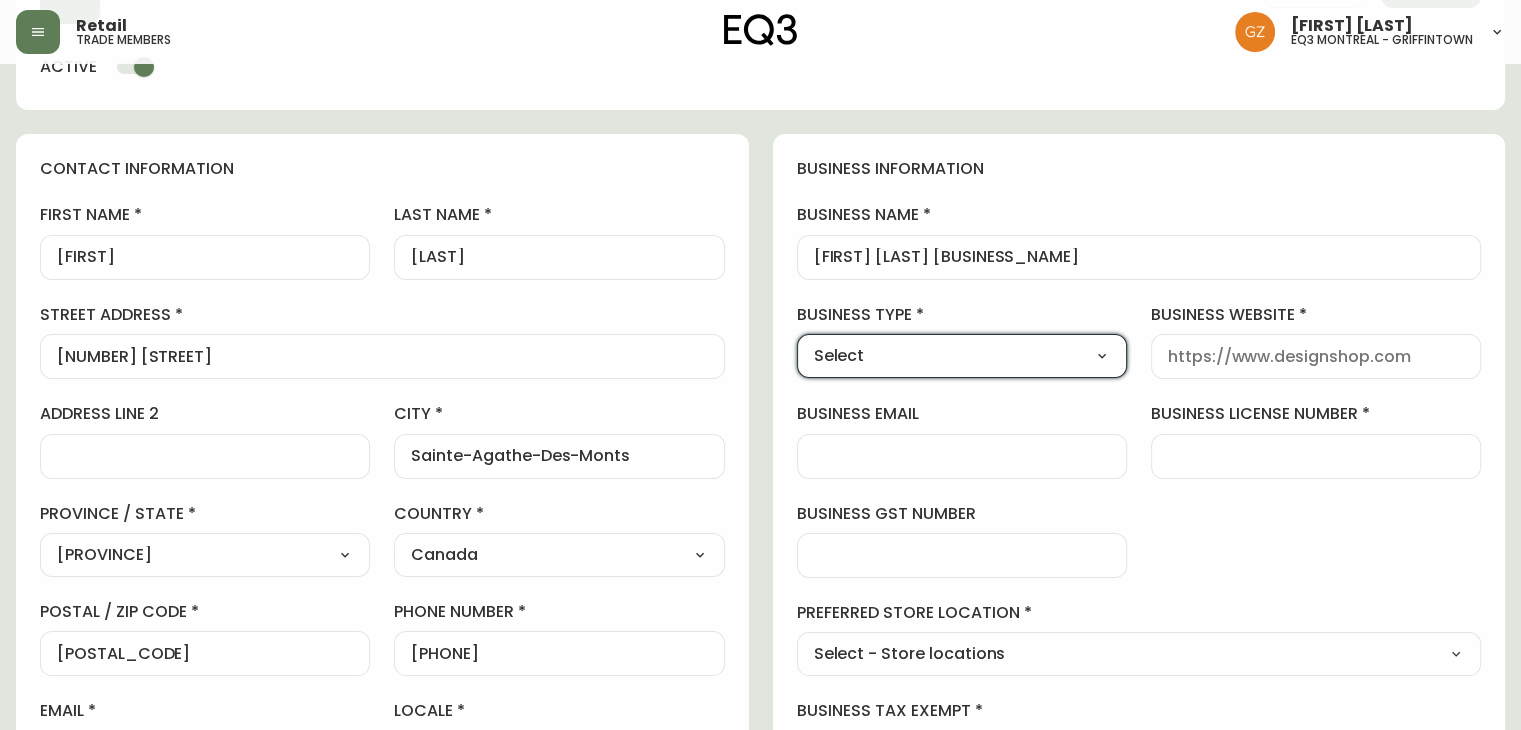 click on "Select Interior Designer Architect Home Builder Contractor Real Estate Agent Hospitality Other" at bounding box center [962, 356] 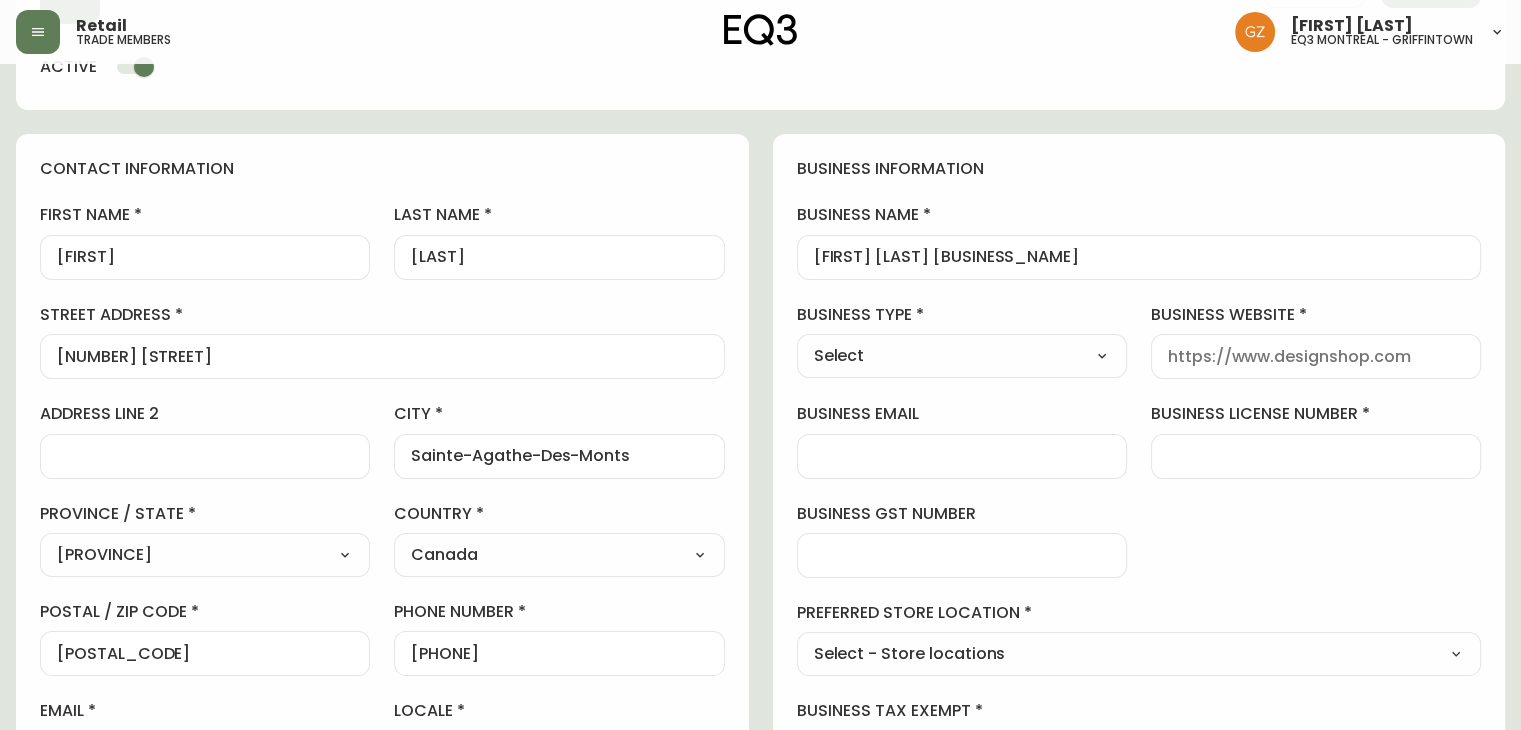 select on "Interior Designer" 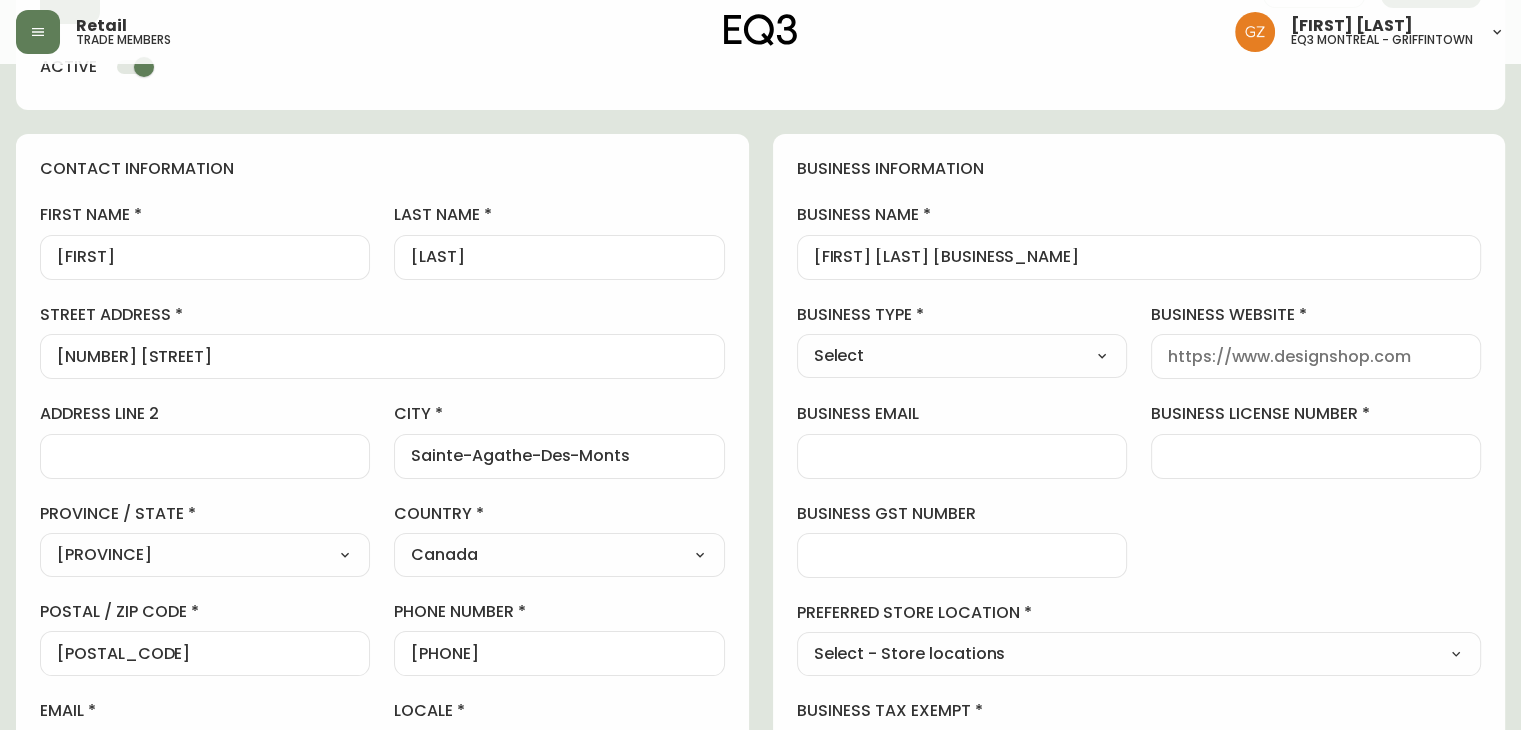 click on "Select Interior Designer Architect Home Builder Contractor Real Estate Agent Hospitality Other" at bounding box center [962, 356] 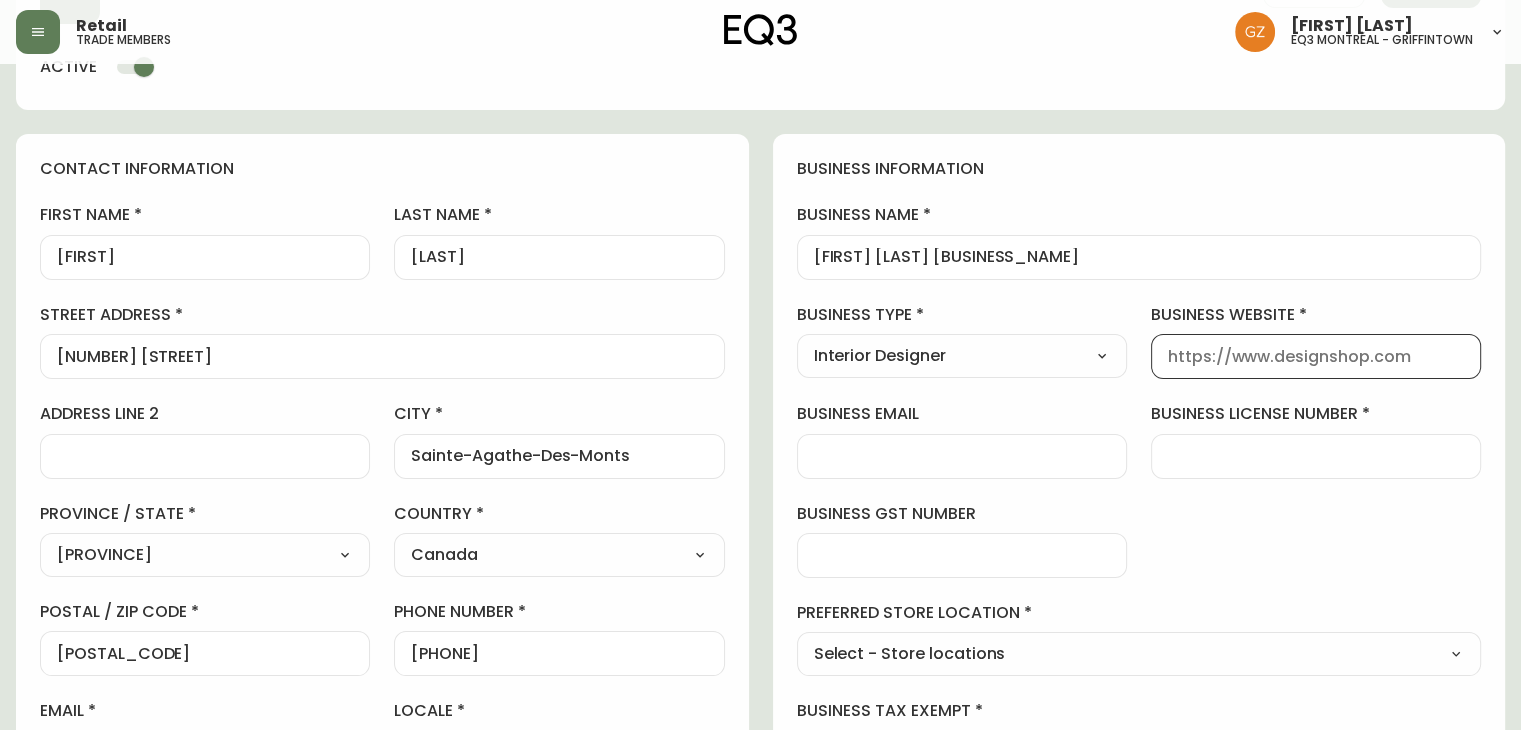 click on "business website" at bounding box center (1316, 356) 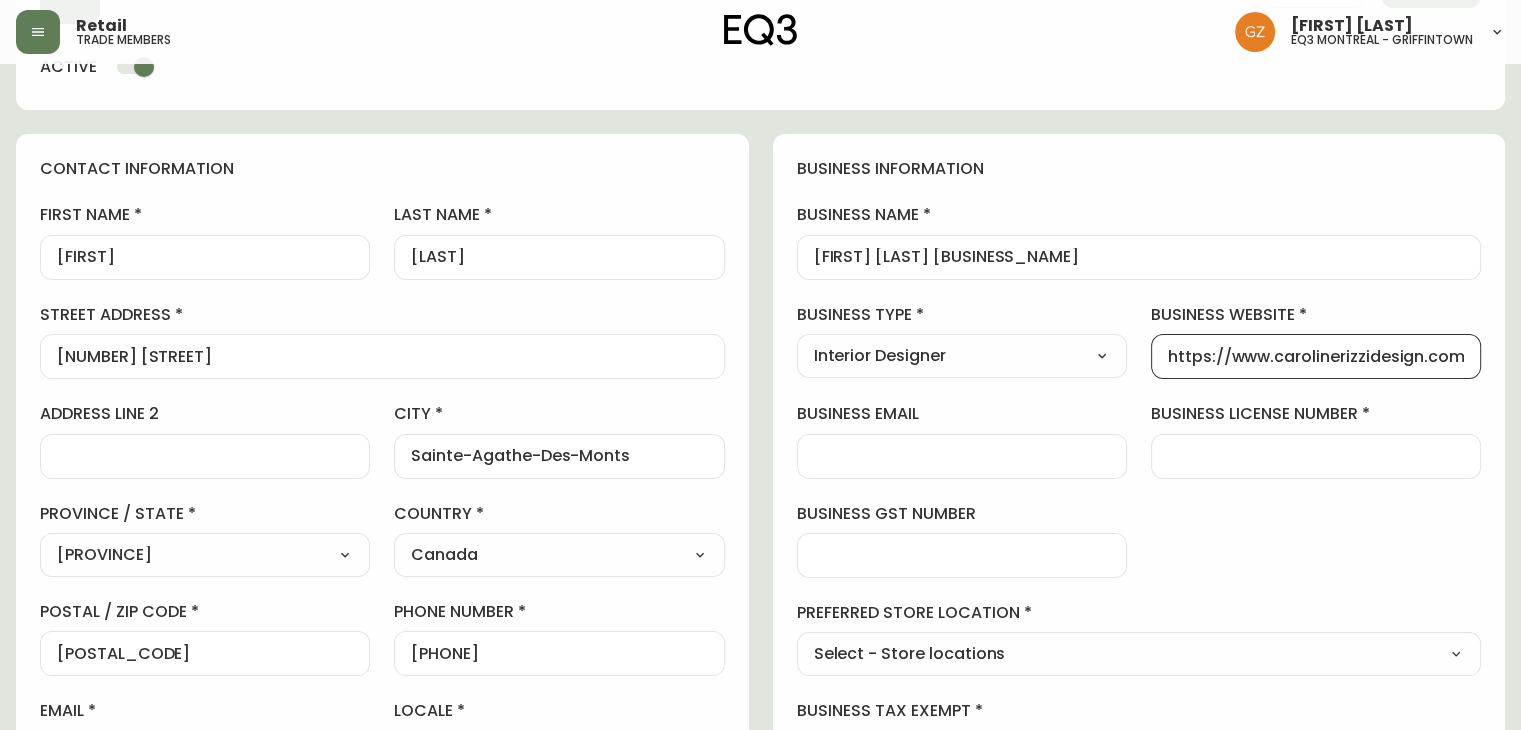 scroll, scrollTop: 0, scrollLeft: 5, axis: horizontal 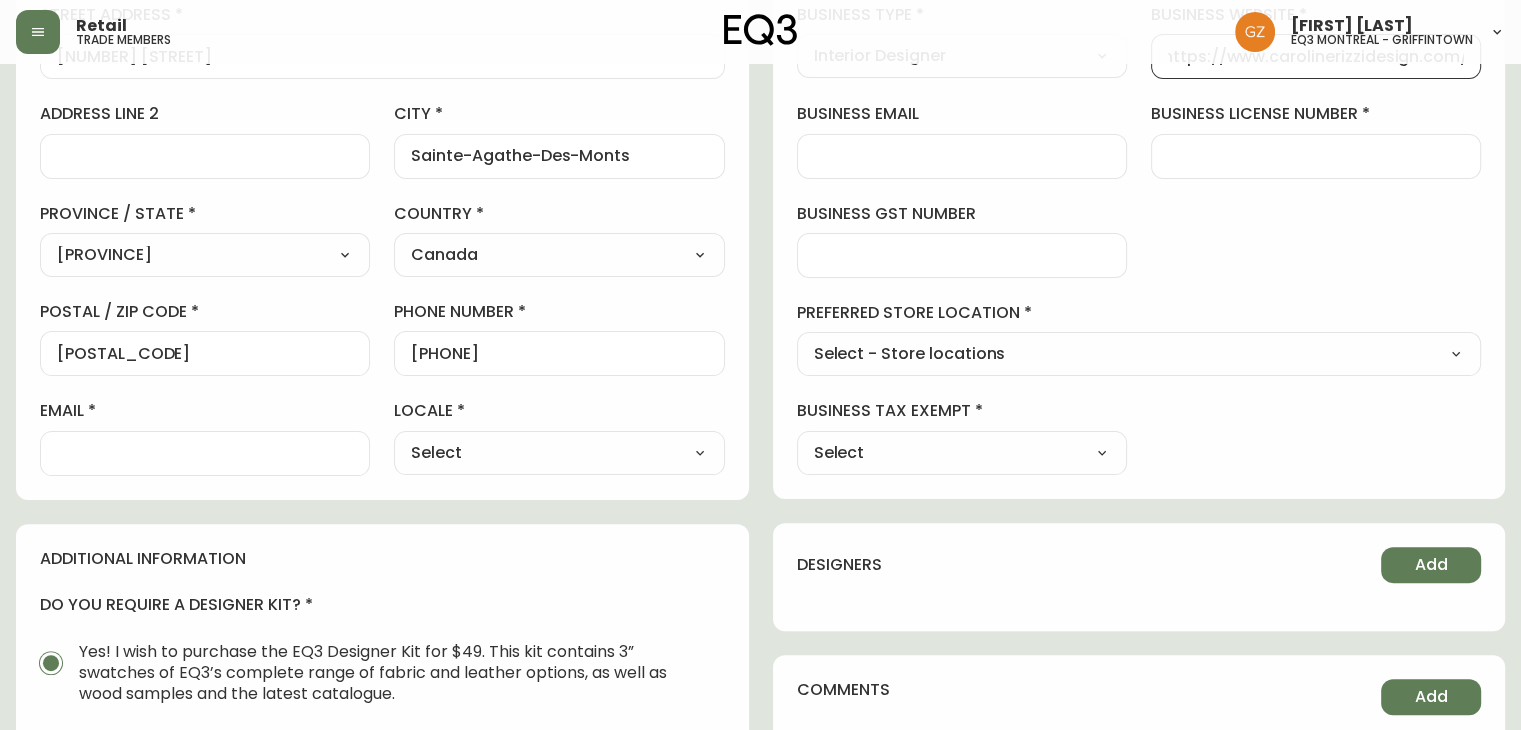 type on "https://www.carolinerizzidesign.com/" 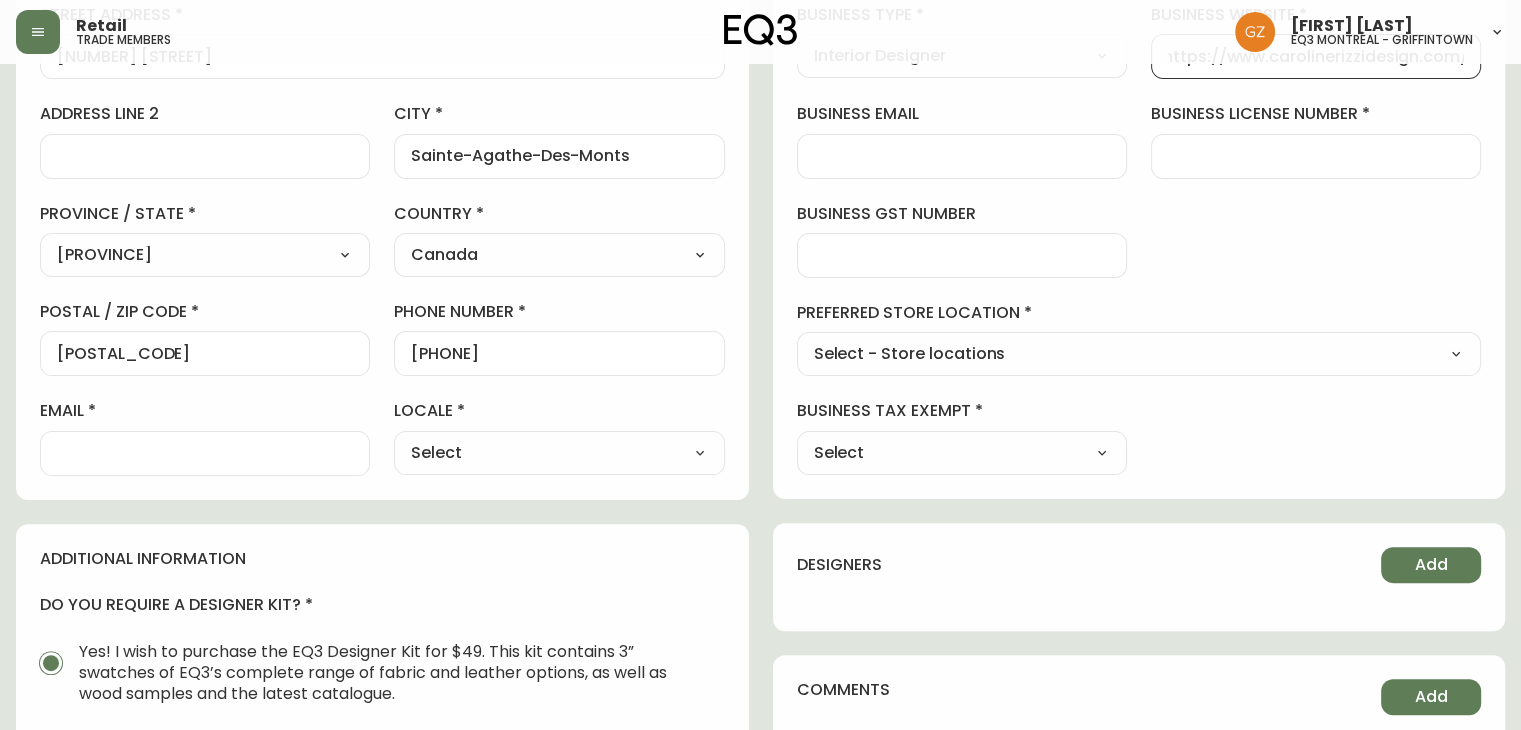 scroll, scrollTop: 0, scrollLeft: 0, axis: both 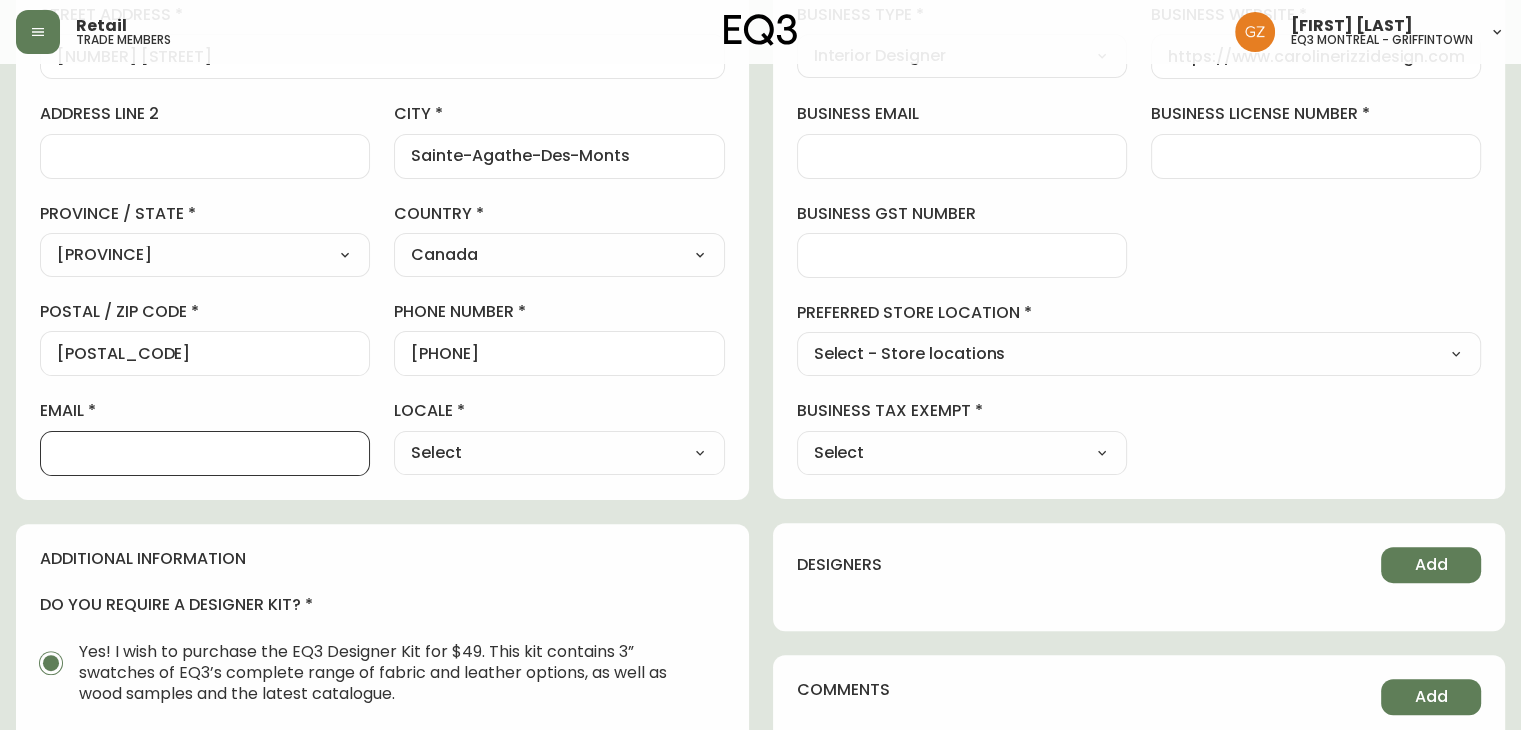 click on "email" at bounding box center [205, 453] 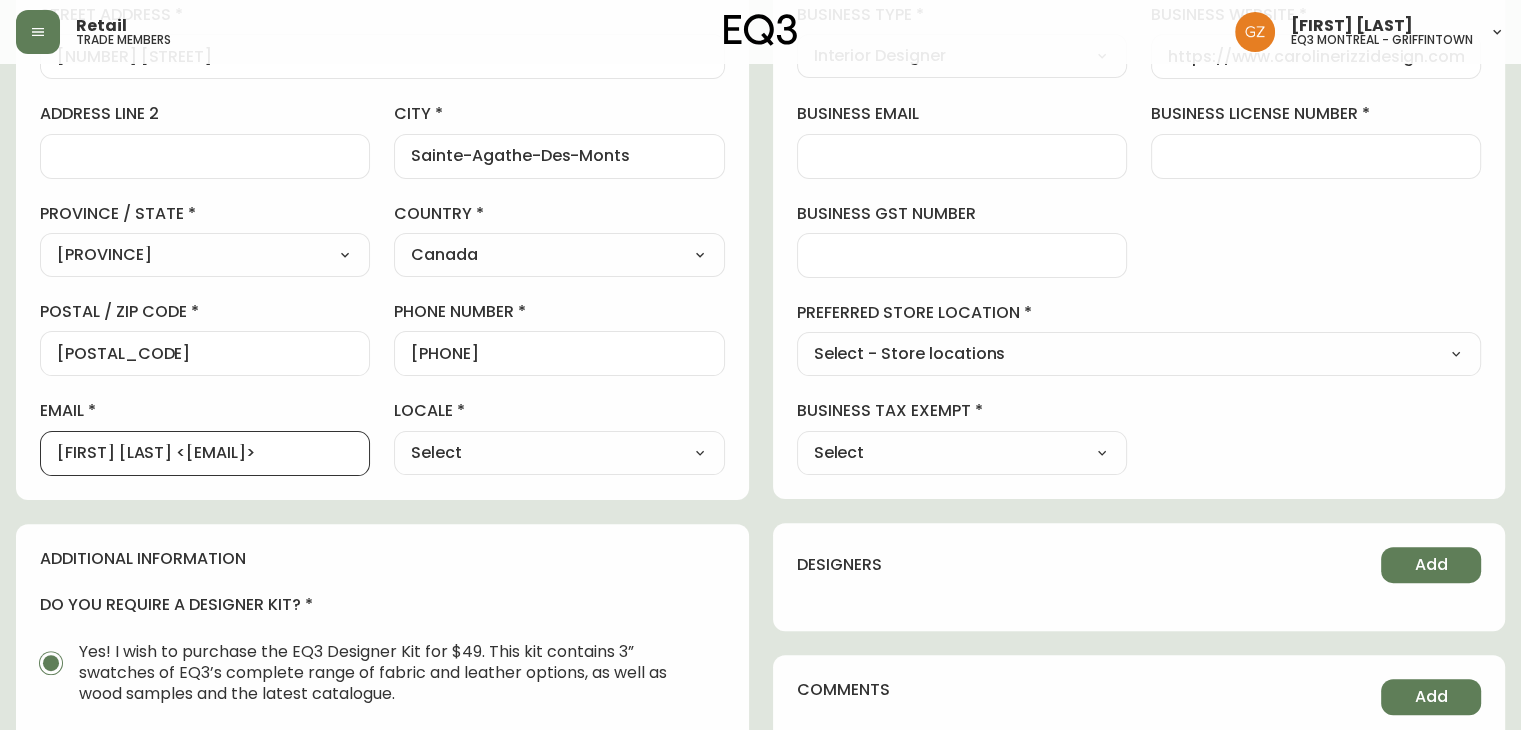 scroll, scrollTop: 0, scrollLeft: 102, axis: horizontal 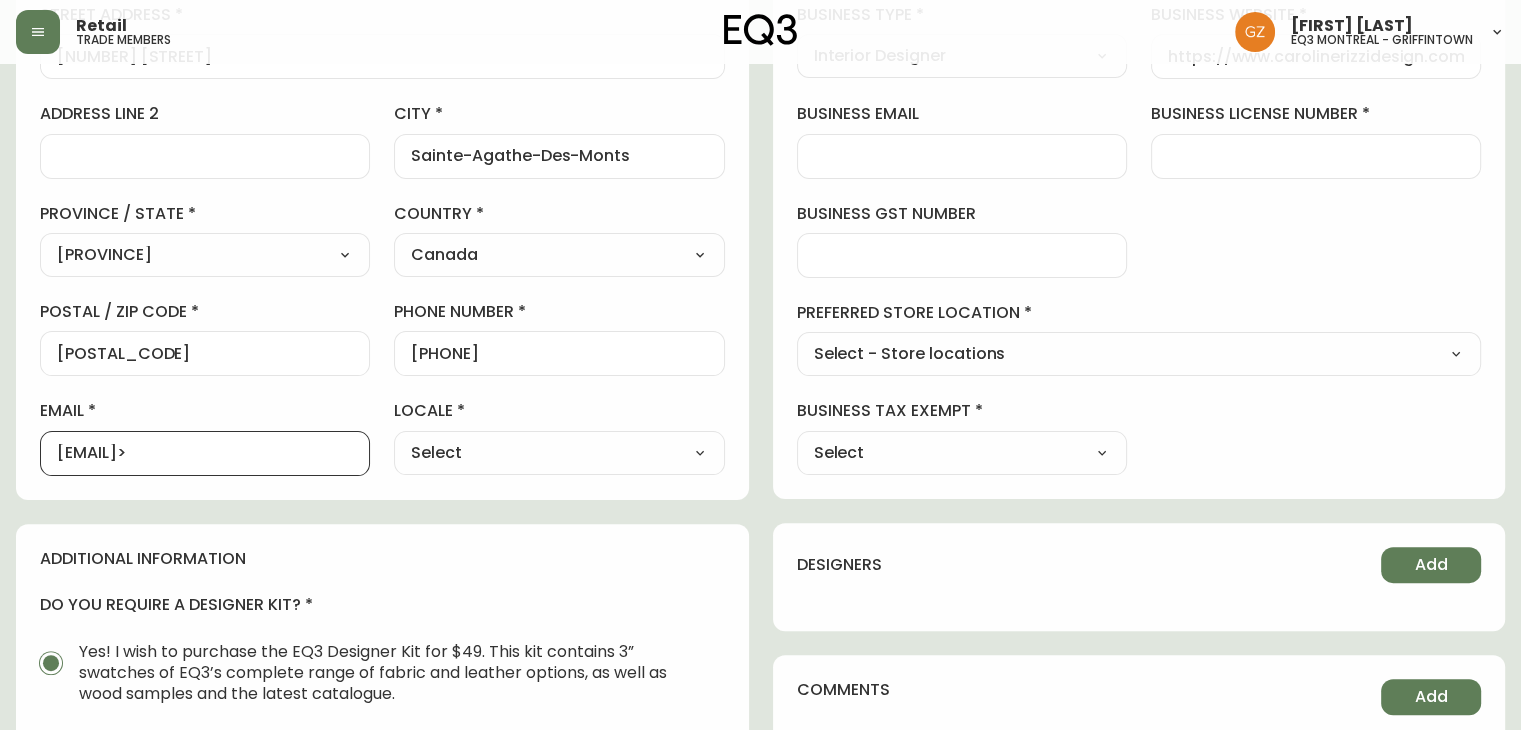 click on "[EMAIL]>" at bounding box center (205, 453) 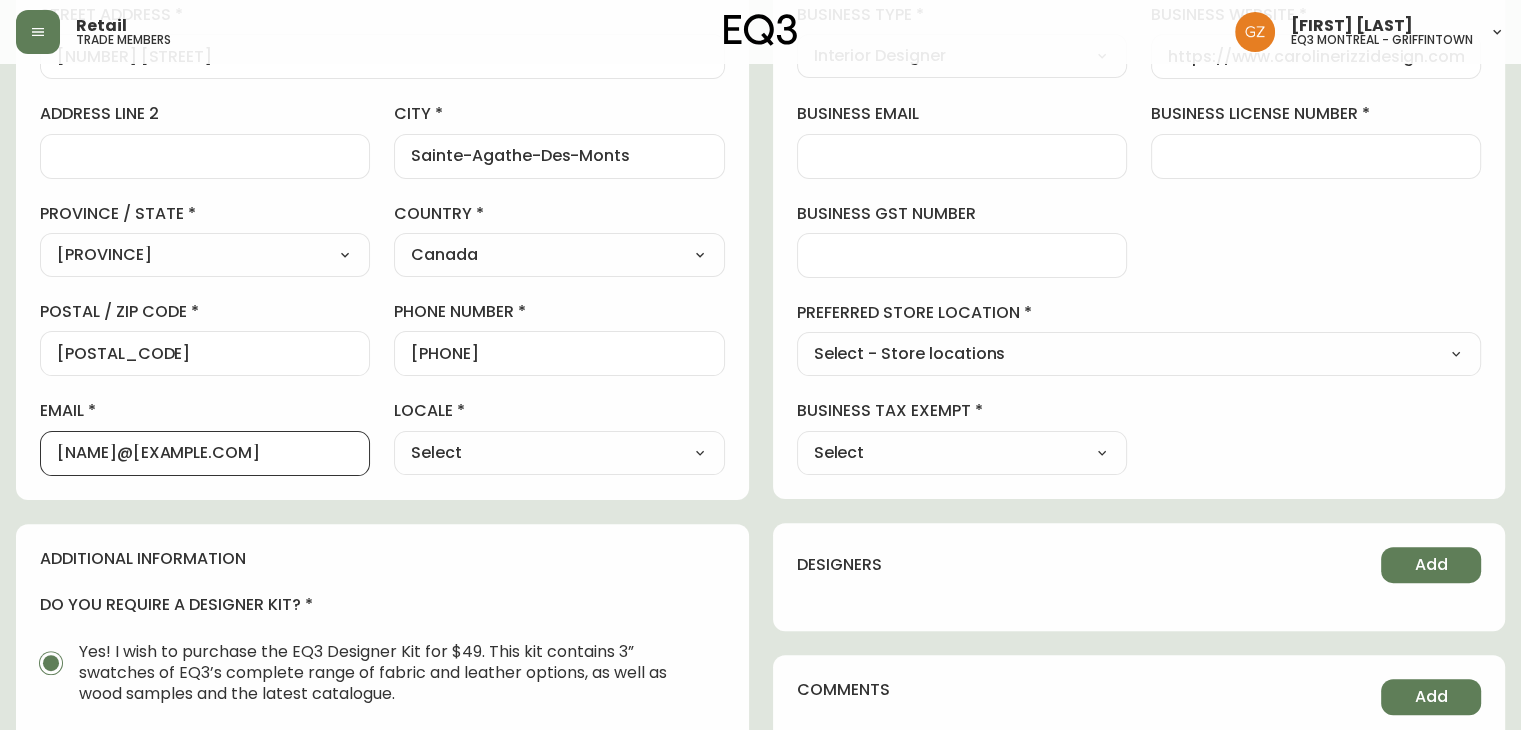 type on "[NAME]@[EXAMPLE.COM]" 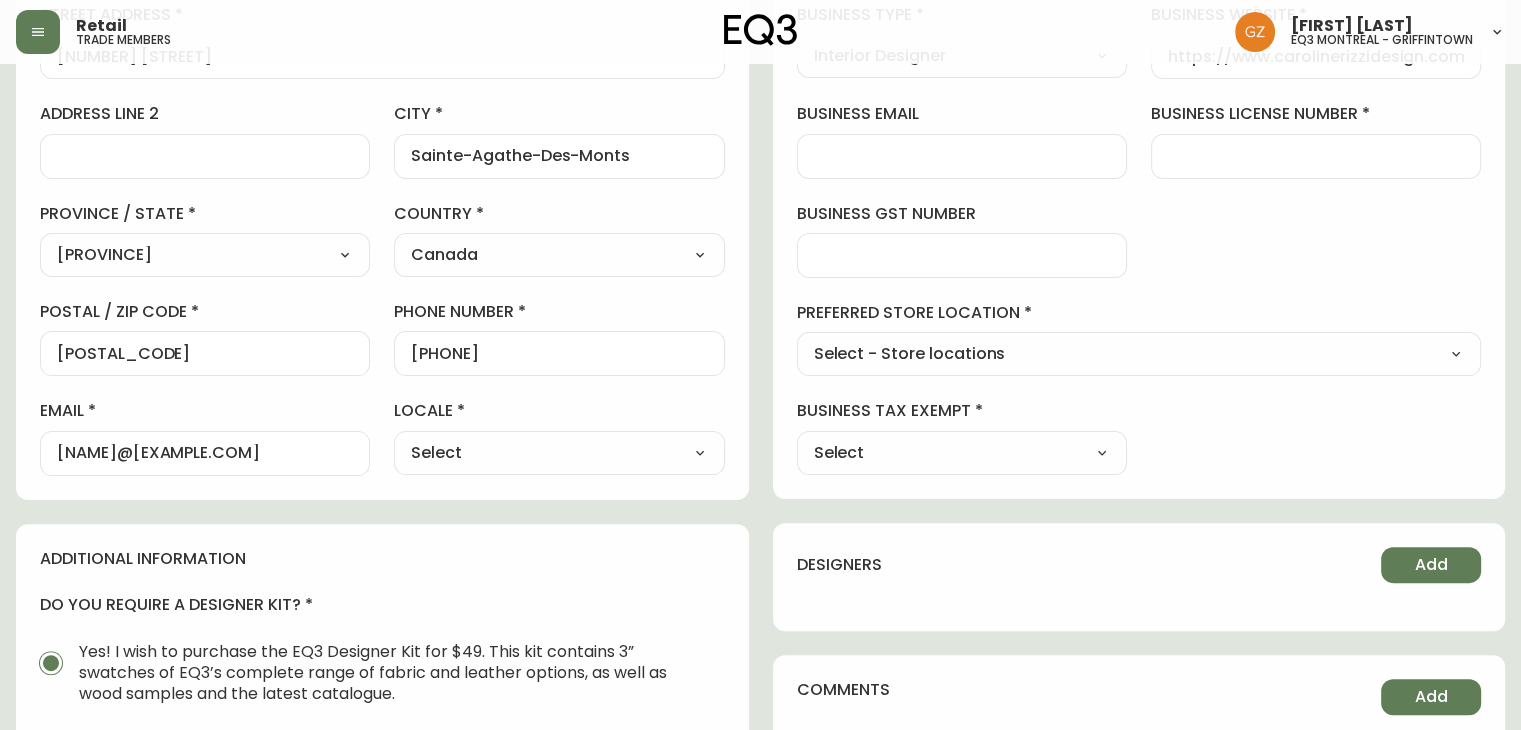 click on "Select CA_EN CA_FR US_EN" at bounding box center [559, 453] 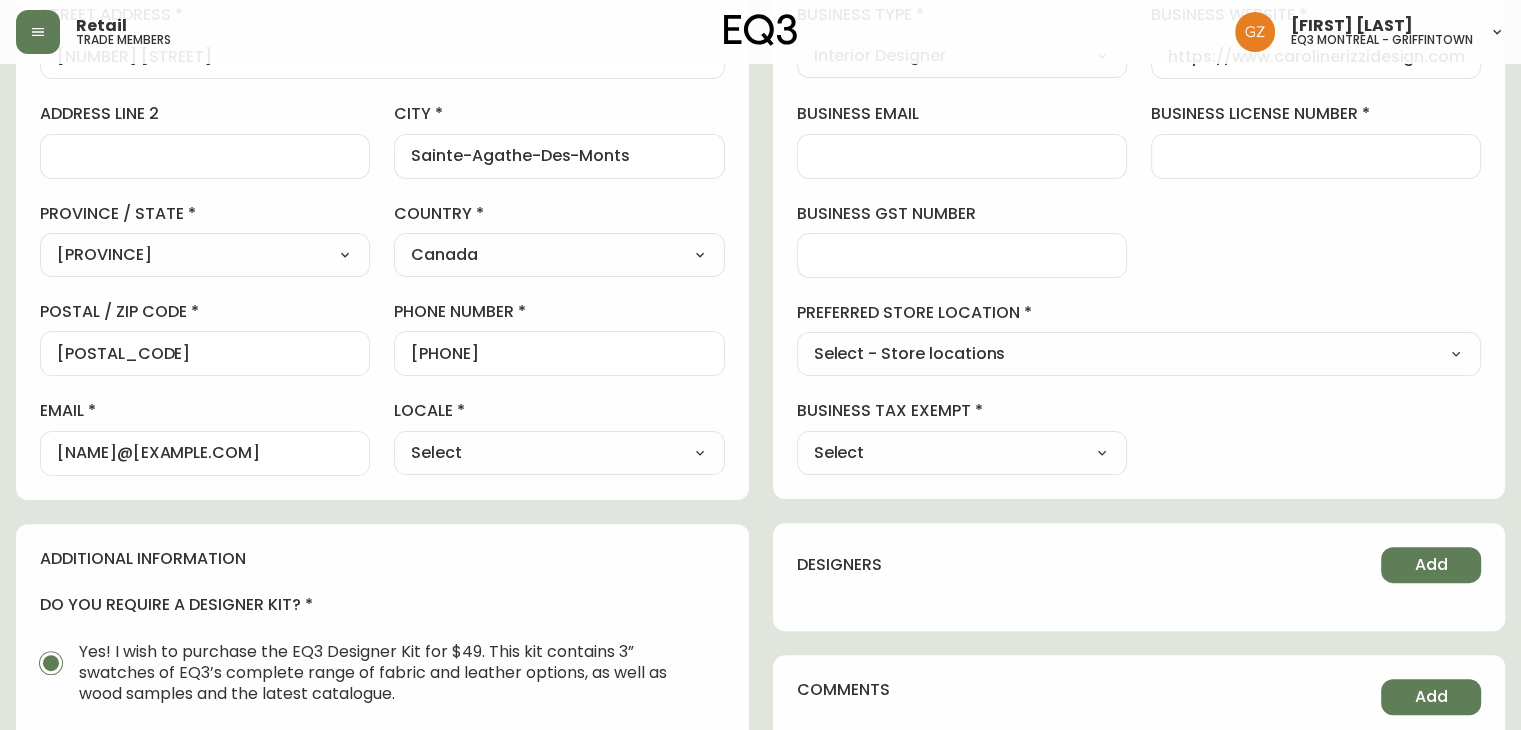 select on "CA_FR" 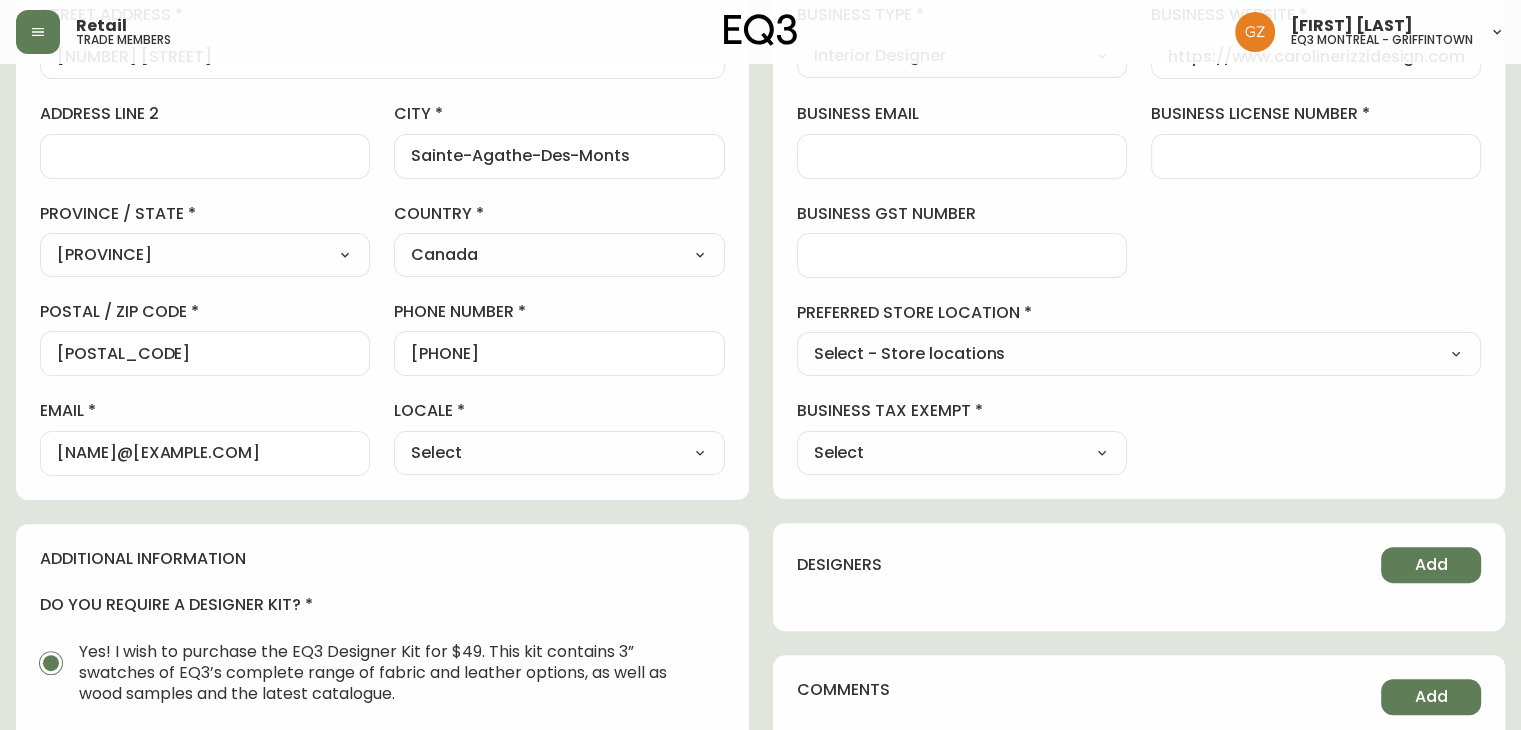 click on "Select CA_EN CA_FR US_EN" at bounding box center [559, 453] 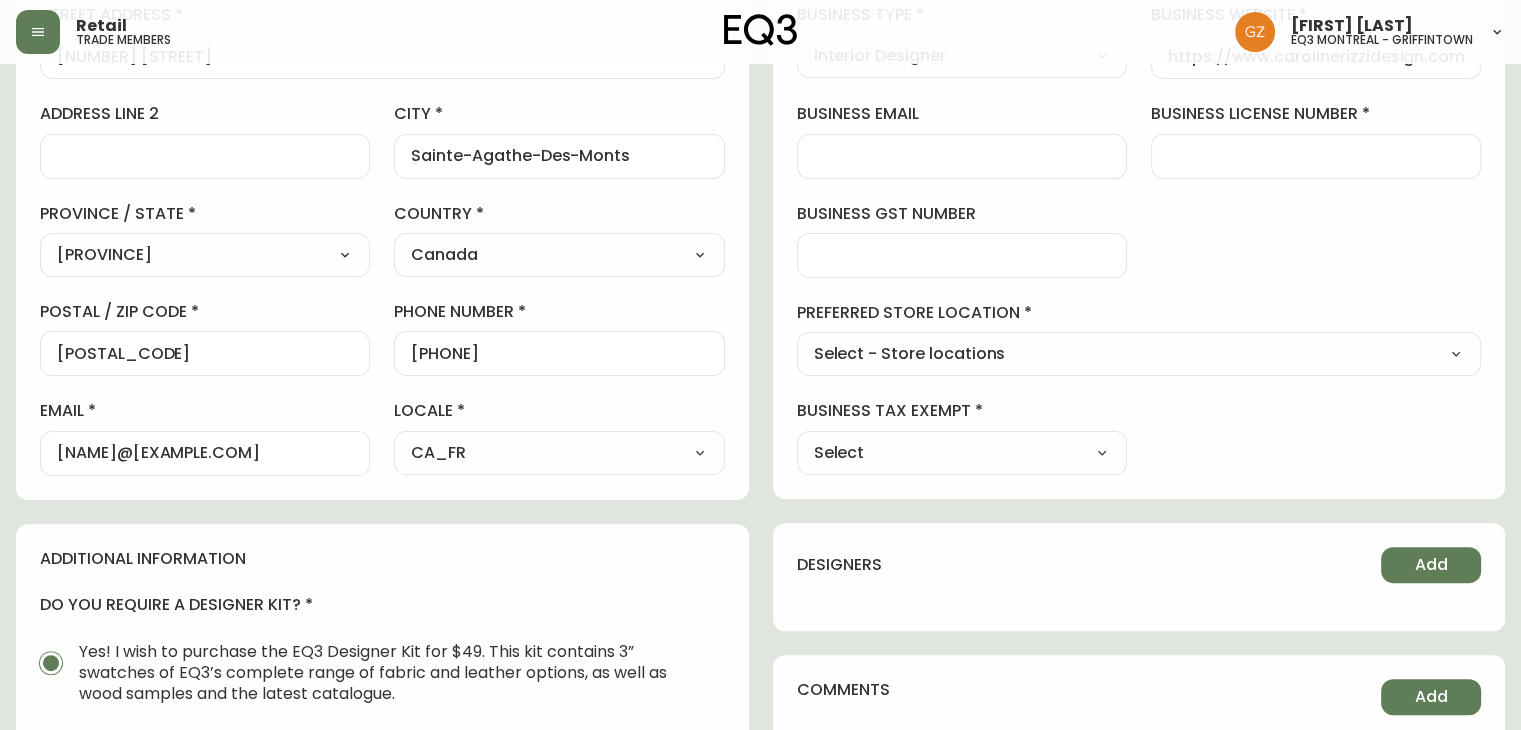 click on "Select - Store locations EQ3 Brossard EQ3 Burlington EQ3 Calgary EQ3 Montréal - Griffintown EQ3 Montréal - St Laurent EQ3 Ottawa EQ3 Outlet - Laval EQ3 Quebec City EQ3 Toronto - Hanna EQ3 Toronto - King EQ3 Vancouver EQ3 Winnipeg Select - Trade locations EQ3 US Trade - Formally East" at bounding box center [1139, 355] 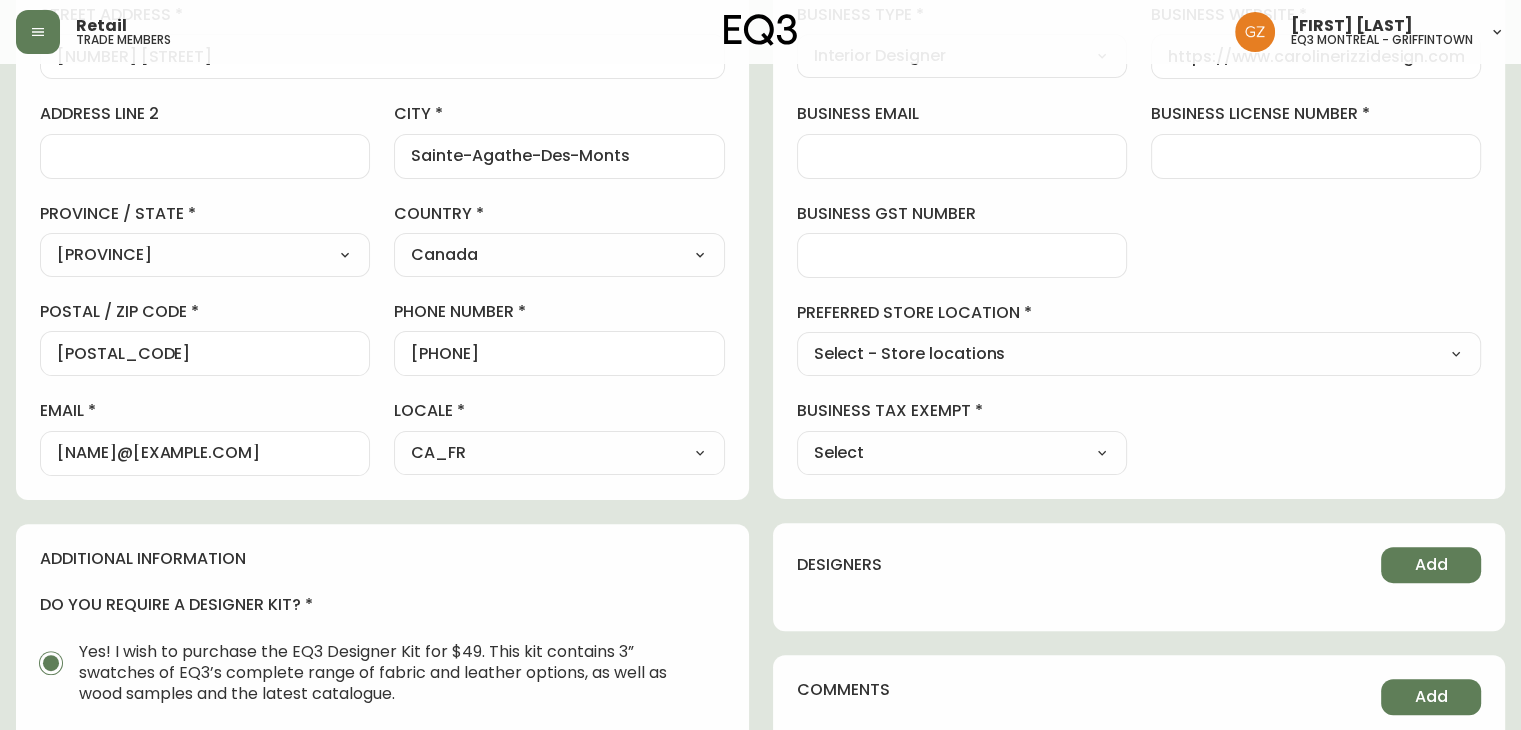 select on "cjw10z96t00bn6gs0dfqi5bhz" 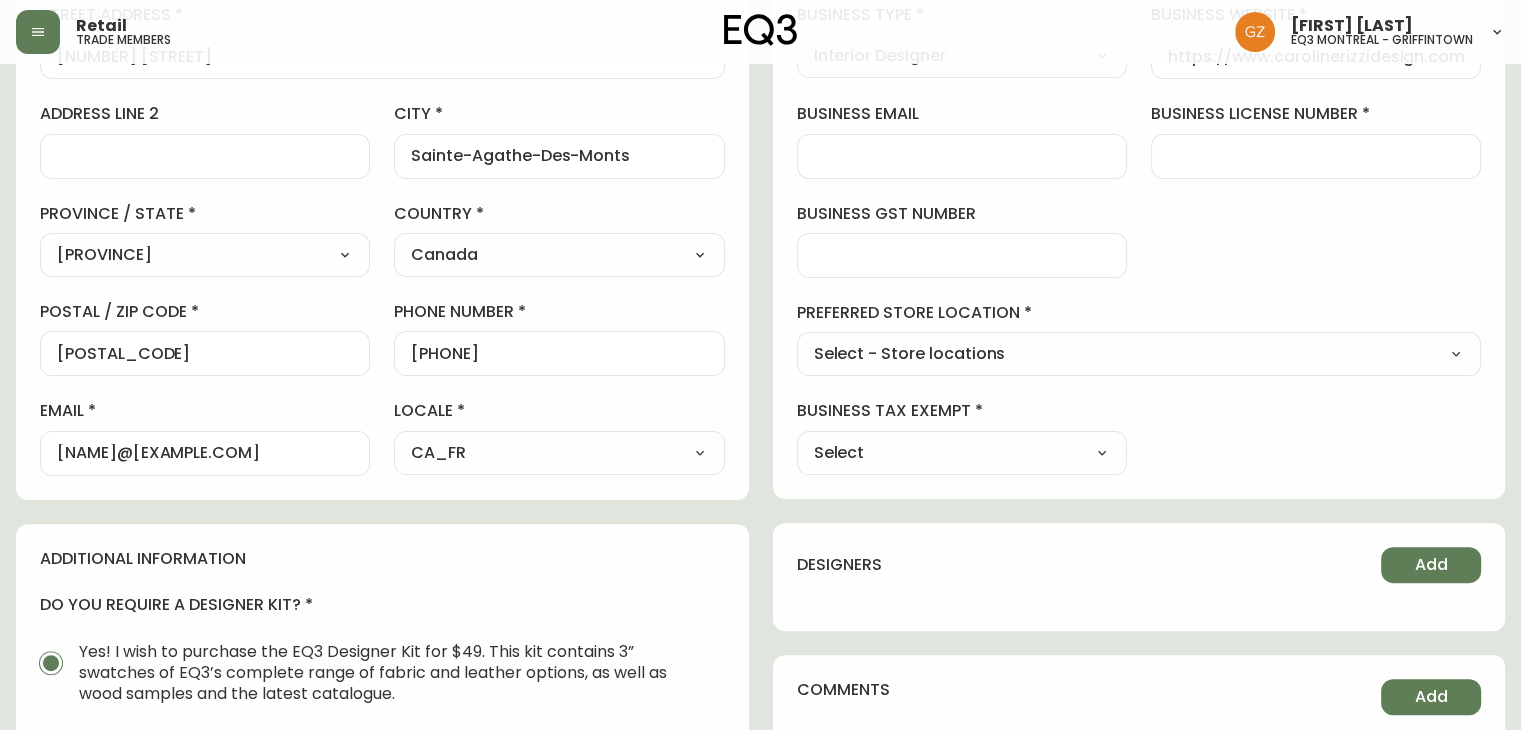 click on "Select - Store locations EQ3 Brossard EQ3 Burlington EQ3 Calgary EQ3 Montréal - Griffintown EQ3 Montréal - St Laurent EQ3 Ottawa EQ3 Outlet - Laval EQ3 Quebec City EQ3 Toronto - Hanna EQ3 Toronto - King EQ3 Vancouver EQ3 Winnipeg Select - Trade locations EQ3 US Trade - Formally East" at bounding box center [1139, 355] 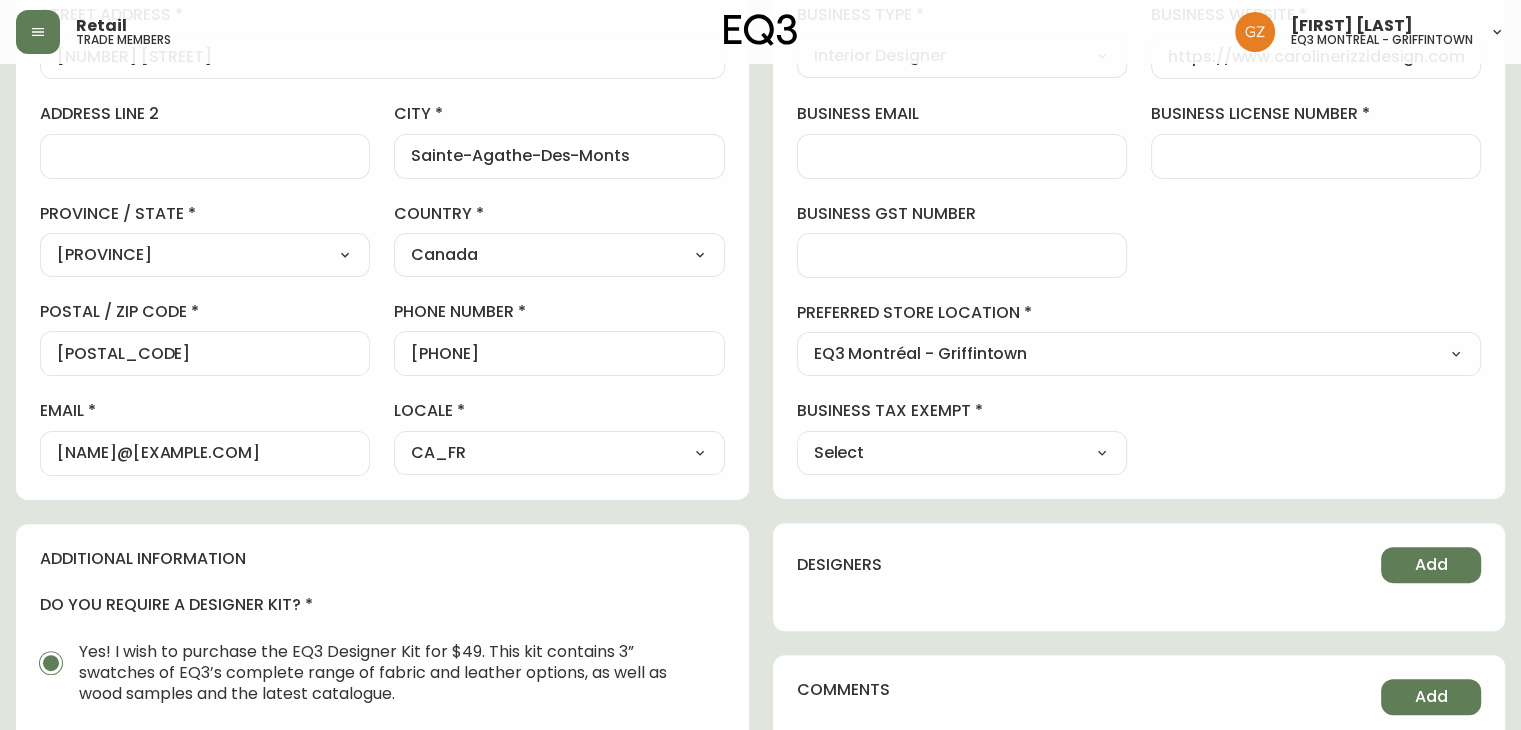 click on "Select Yes No" at bounding box center [962, 453] 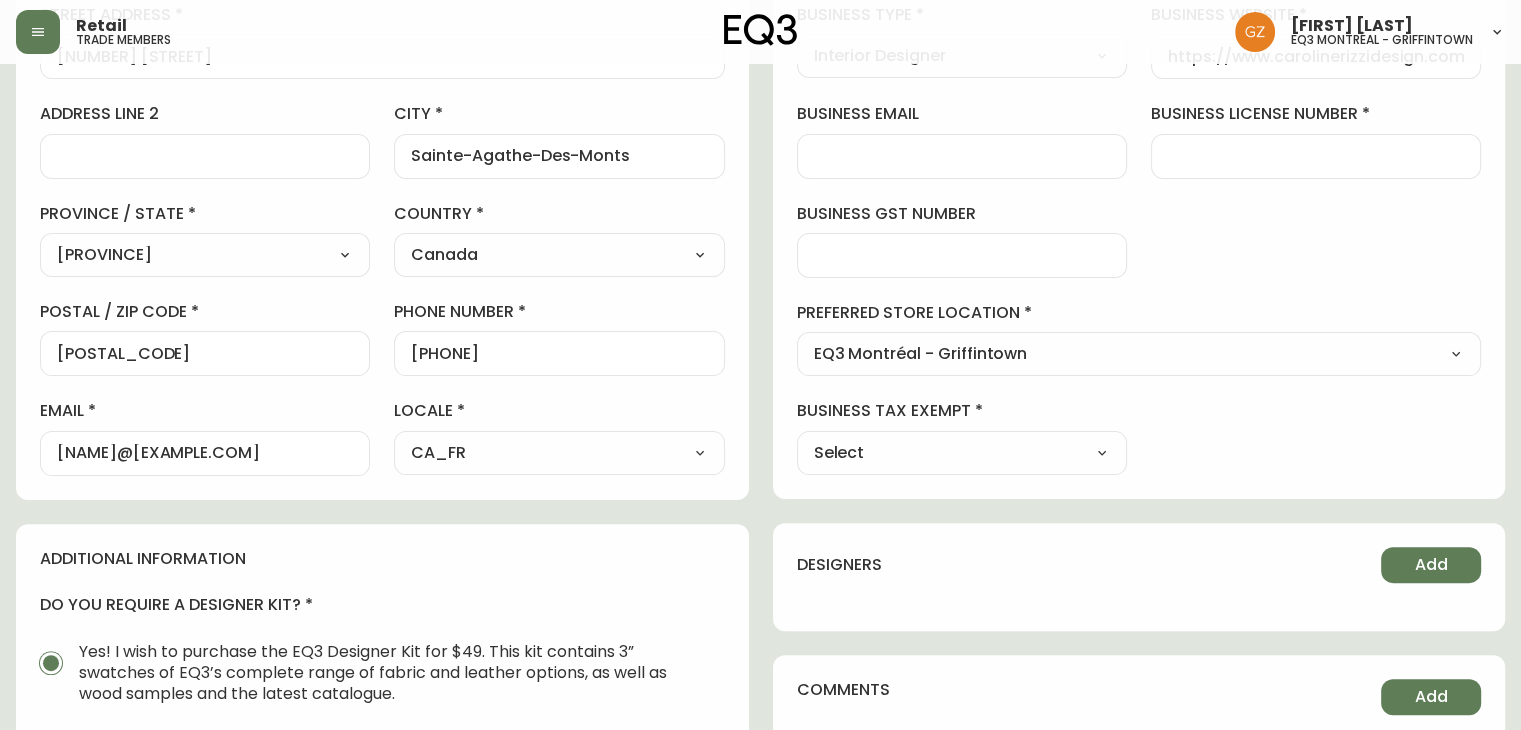 select on "false" 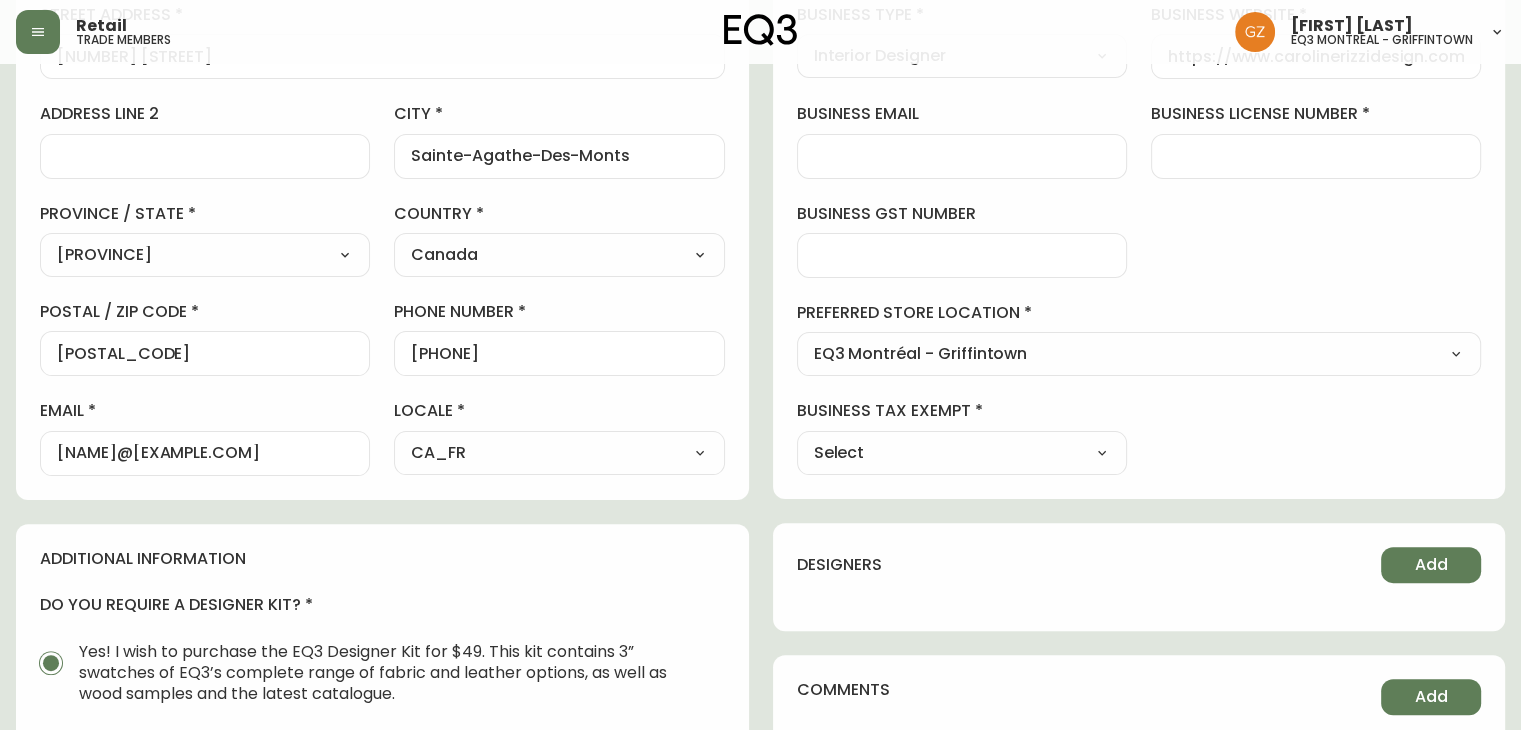 click on "Select Yes No" at bounding box center (962, 453) 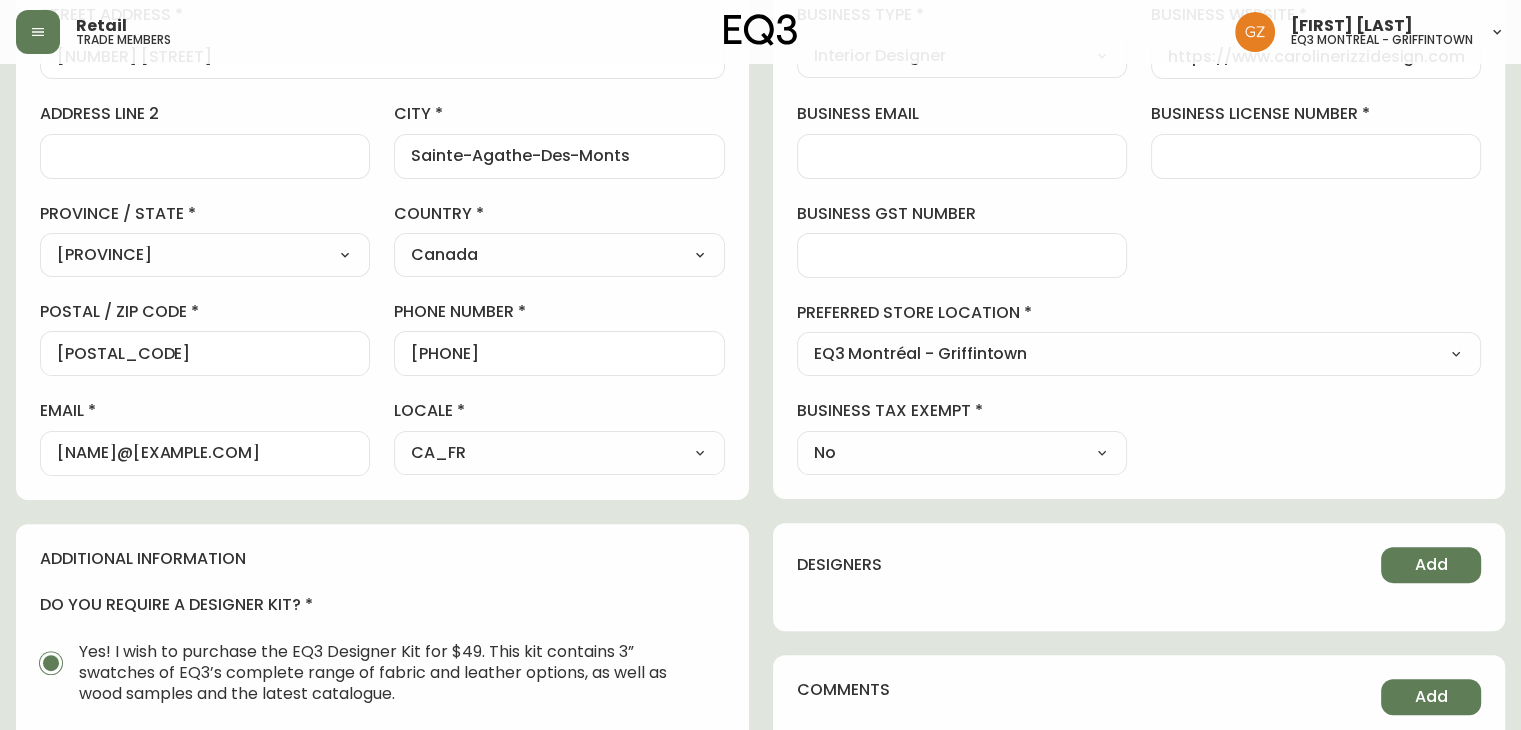 scroll, scrollTop: 740, scrollLeft: 0, axis: vertical 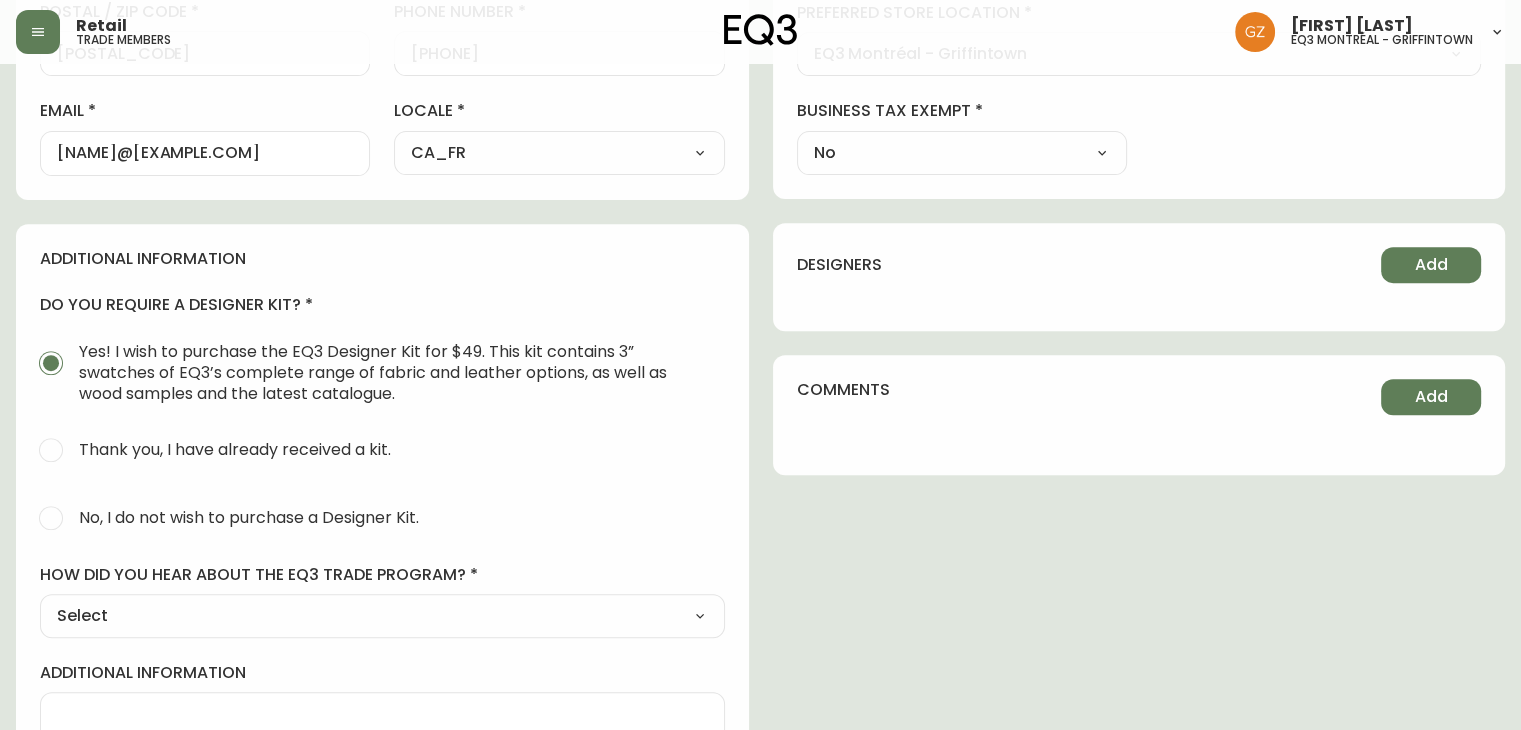 click on "No, I do not wish to purchase a Designer Kit." at bounding box center [51, 518] 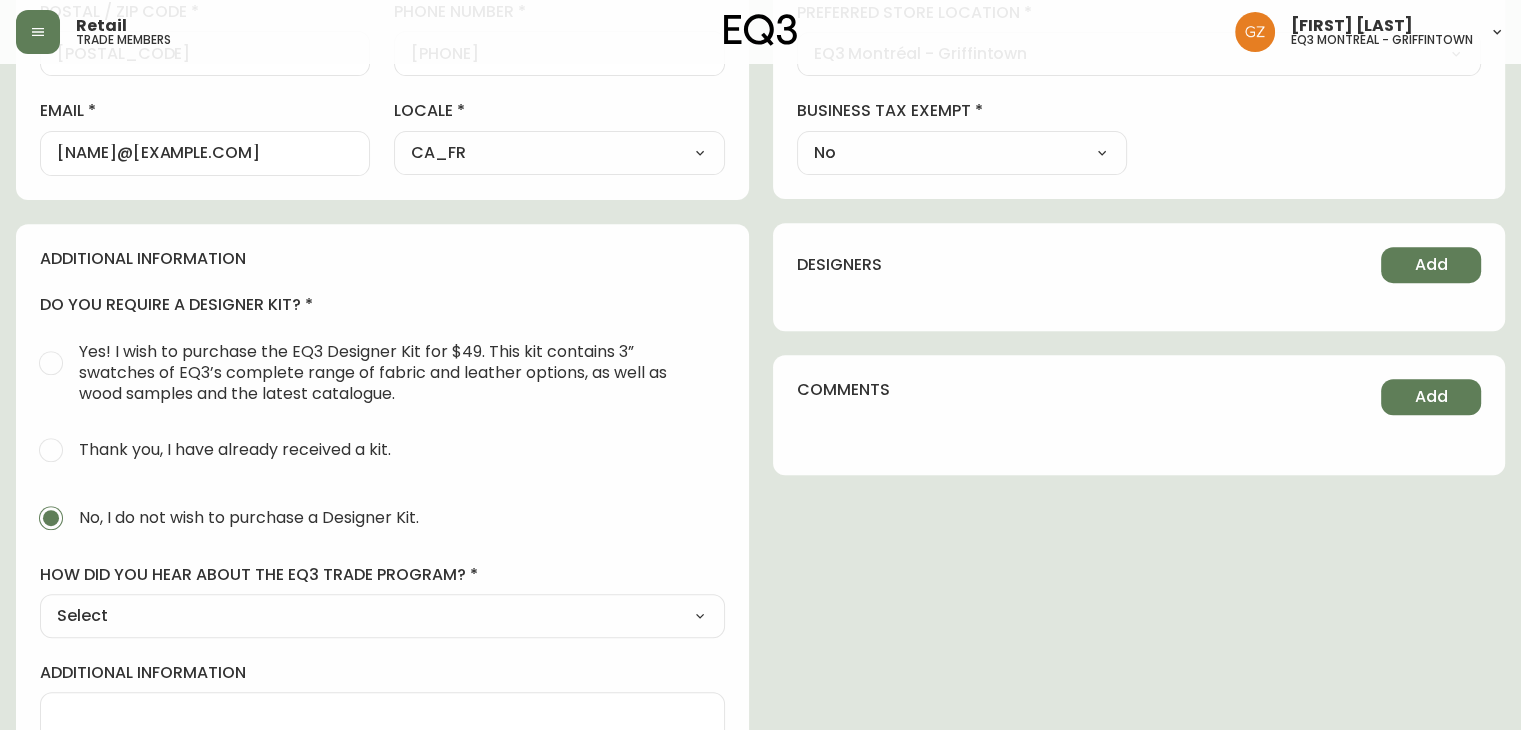 click on "Select Social Media Advertisement Trade Show Outreach from a Trade Rep Other" at bounding box center (382, 616) 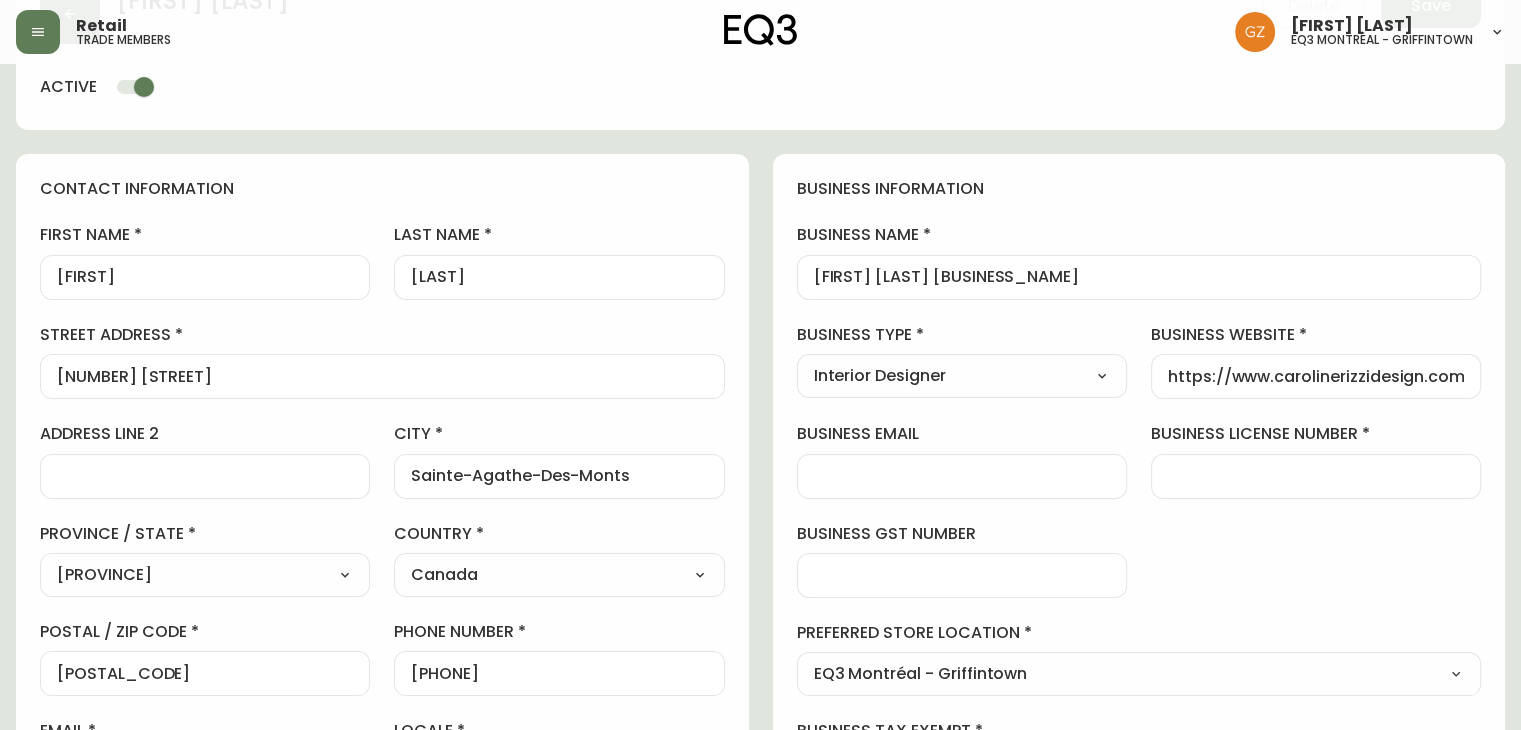 scroll, scrollTop: 50, scrollLeft: 0, axis: vertical 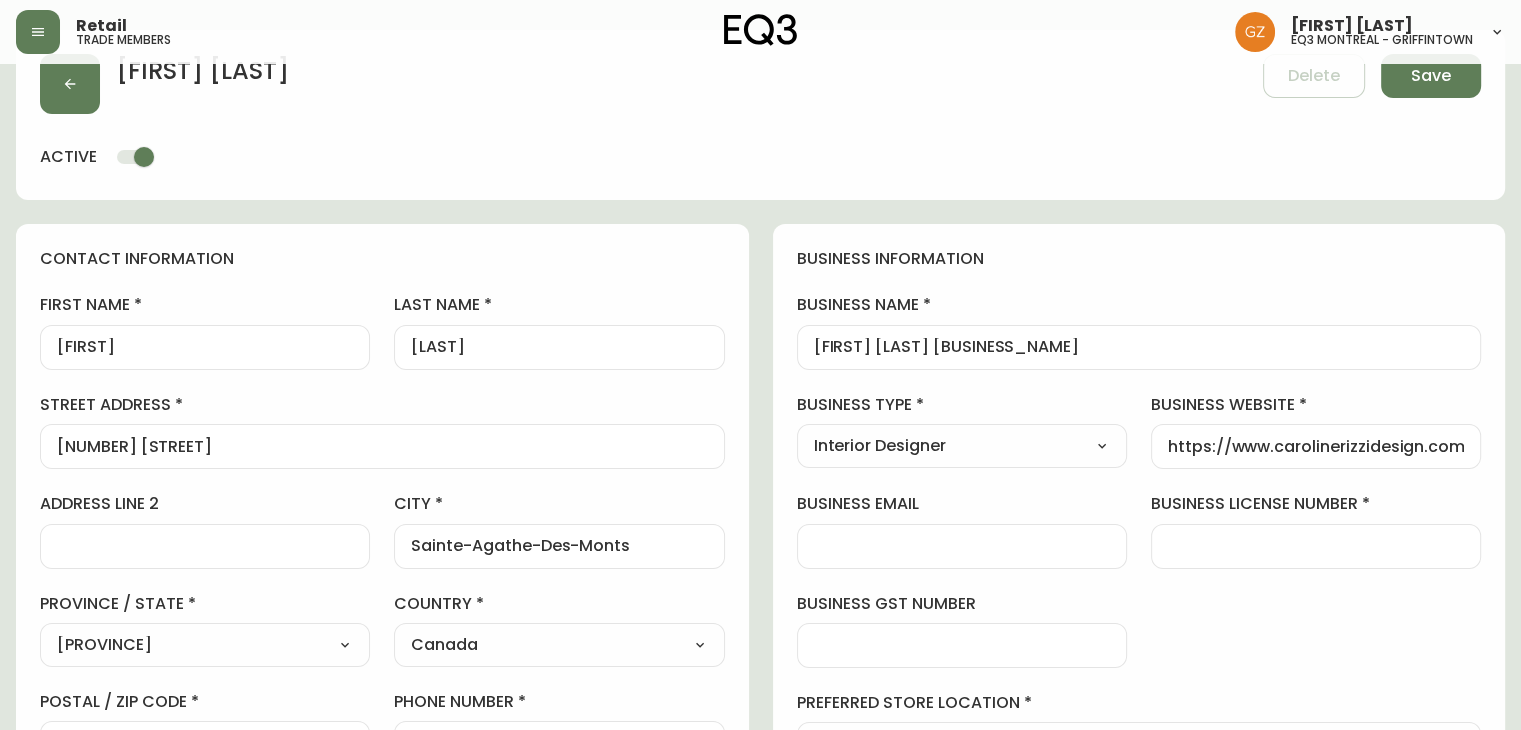 click at bounding box center [1316, 546] 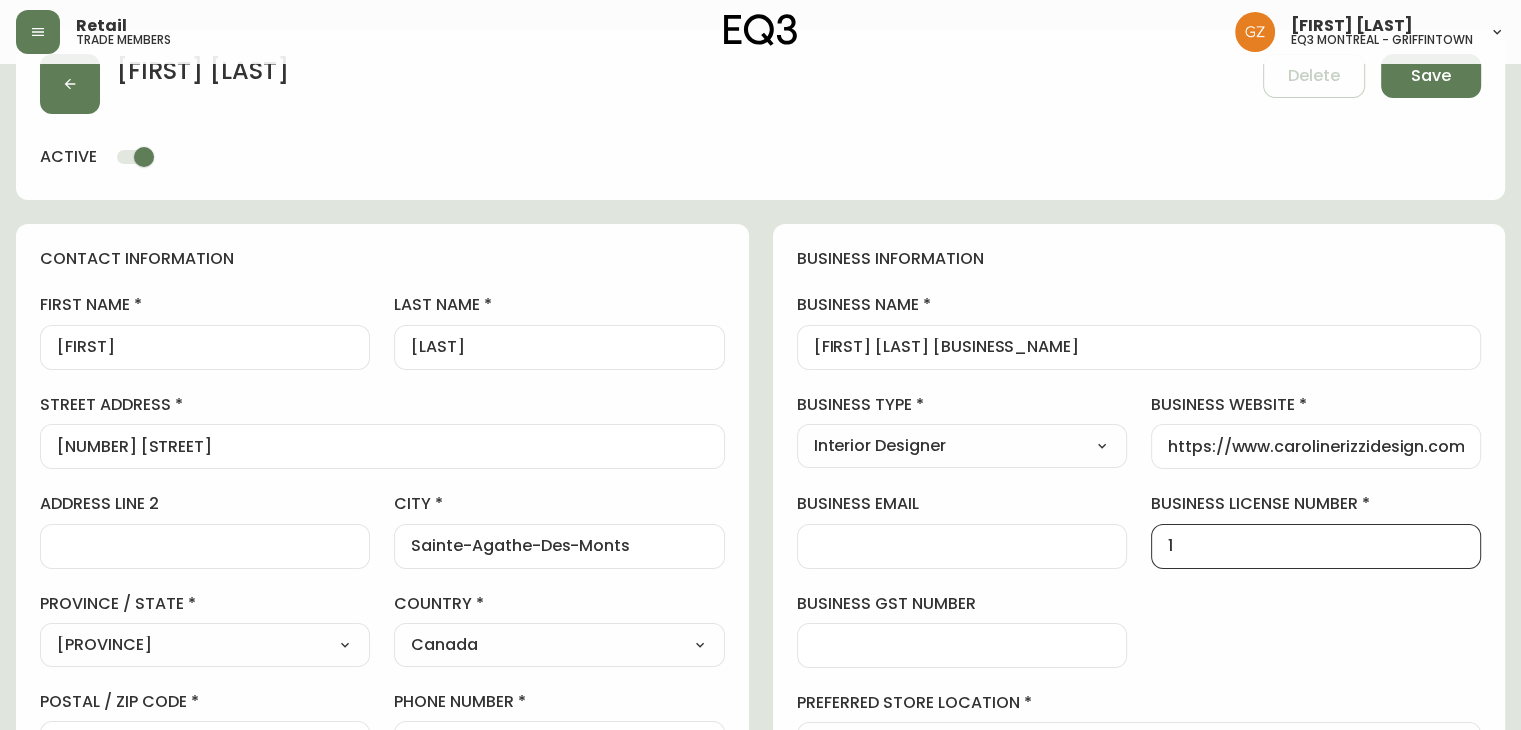 type on "1" 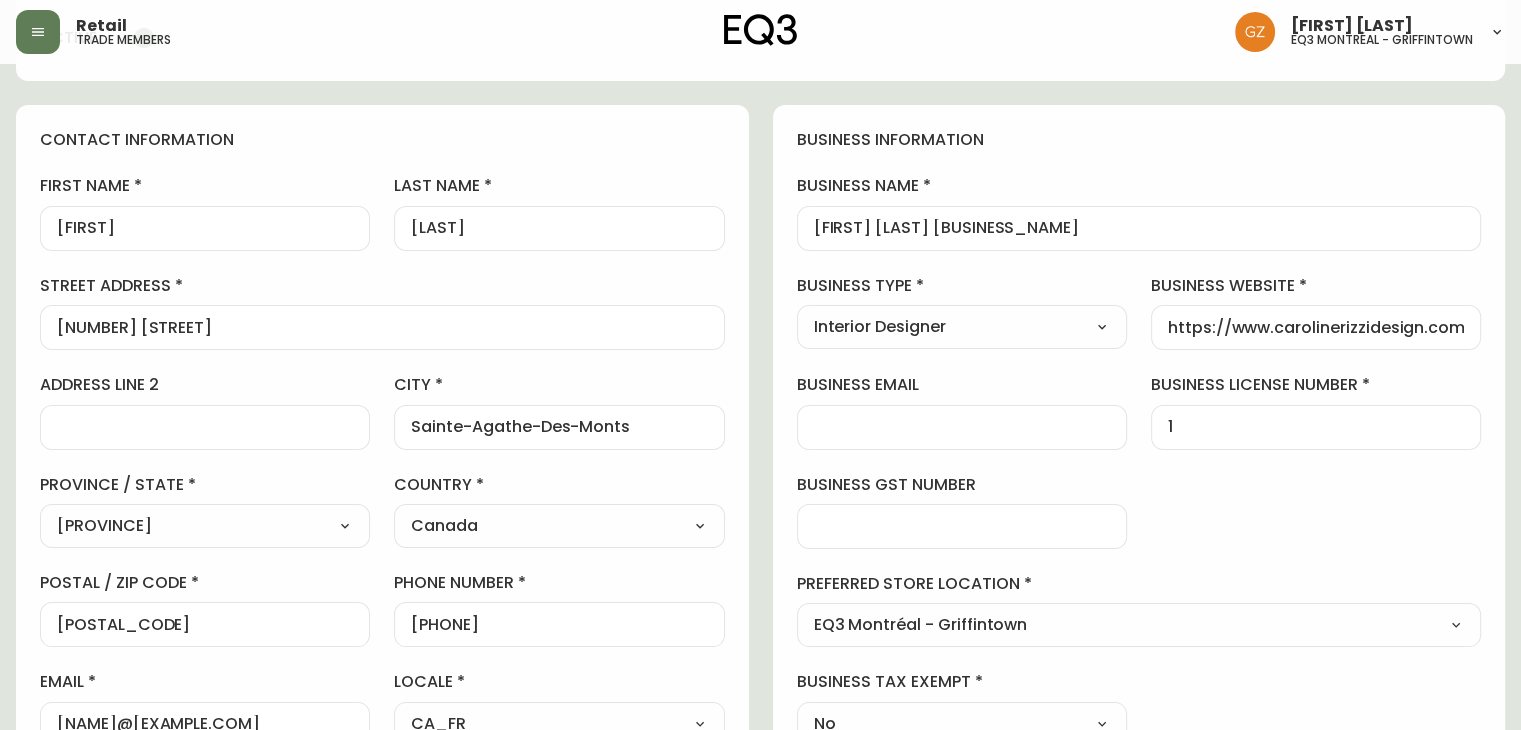 scroll, scrollTop: 350, scrollLeft: 0, axis: vertical 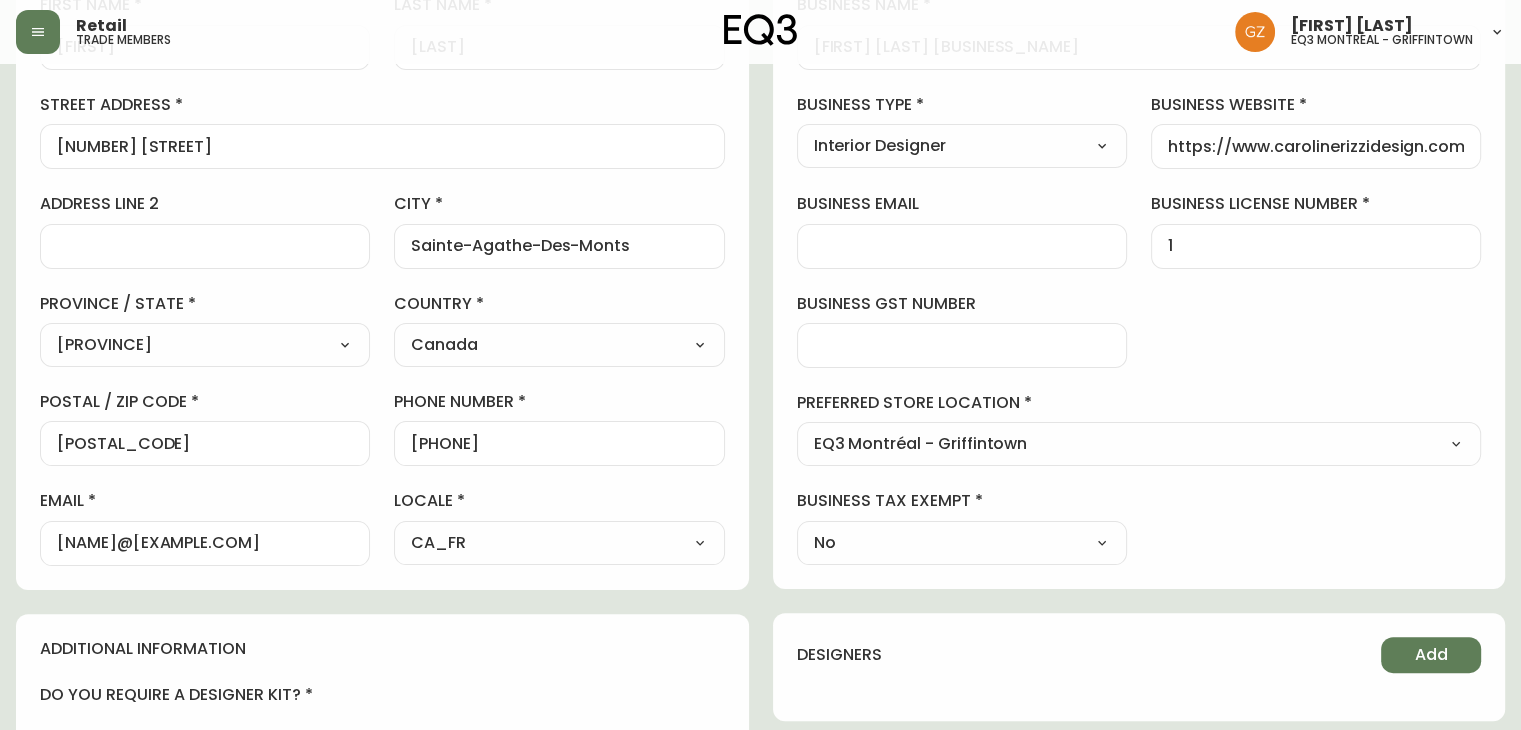 click on "[POSTAL_CODE]" at bounding box center (205, 443) 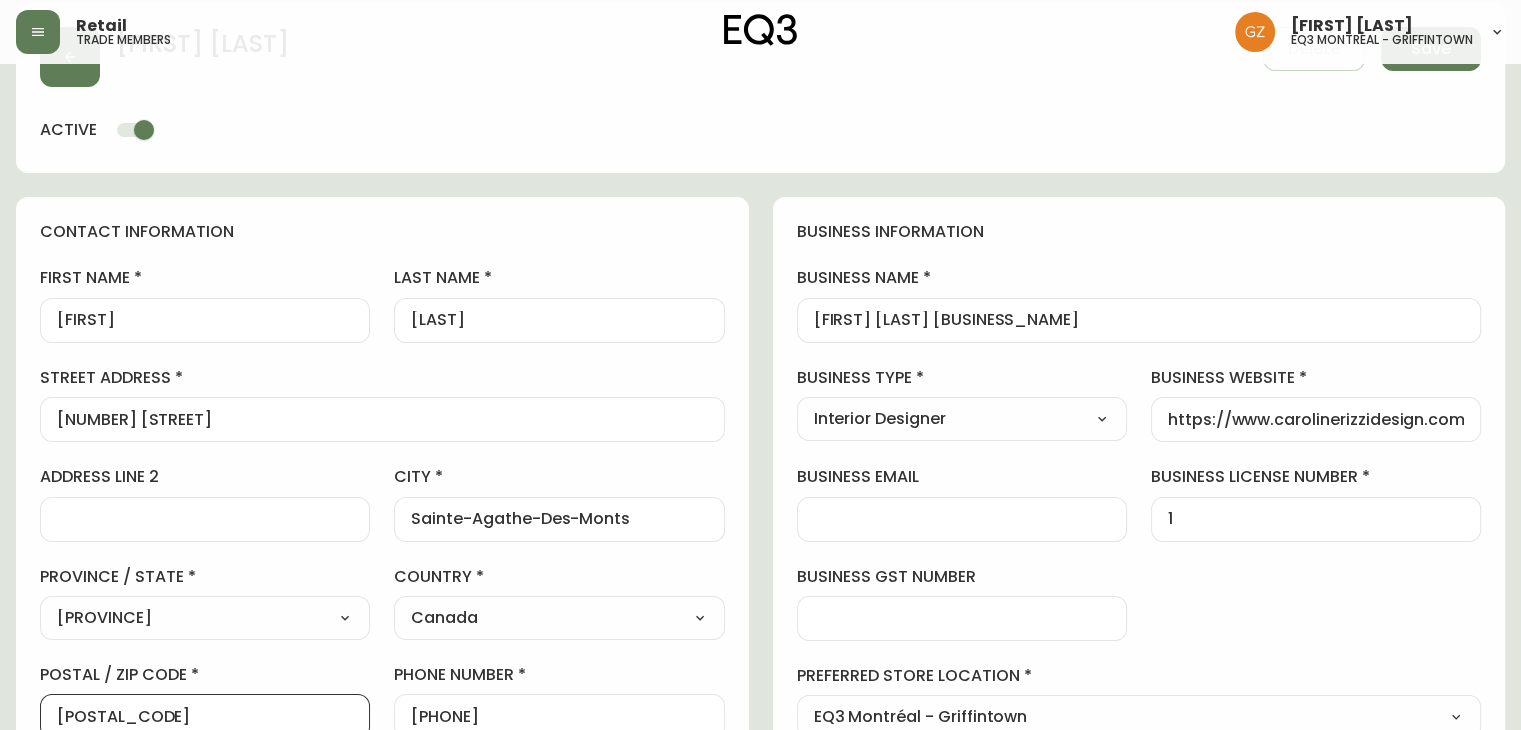 scroll, scrollTop: 0, scrollLeft: 0, axis: both 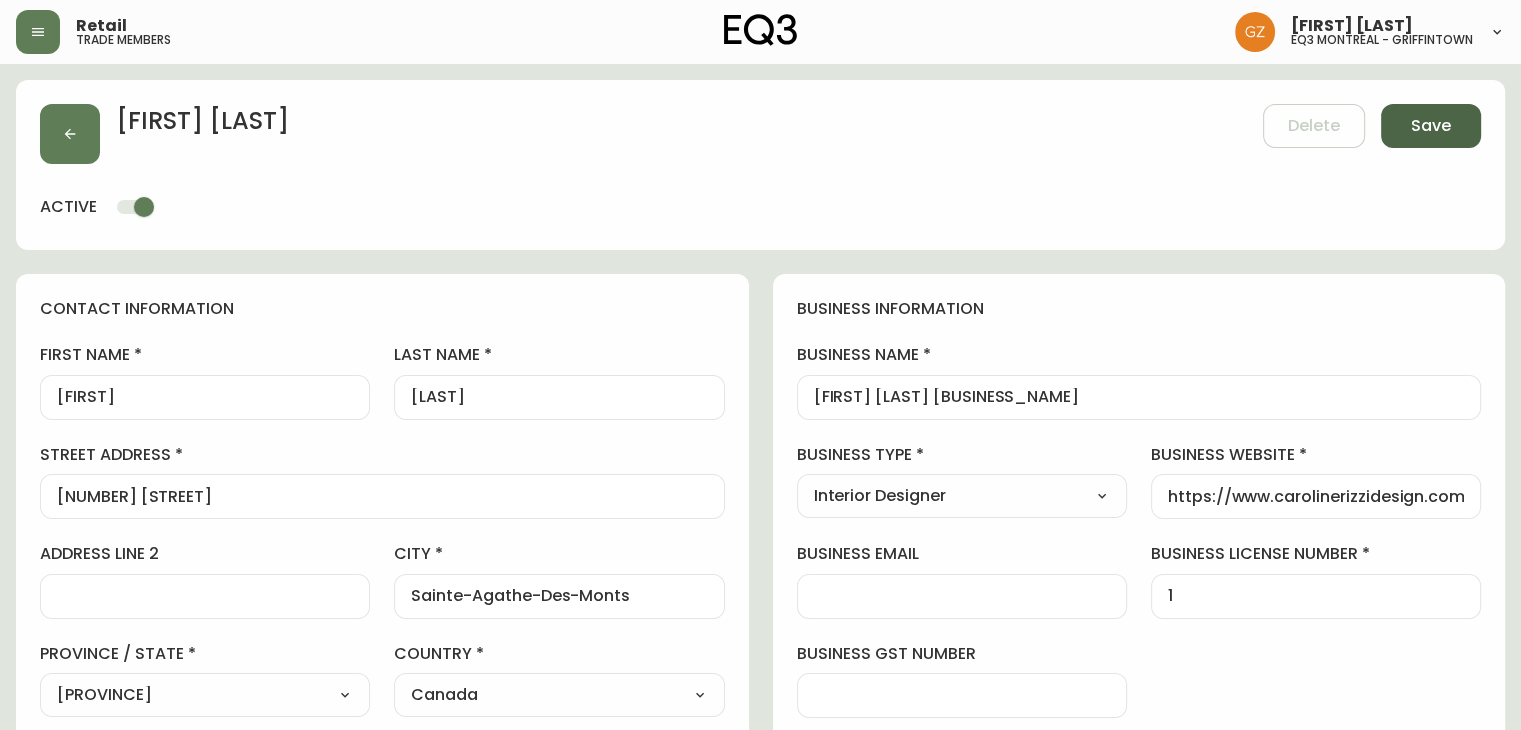 type on "[POSTAL_CODE]" 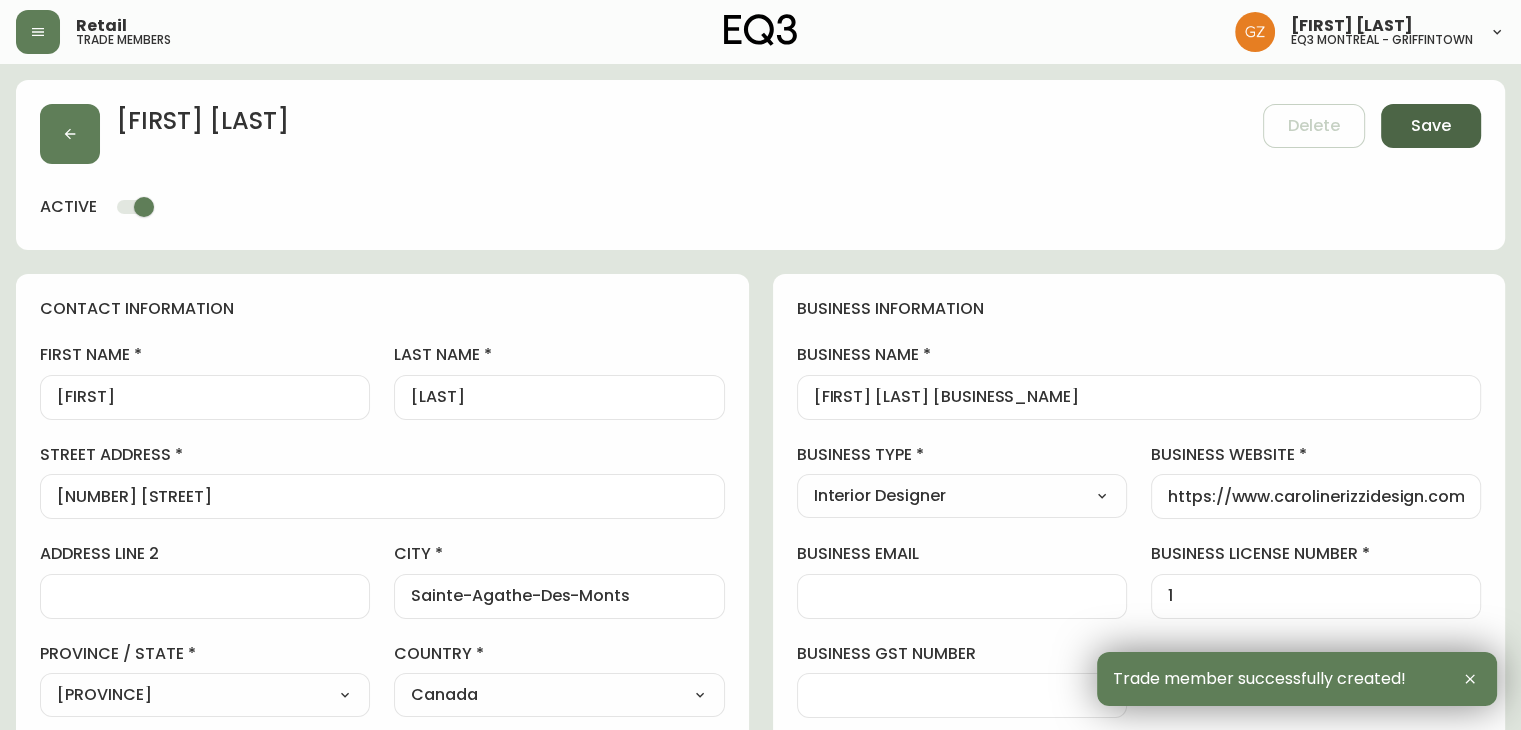 type on "[PHONE]" 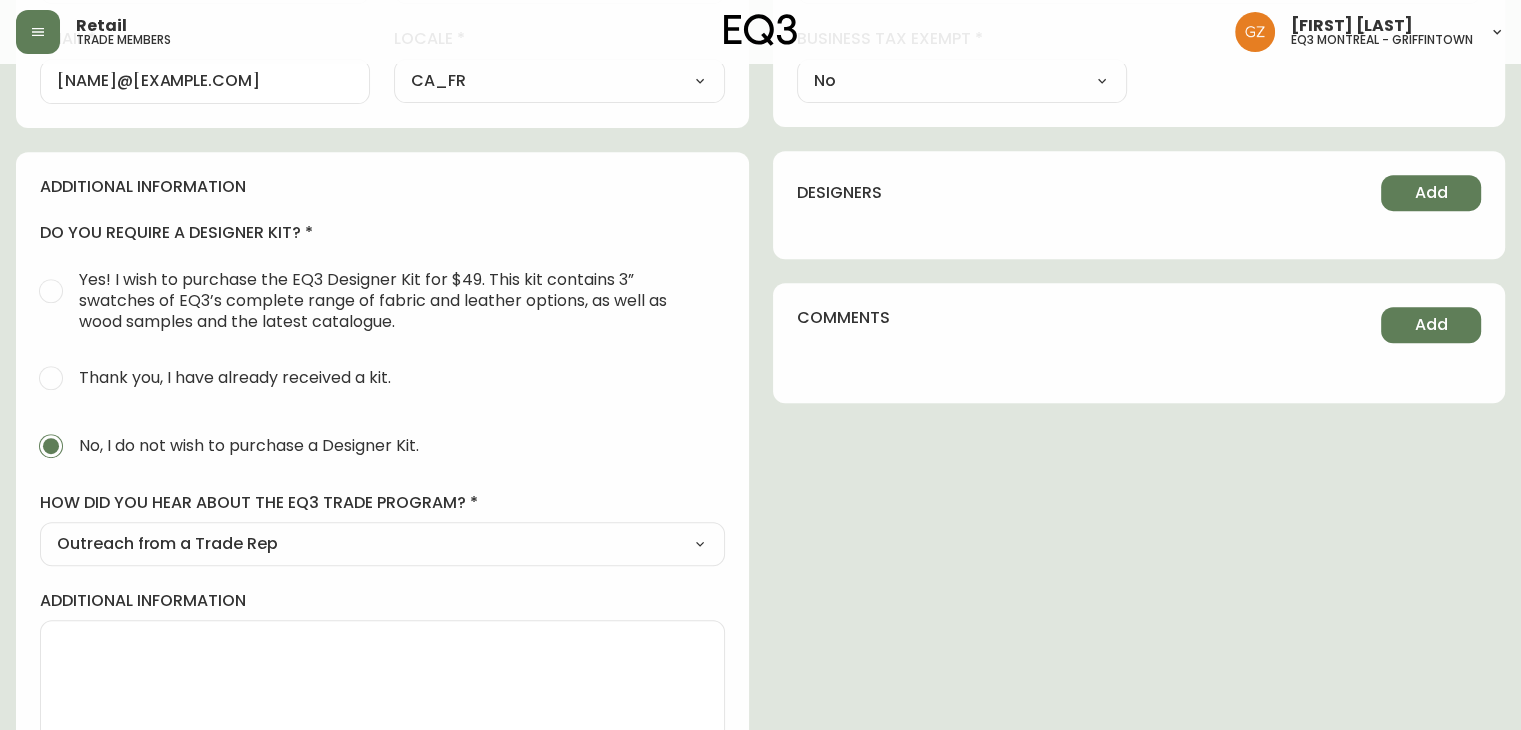 scroll, scrollTop: 852, scrollLeft: 0, axis: vertical 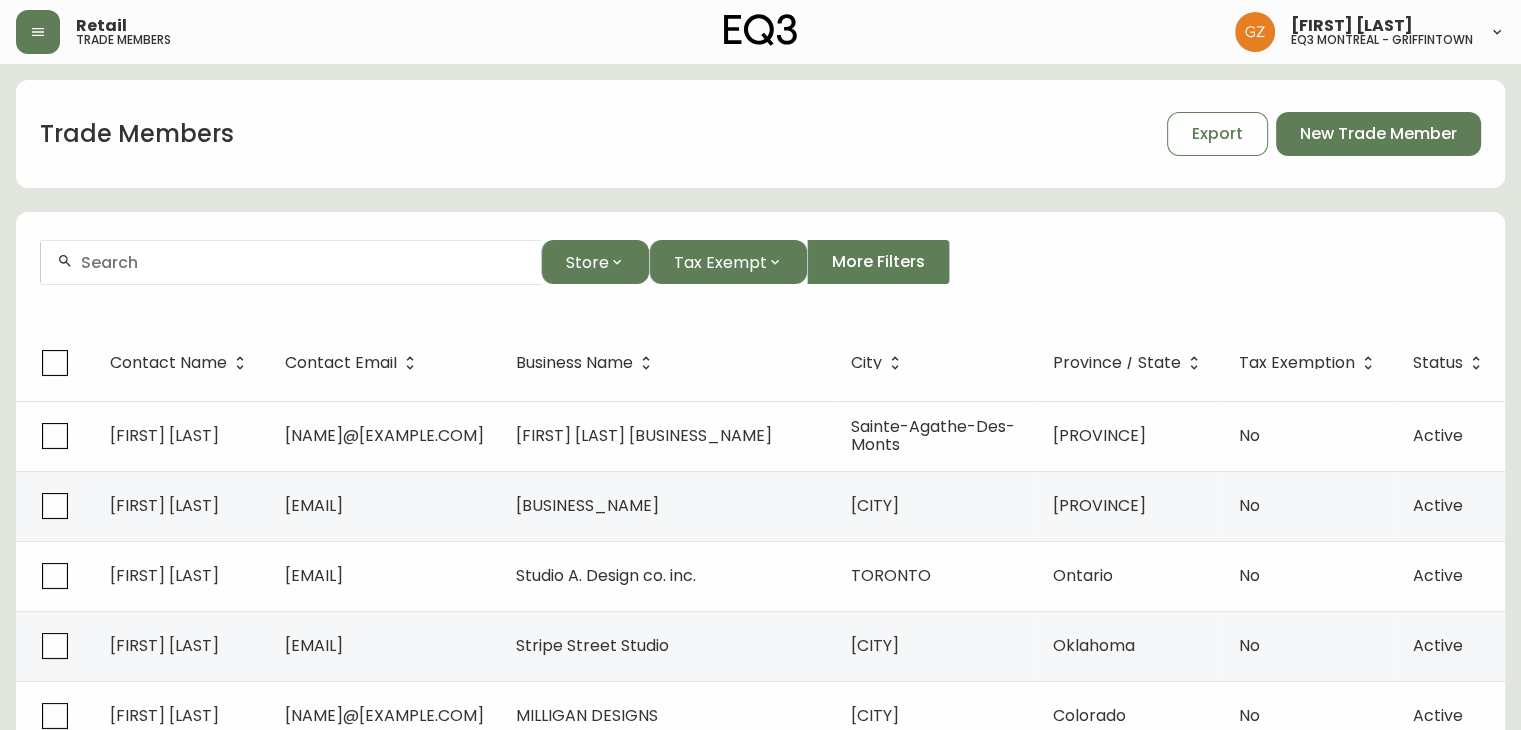 click on "Store Tax Exempt More Filters" at bounding box center (760, 270) 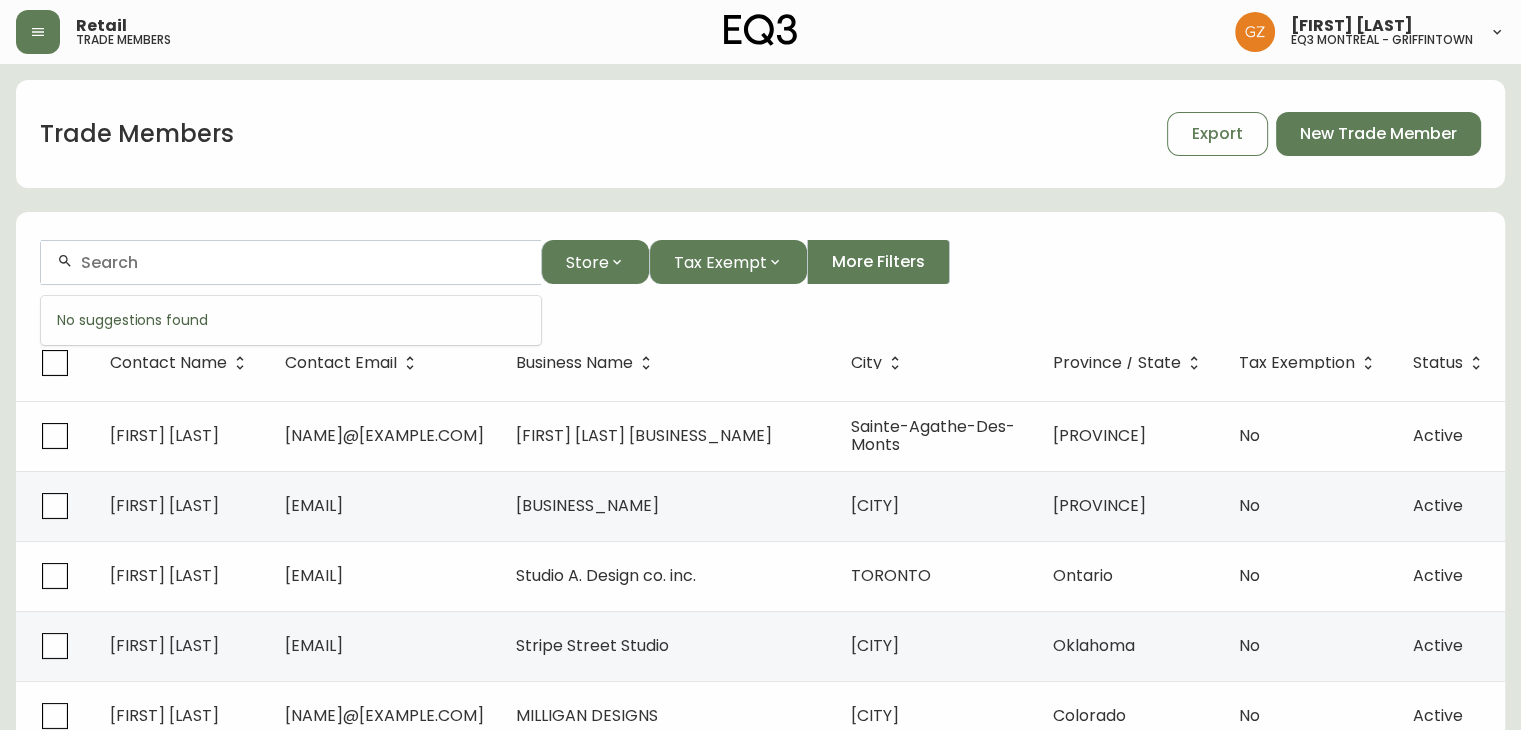 click at bounding box center [303, 262] 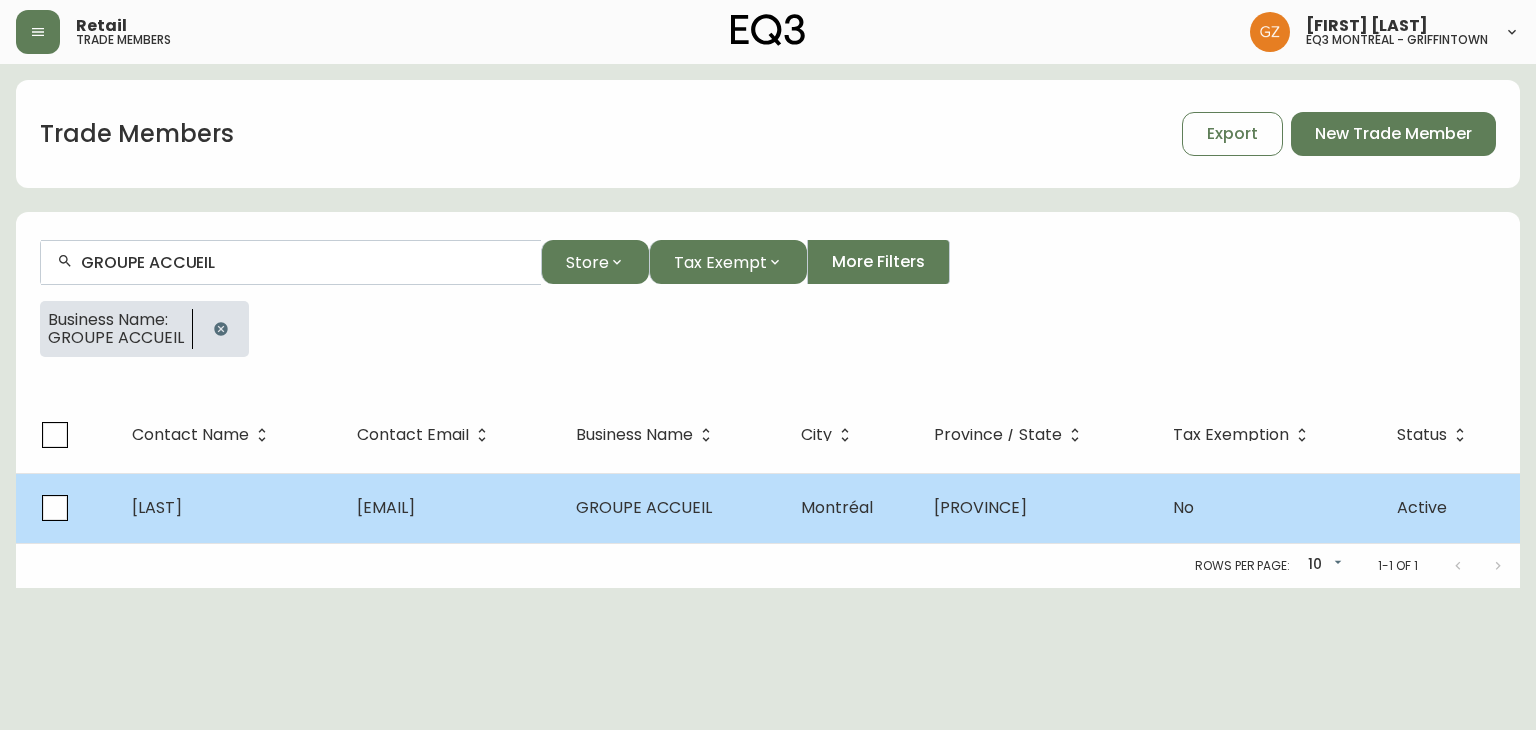 type on "GROUPE ACCUEIL" 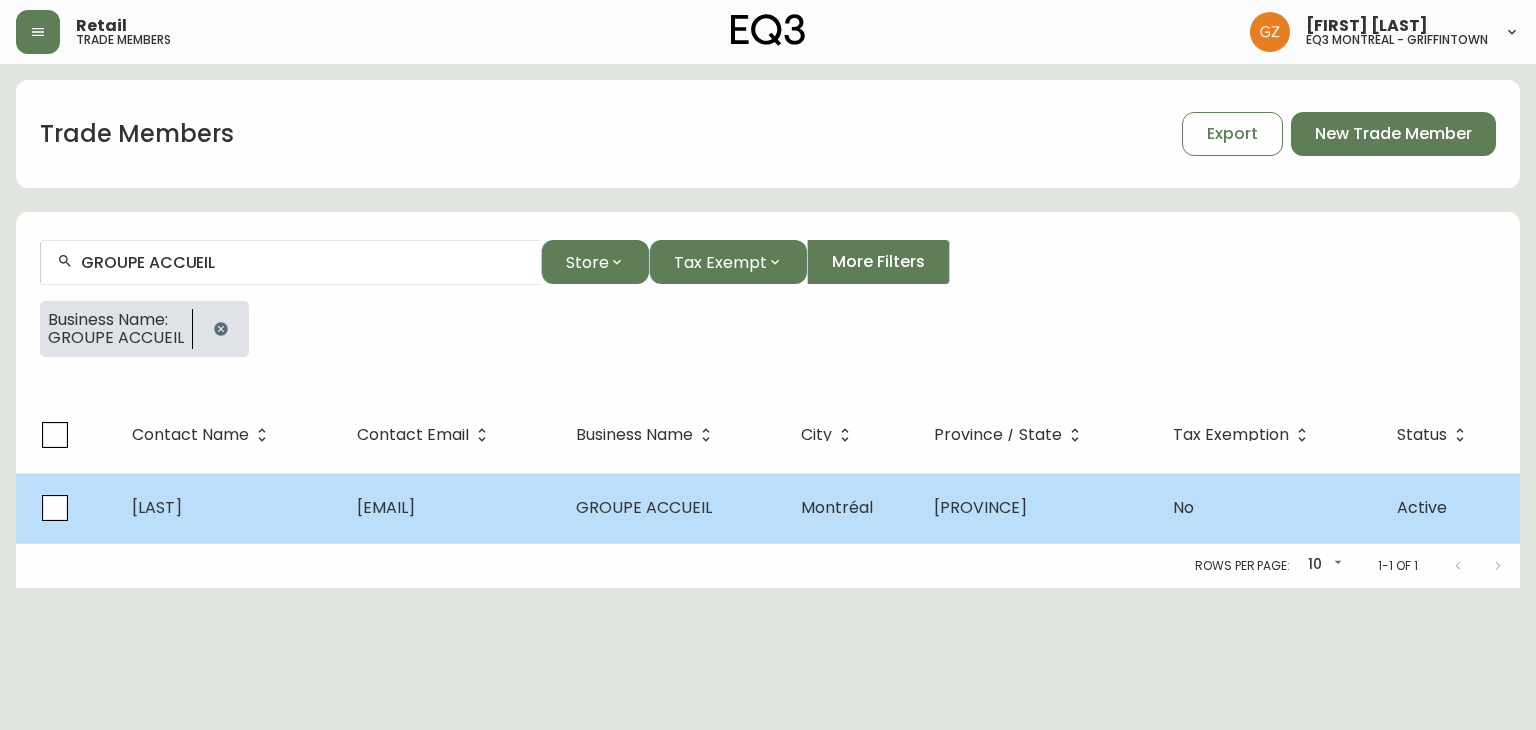 click on "[LAST]" at bounding box center (228, 508) 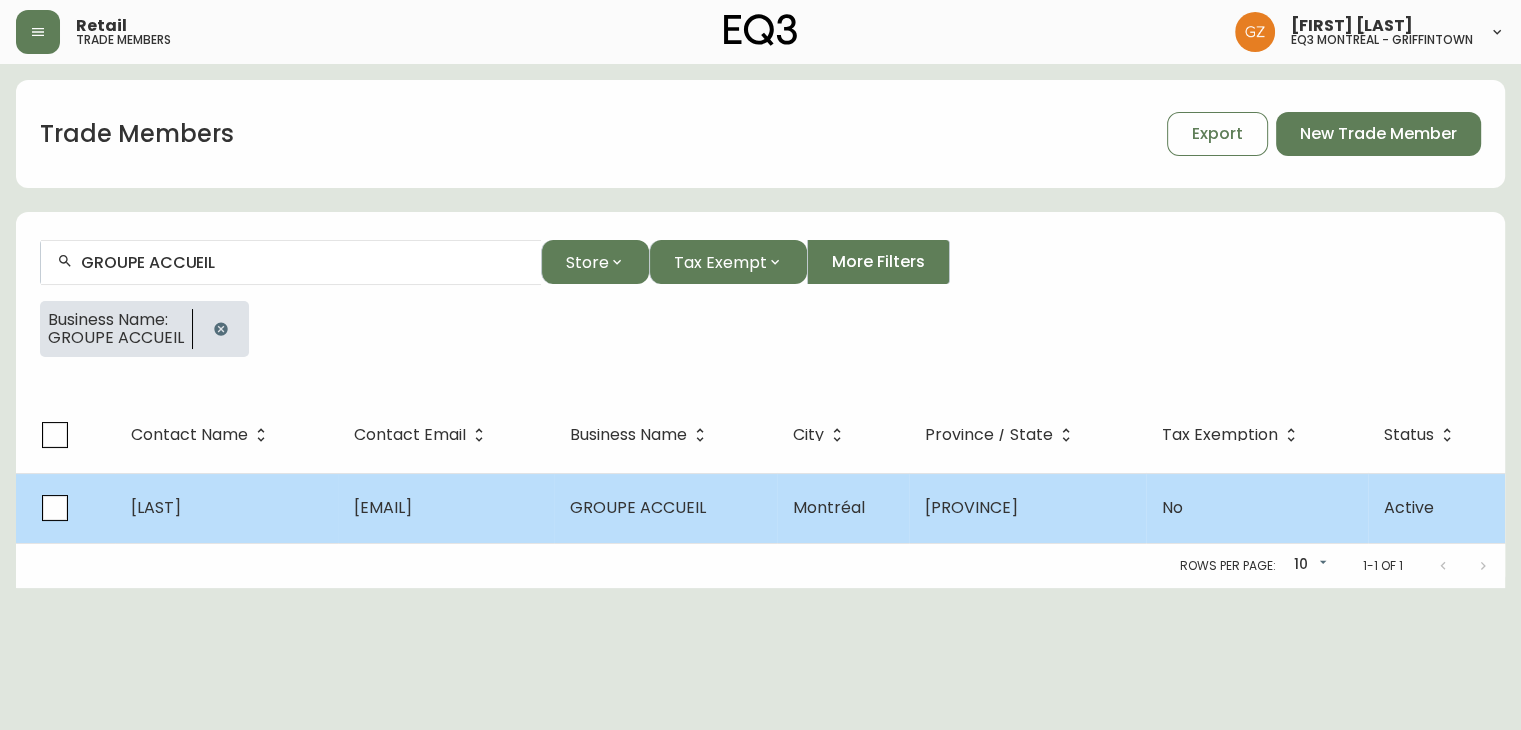 select on "QC" 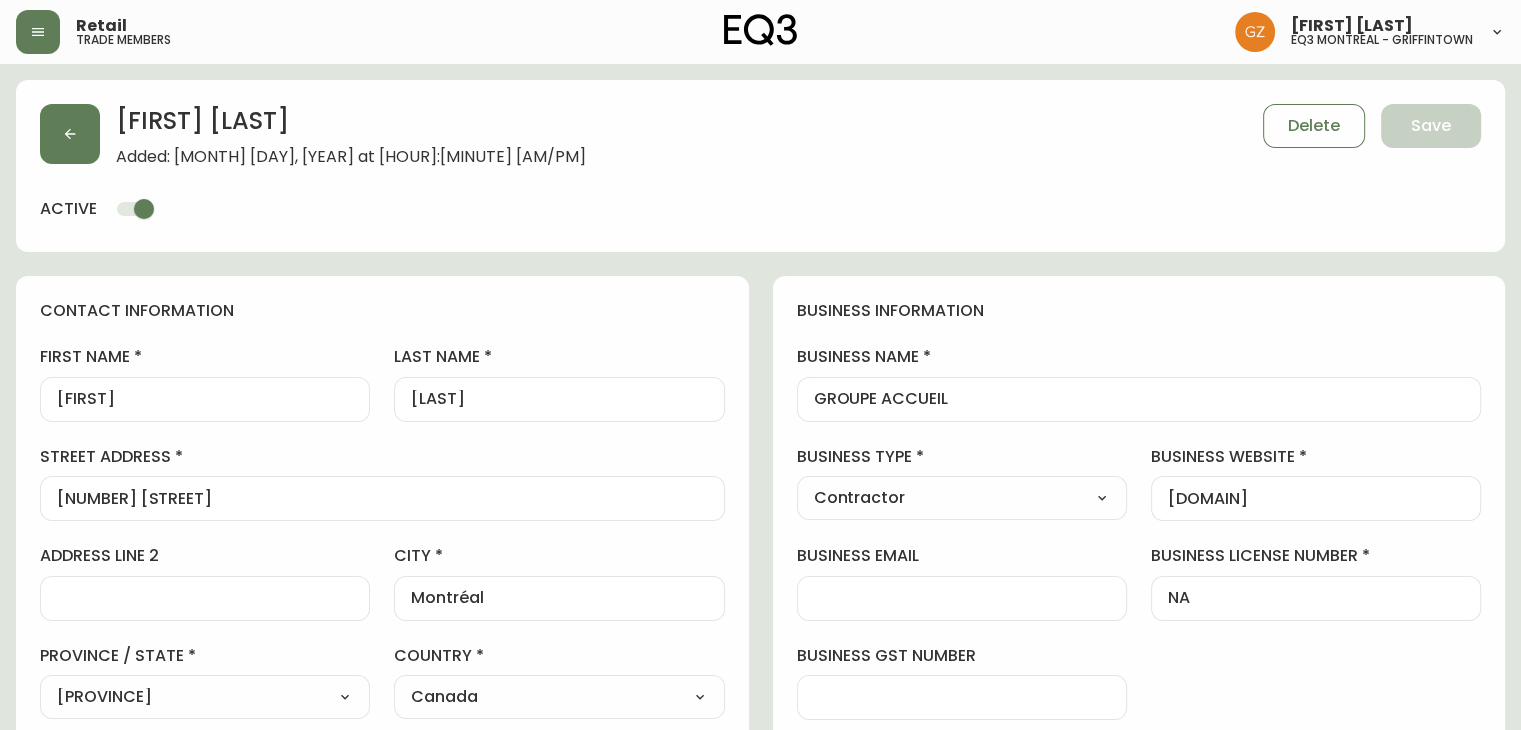 type on "EQ3 Montréal - St Laurent" 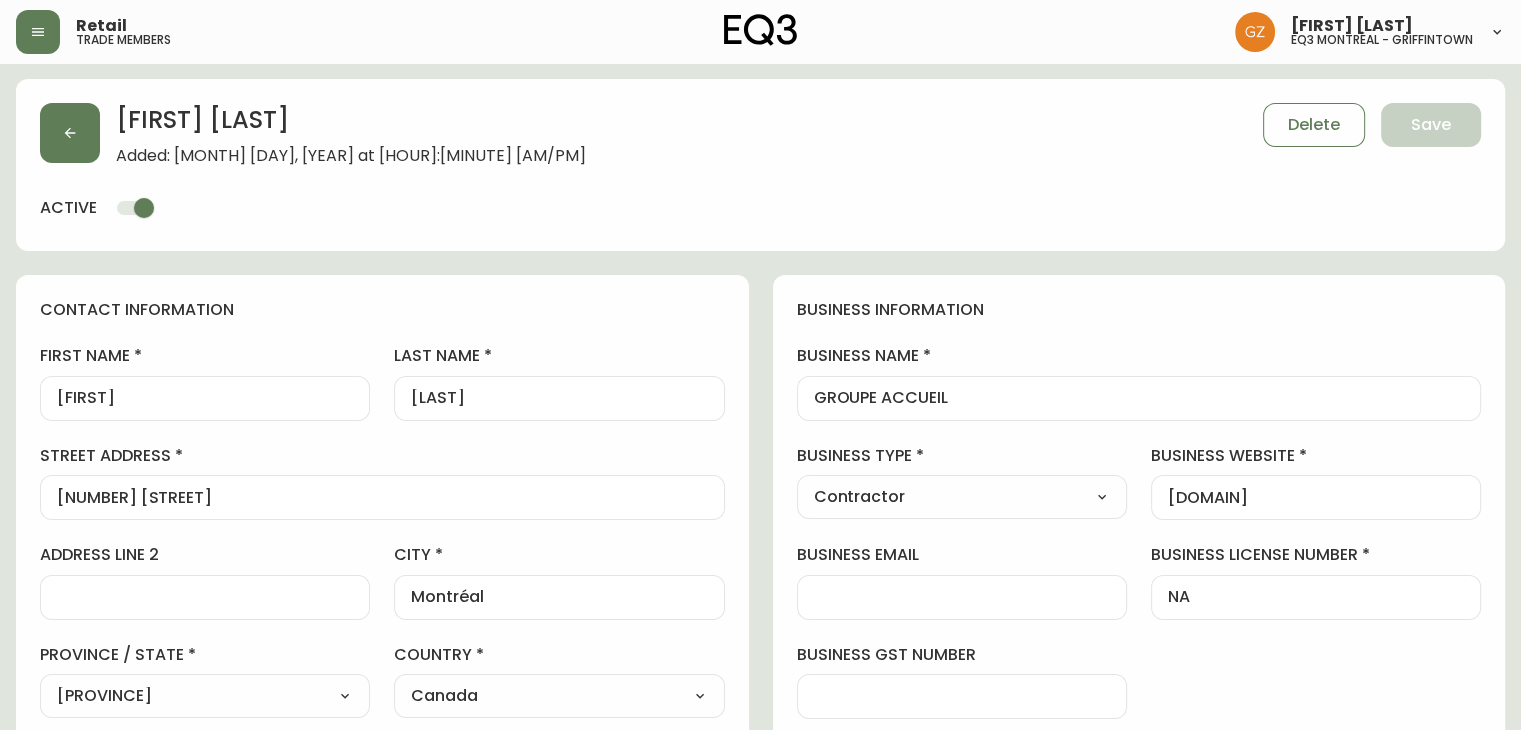 scroll, scrollTop: 0, scrollLeft: 0, axis: both 